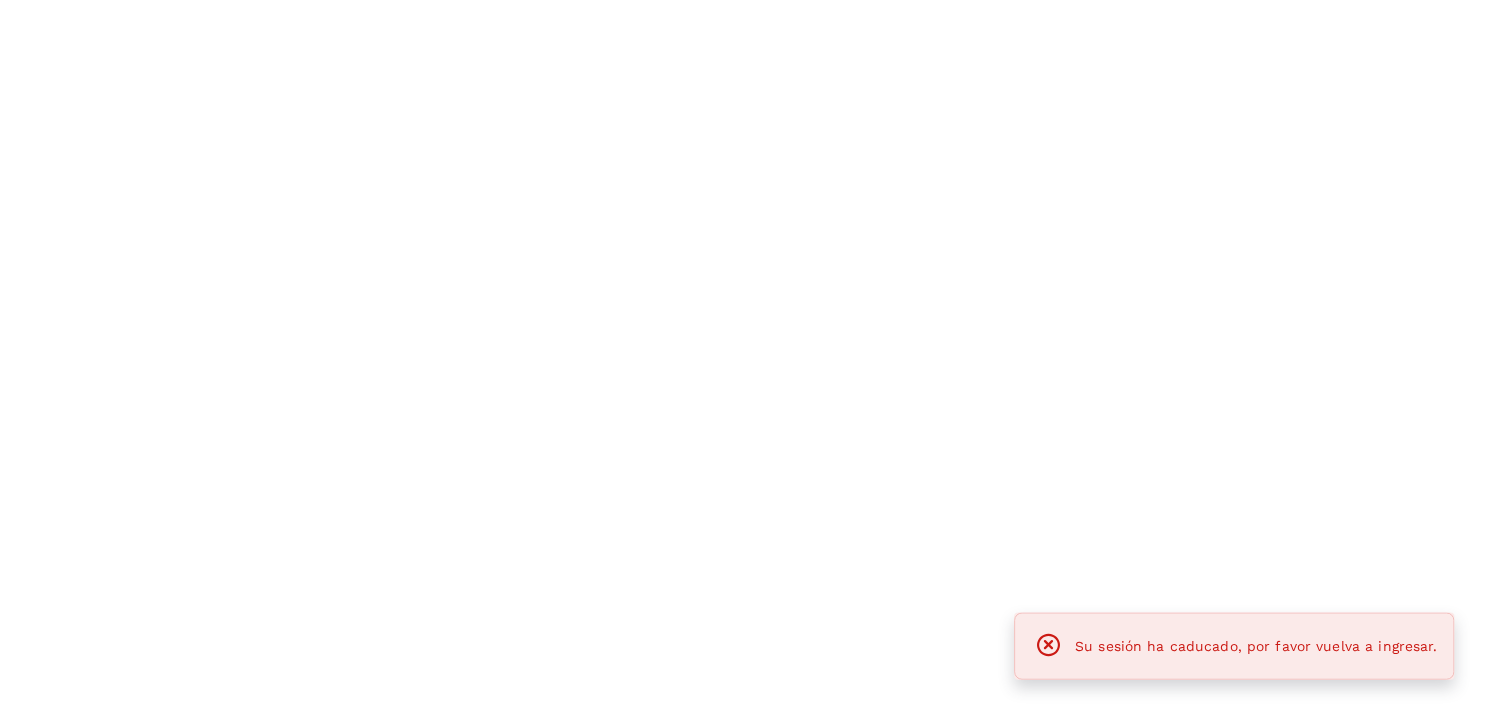 scroll, scrollTop: 0, scrollLeft: 0, axis: both 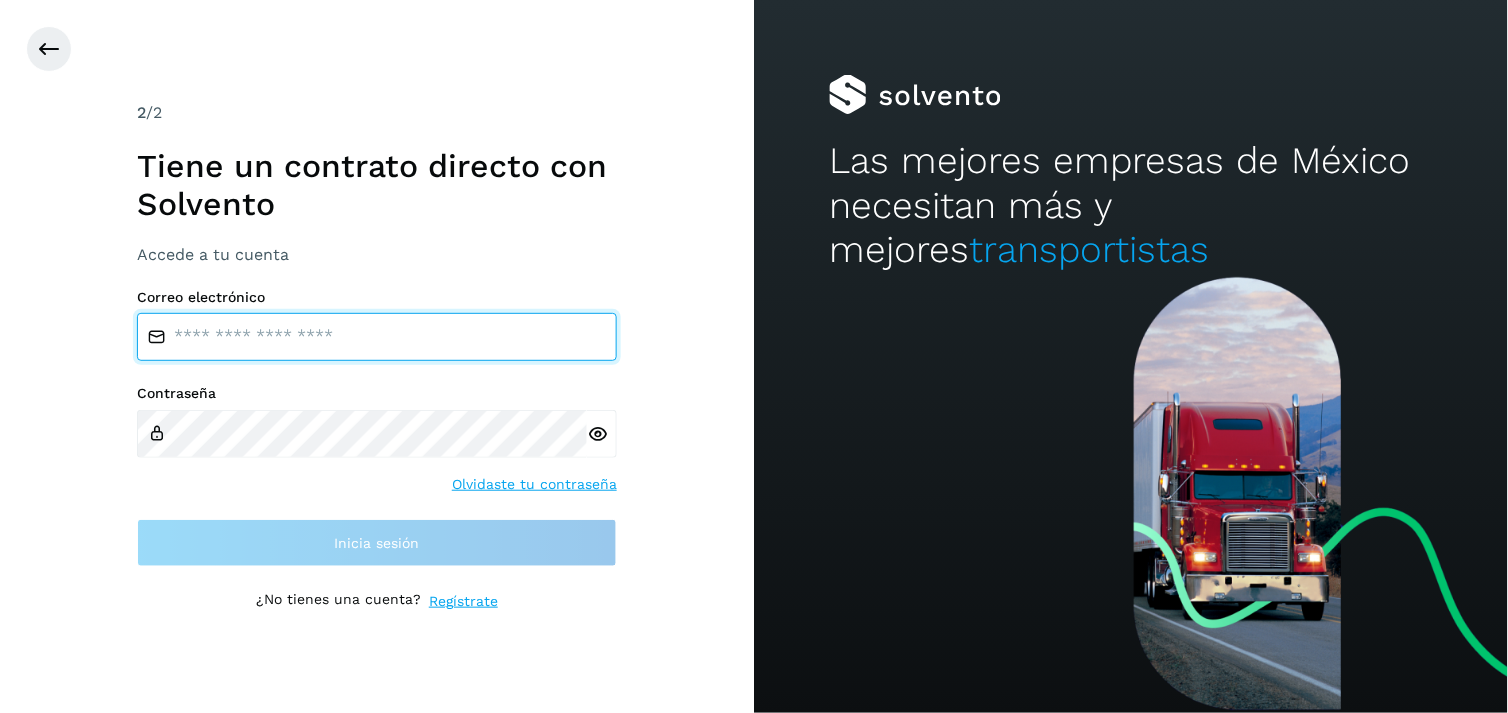 type on "**********" 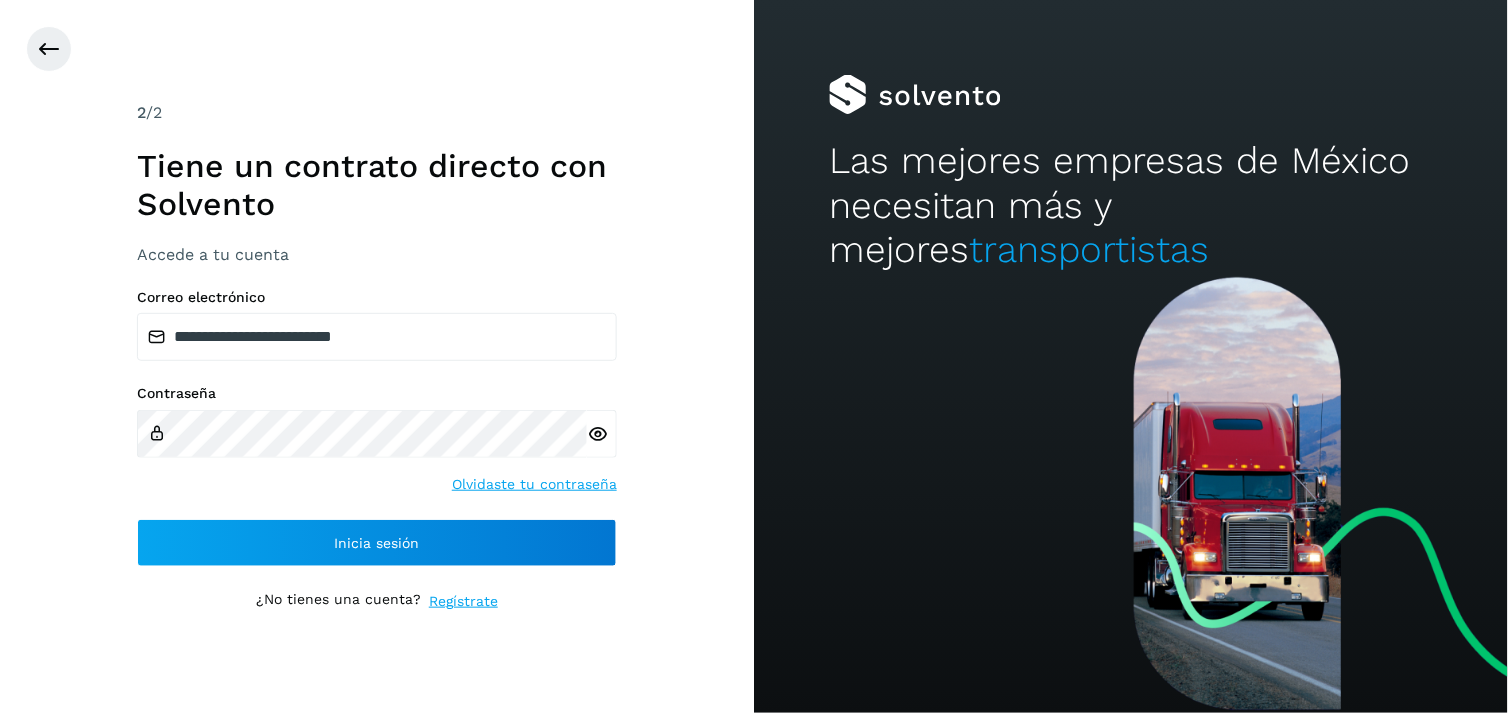 click on "**********" at bounding box center [377, 428] 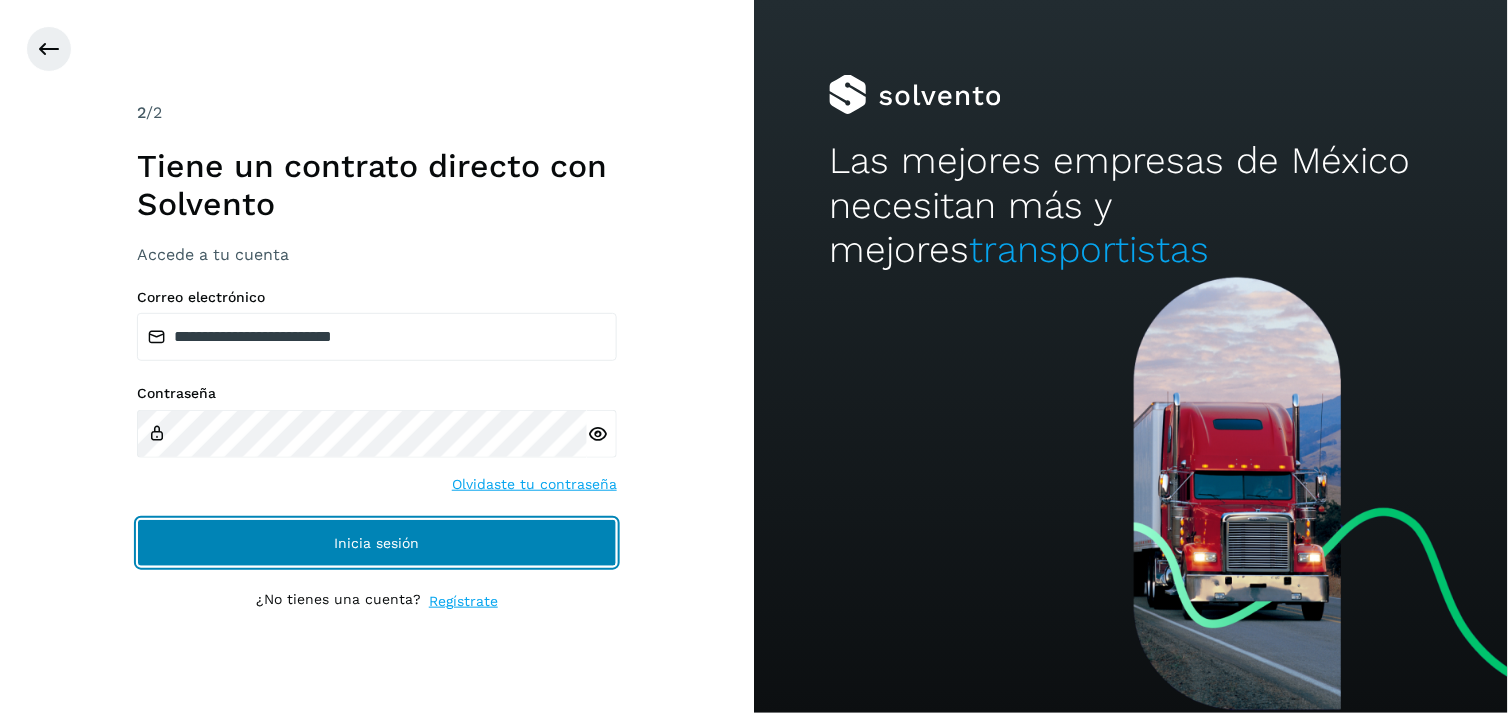 click on "Inicia sesión" at bounding box center [377, 543] 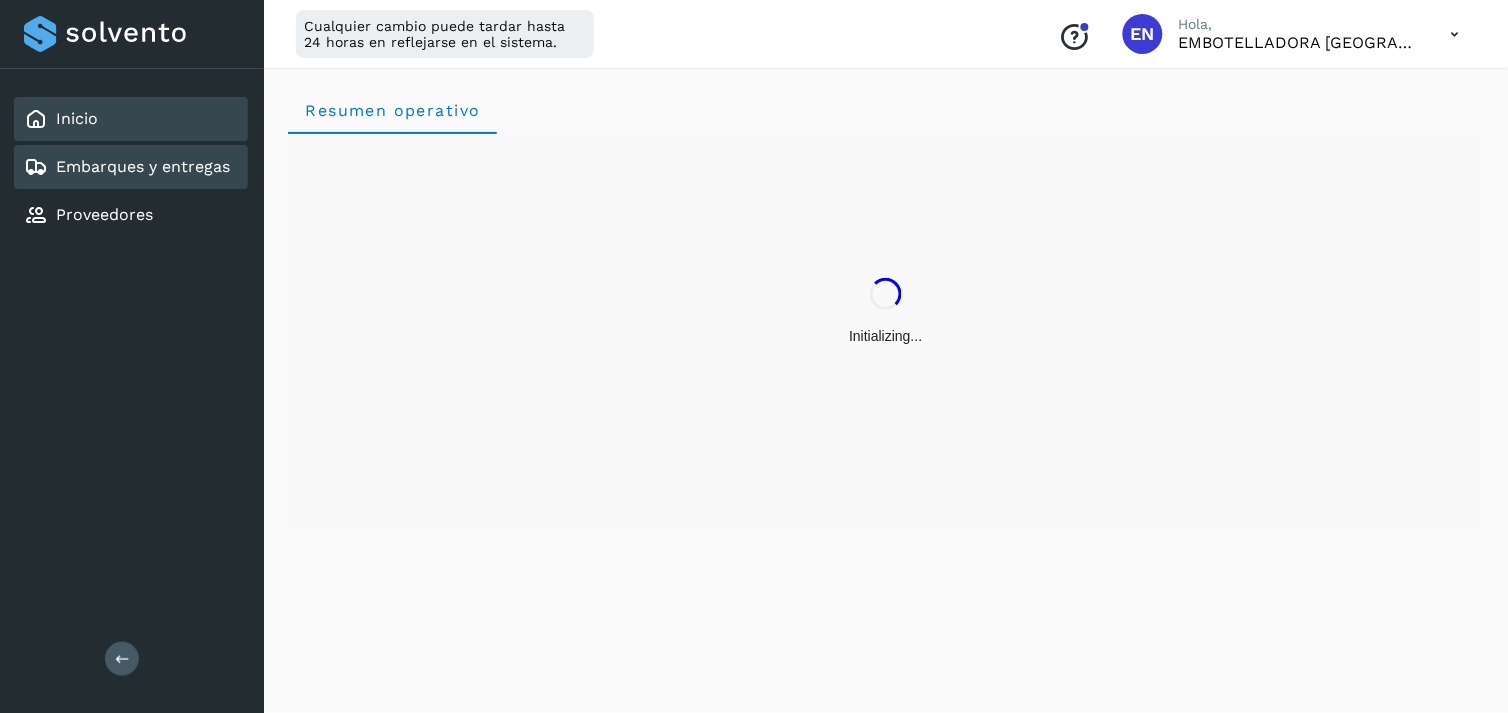 click on "Embarques y entregas" 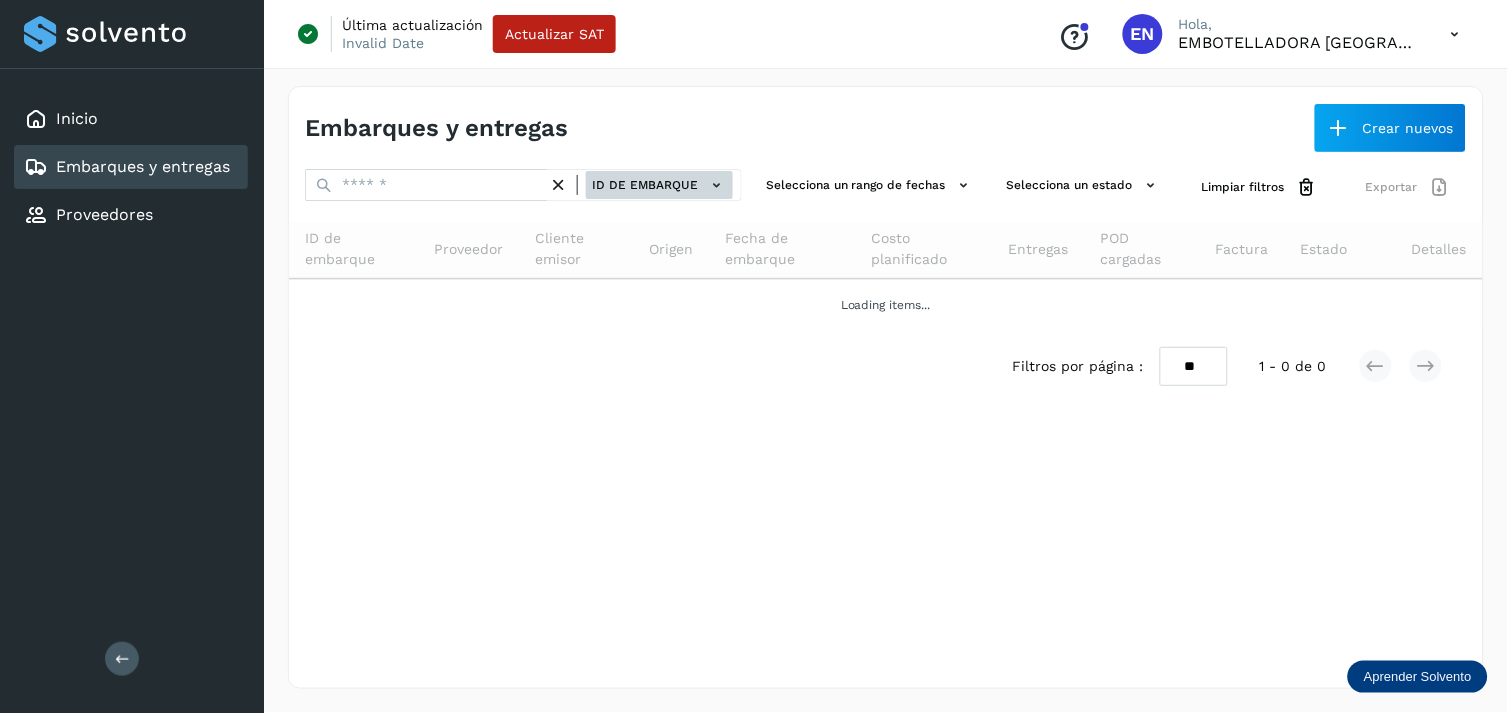 click on "ID de embarque" 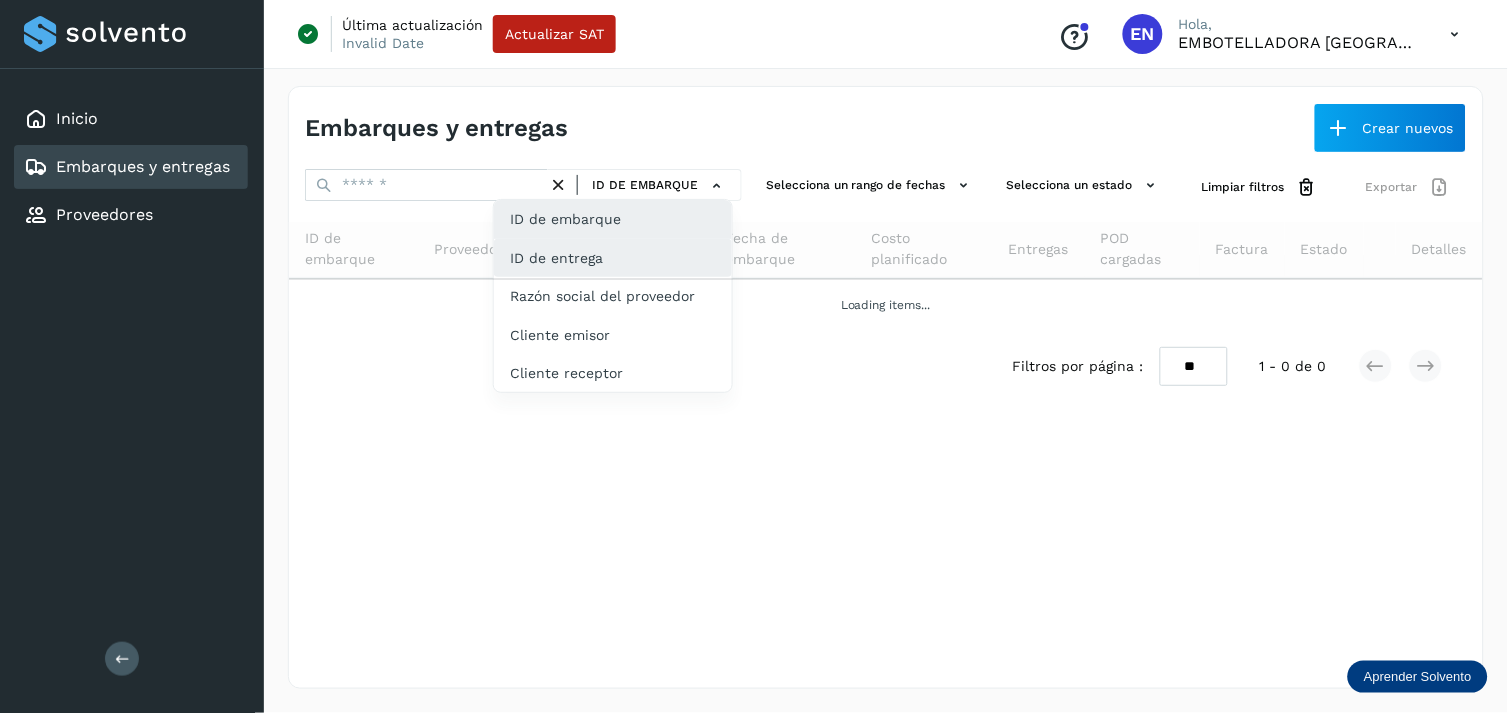 click on "ID de entrega" 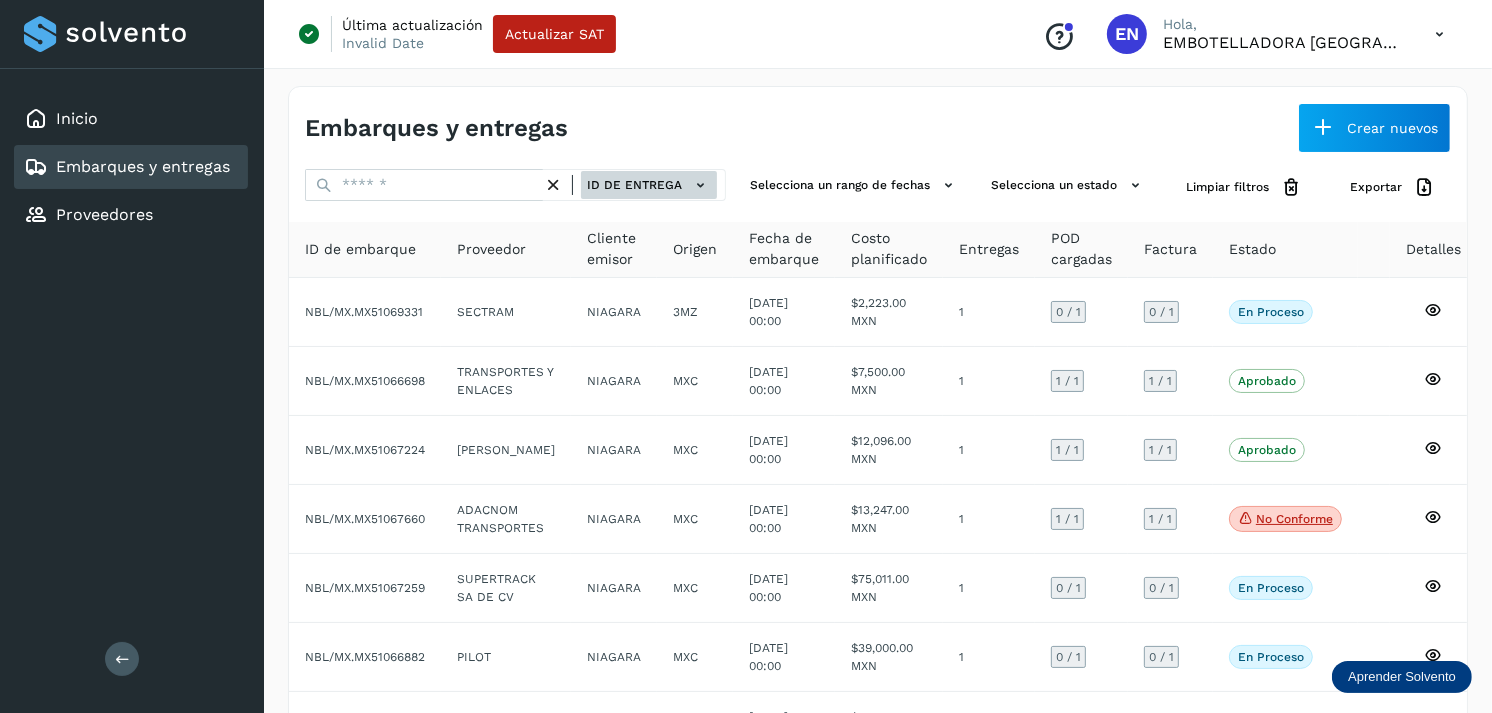 click on "ID de entrega" at bounding box center [649, 185] 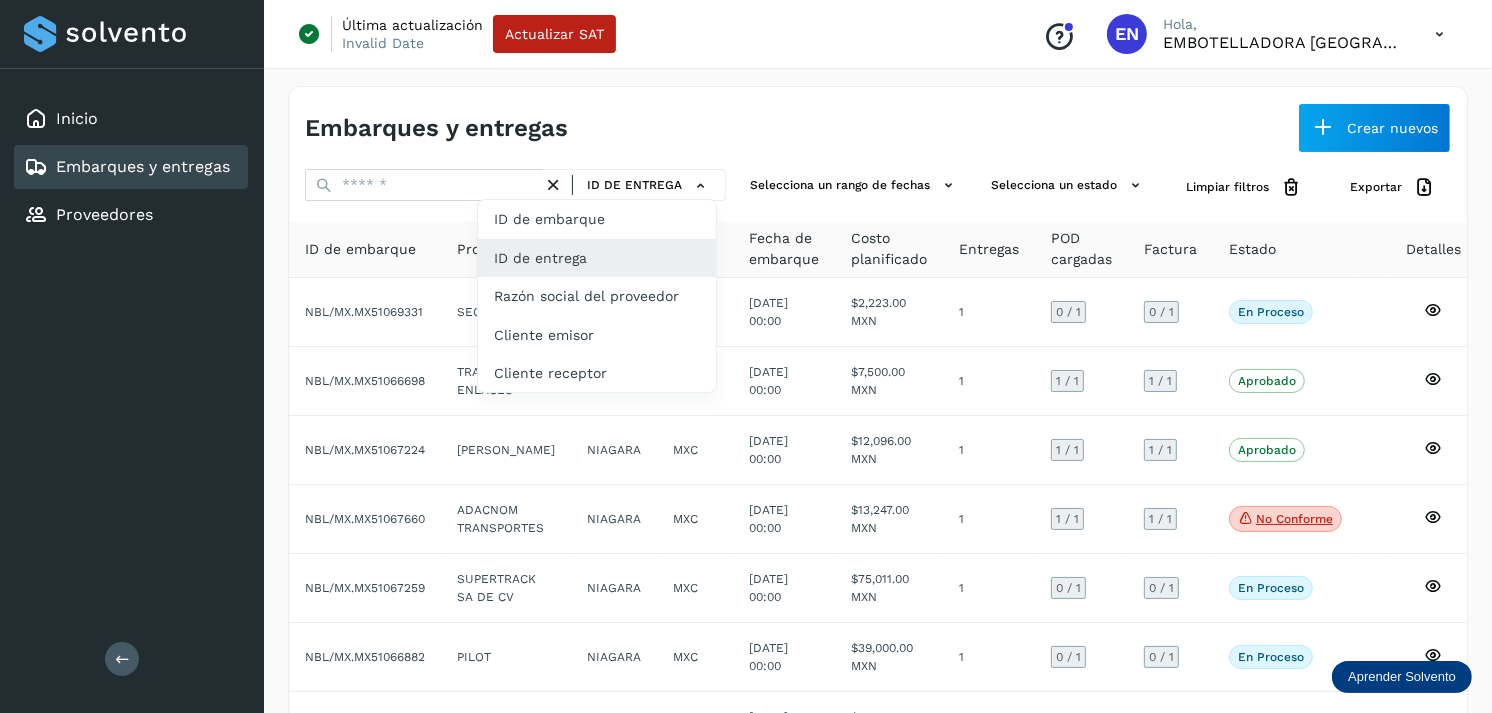 click at bounding box center (746, 356) 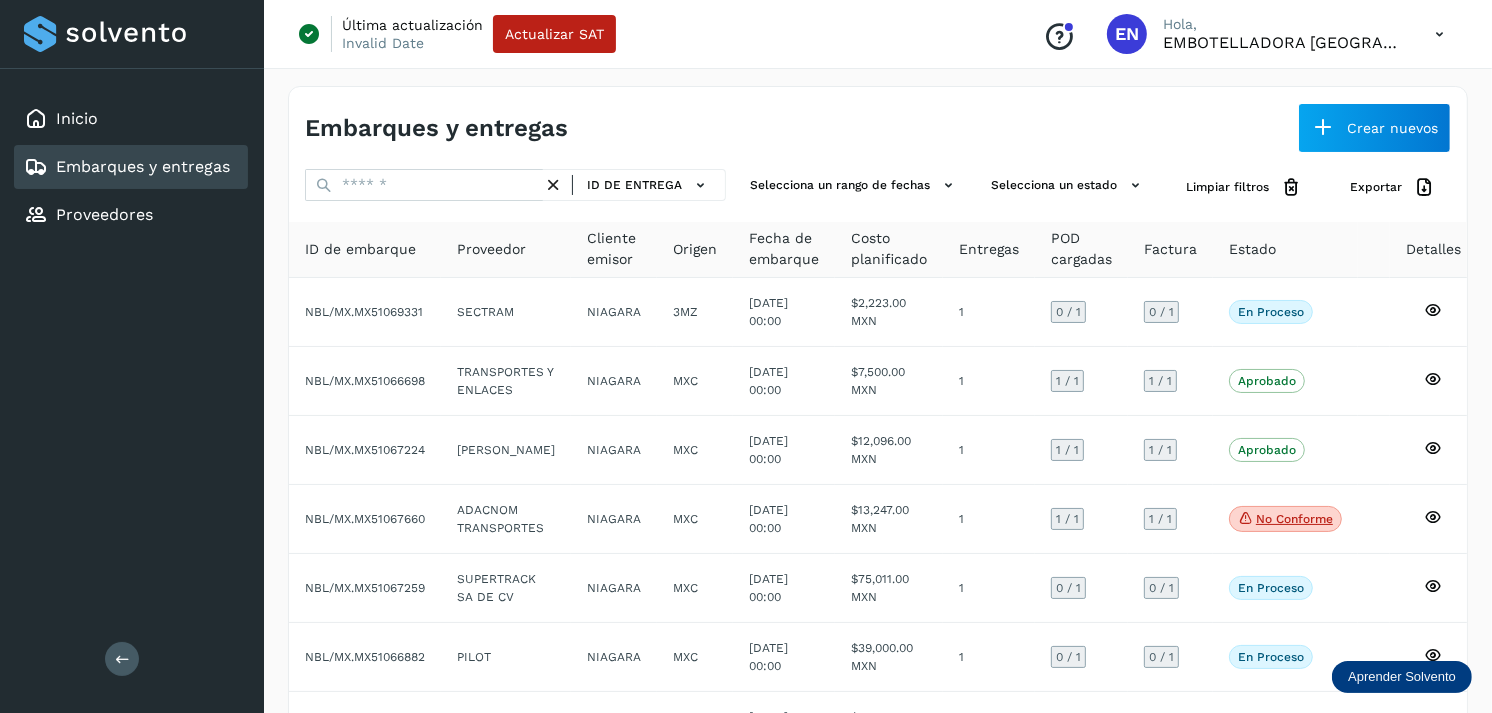 click at bounding box center [746, 356] 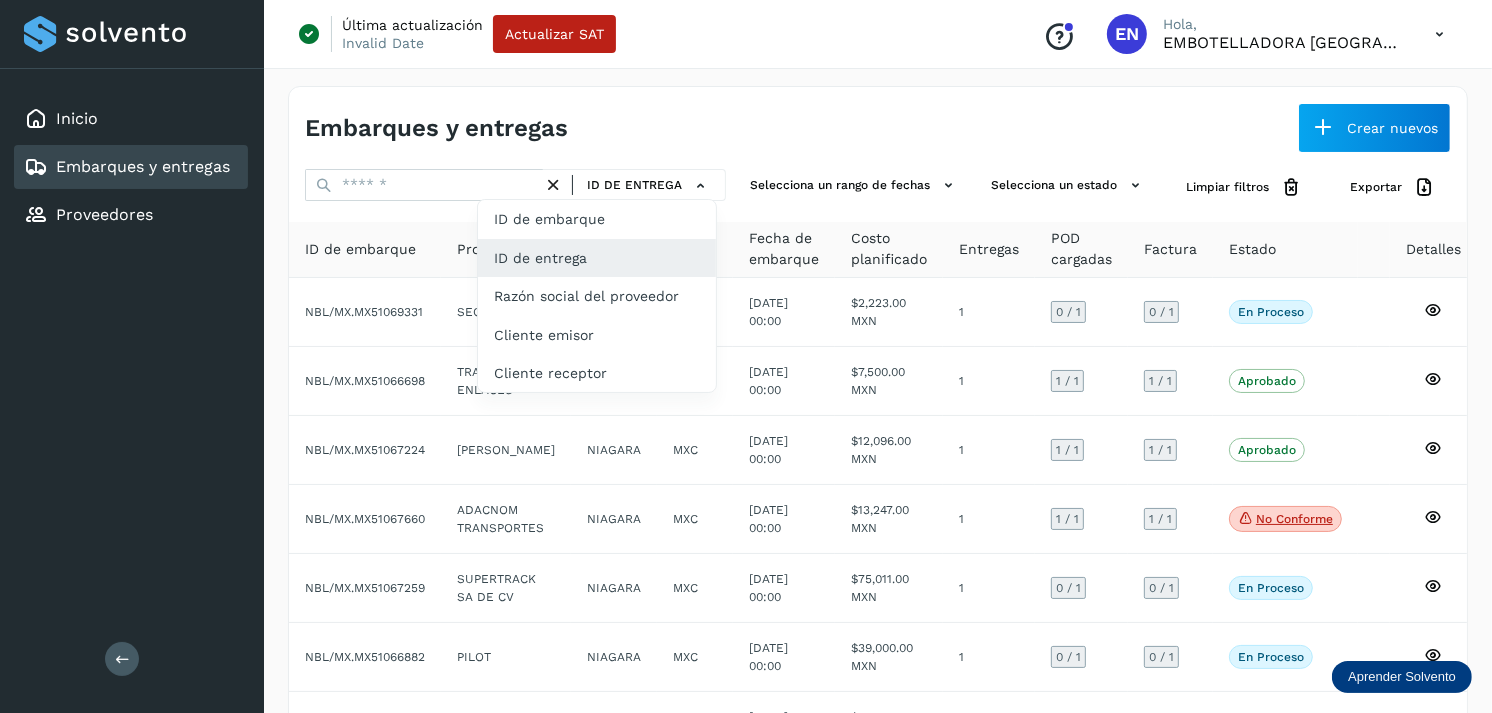click at bounding box center (746, 356) 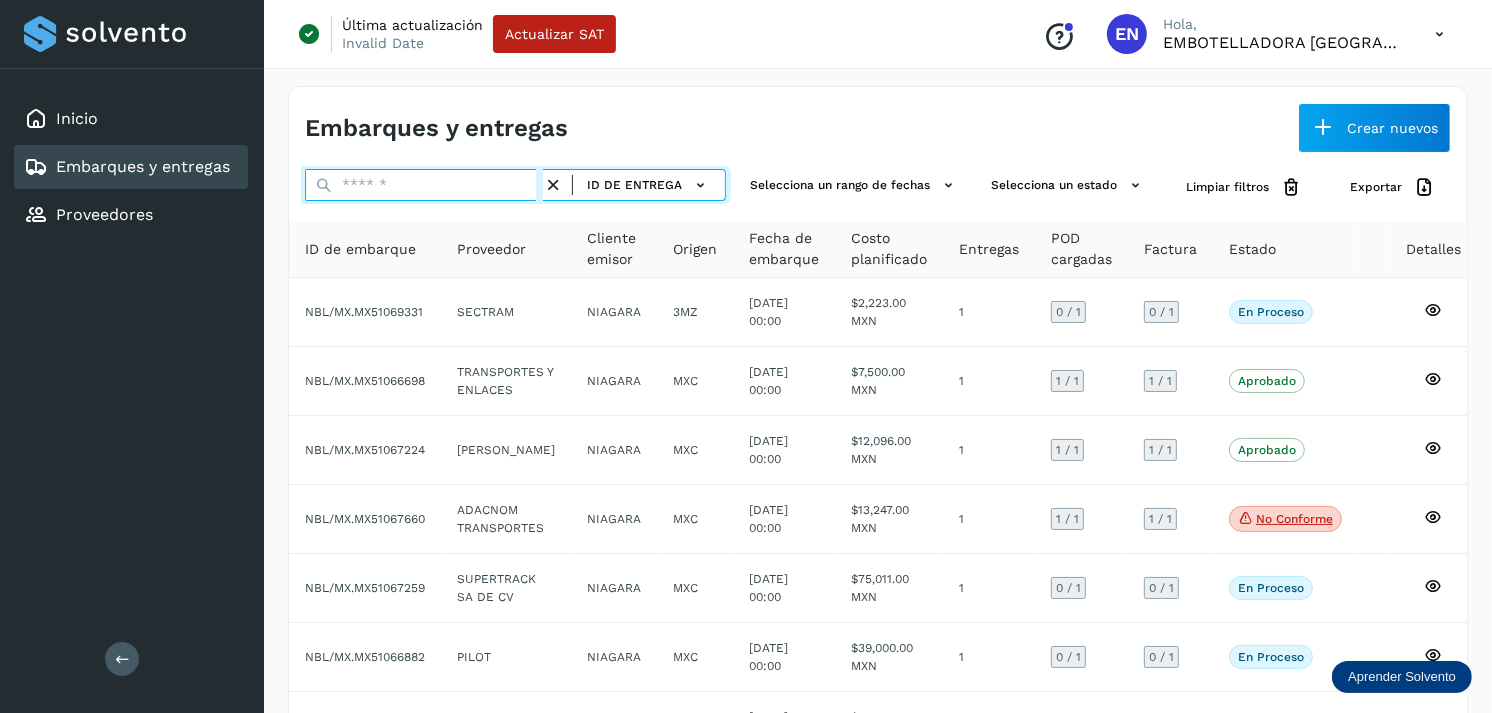 click at bounding box center [424, 185] 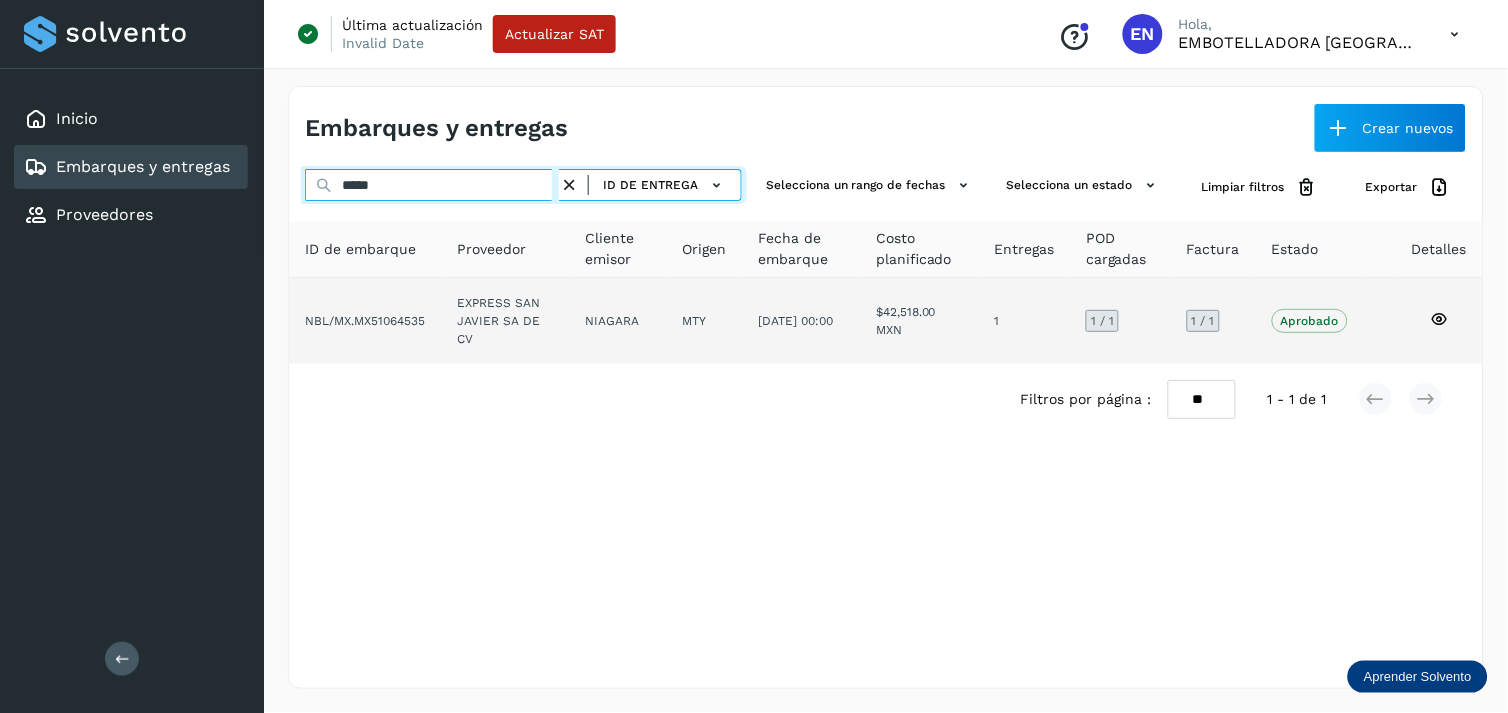 type on "*****" 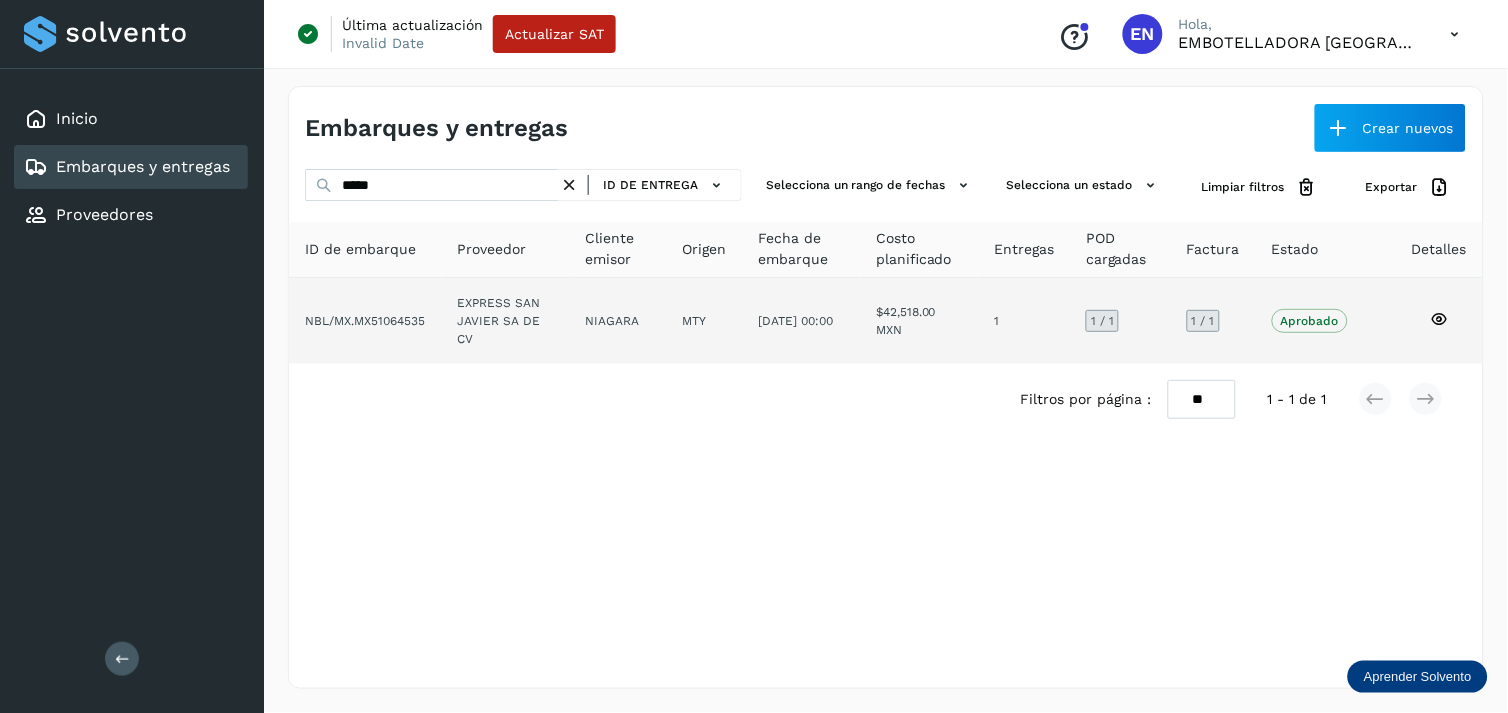 click on "EXPRESS SAN JAVIER SA DE CV" 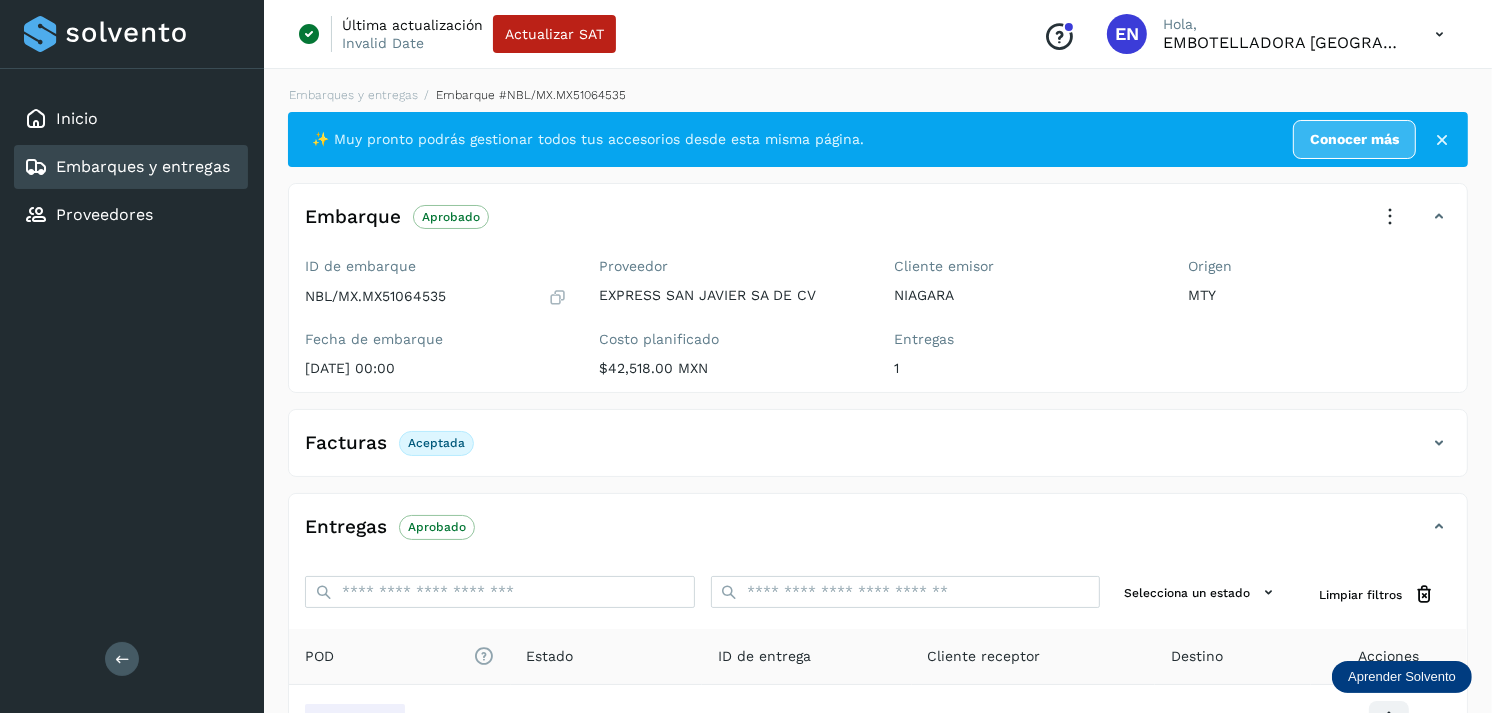 scroll, scrollTop: 241, scrollLeft: 0, axis: vertical 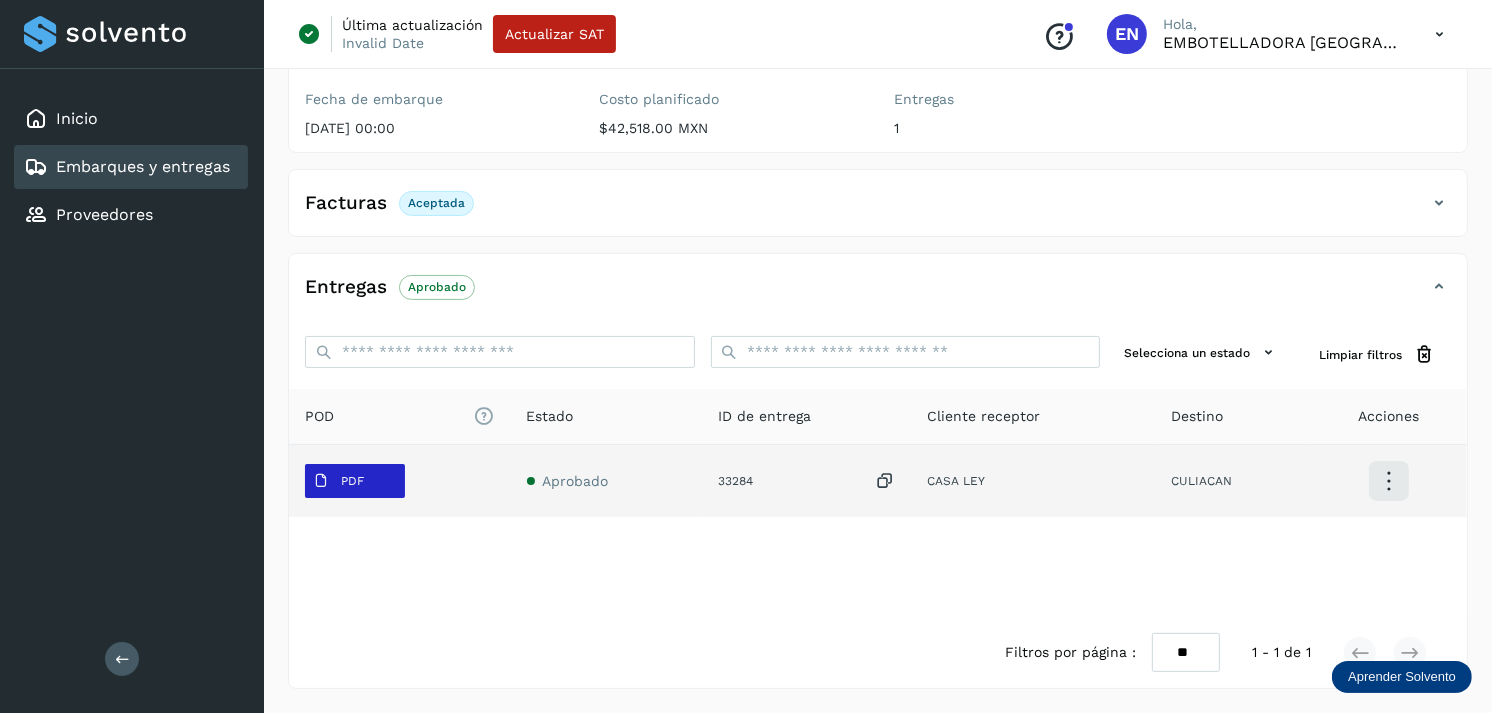click on "PDF" at bounding box center (355, 481) 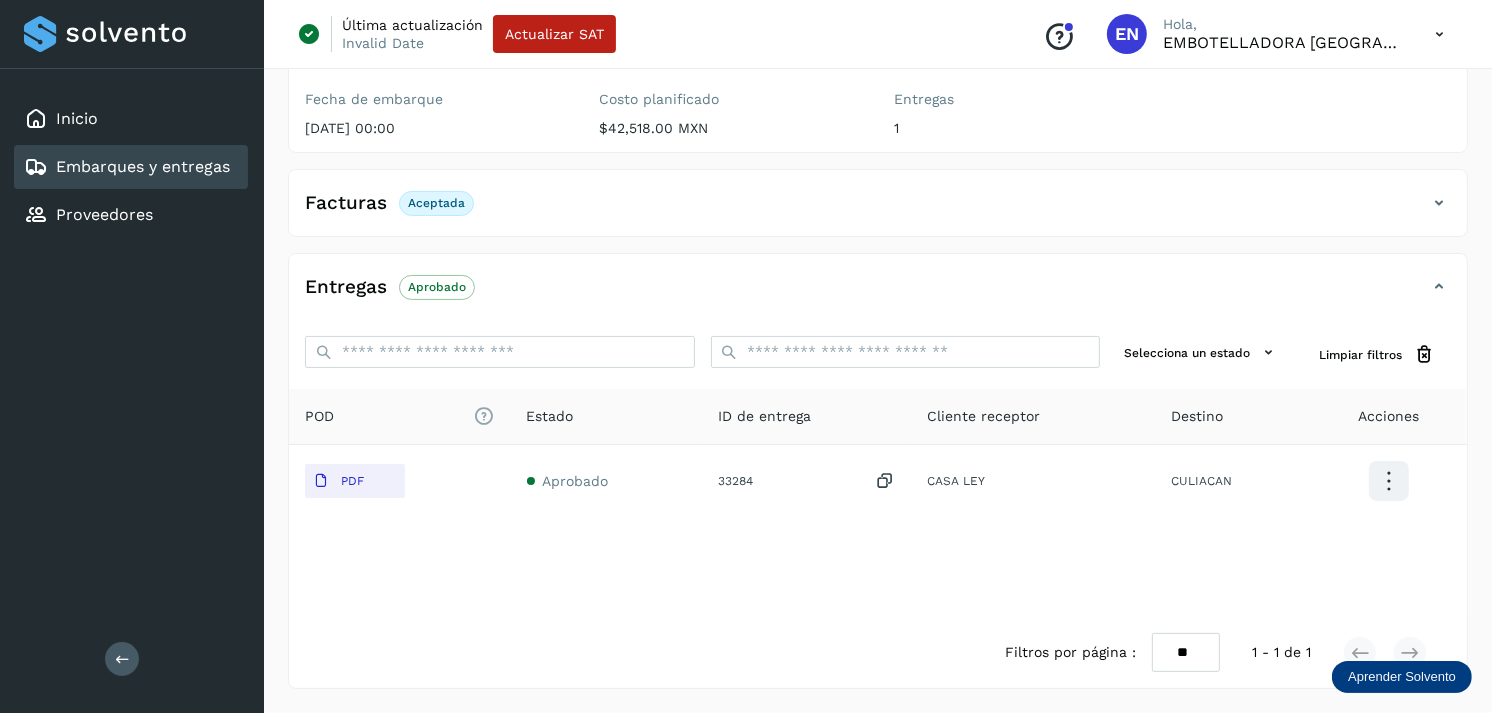 type 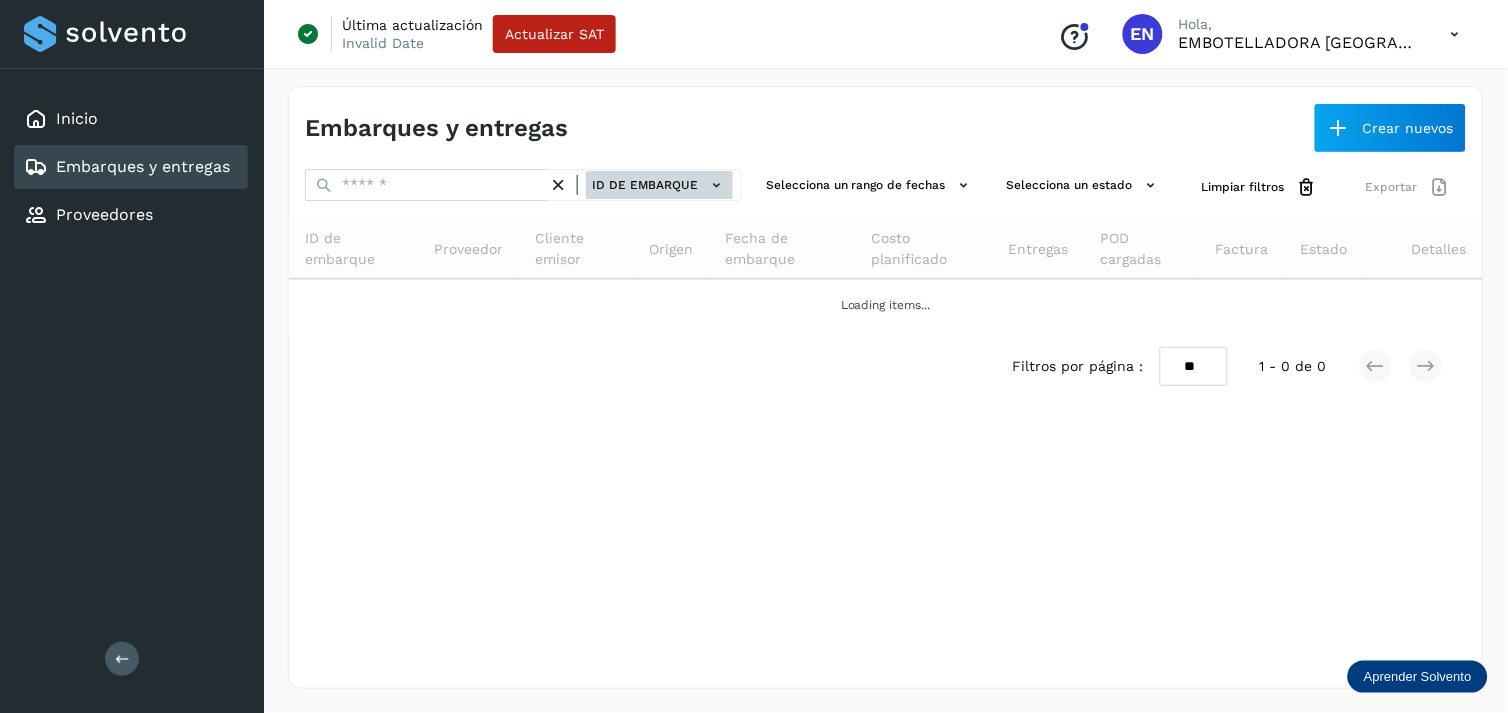 click on "ID de embarque" 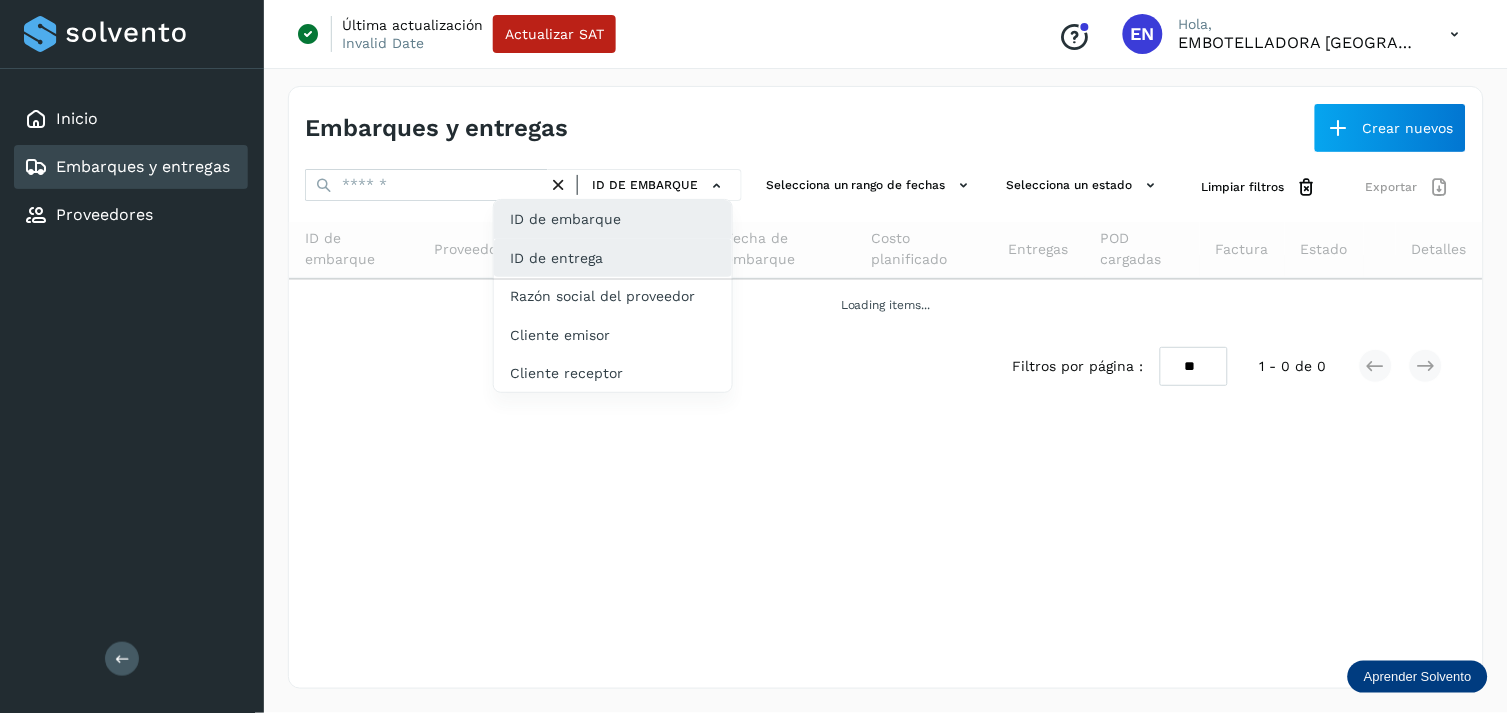 click on "ID de entrega" 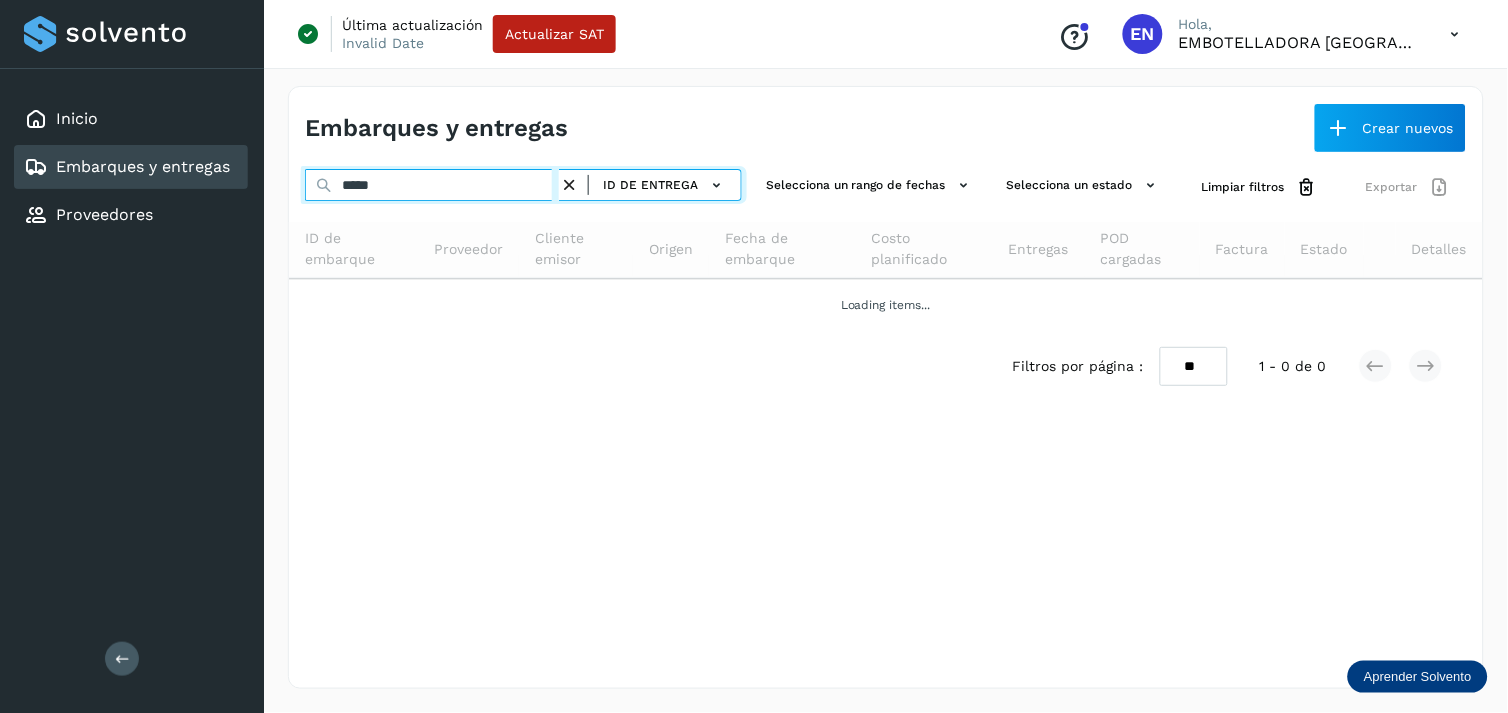 click on "*****" at bounding box center (432, 185) 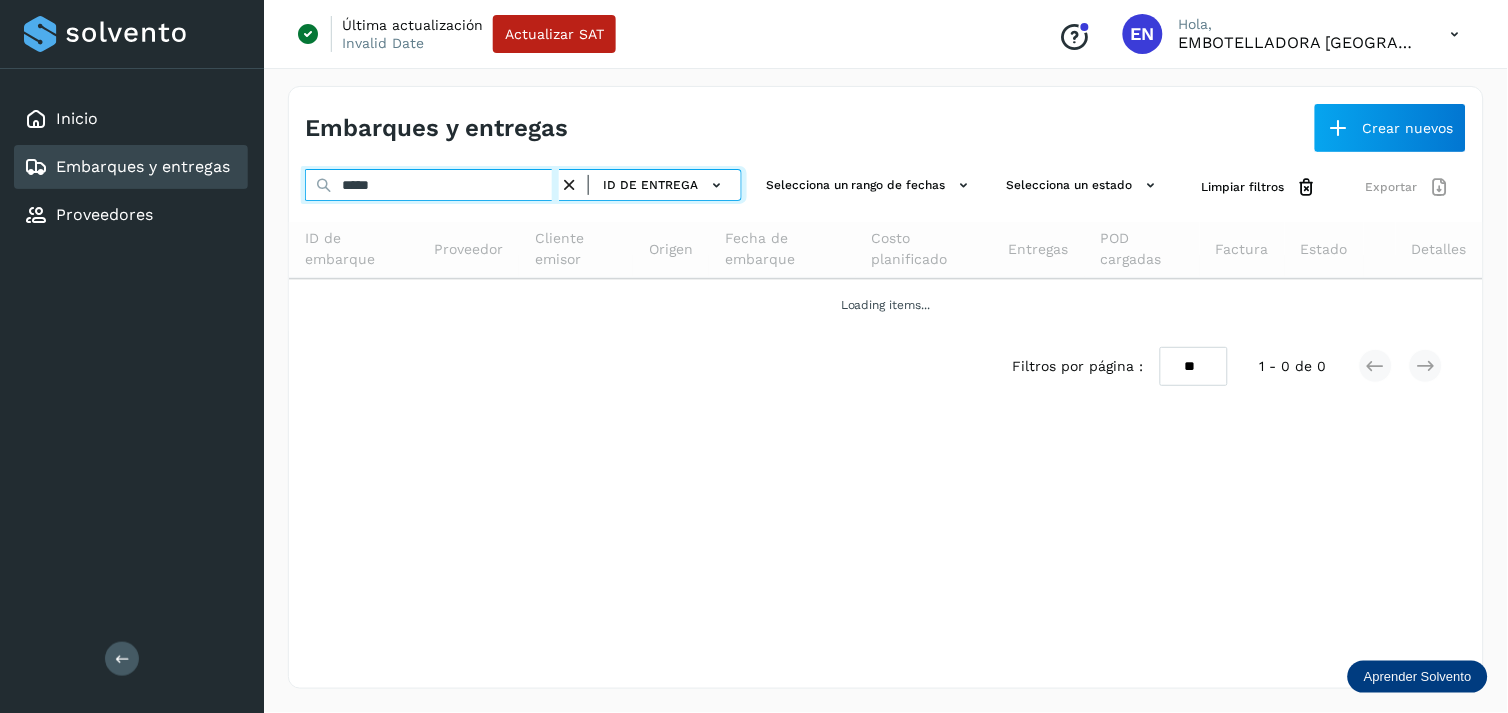 click on "*****" at bounding box center (432, 185) 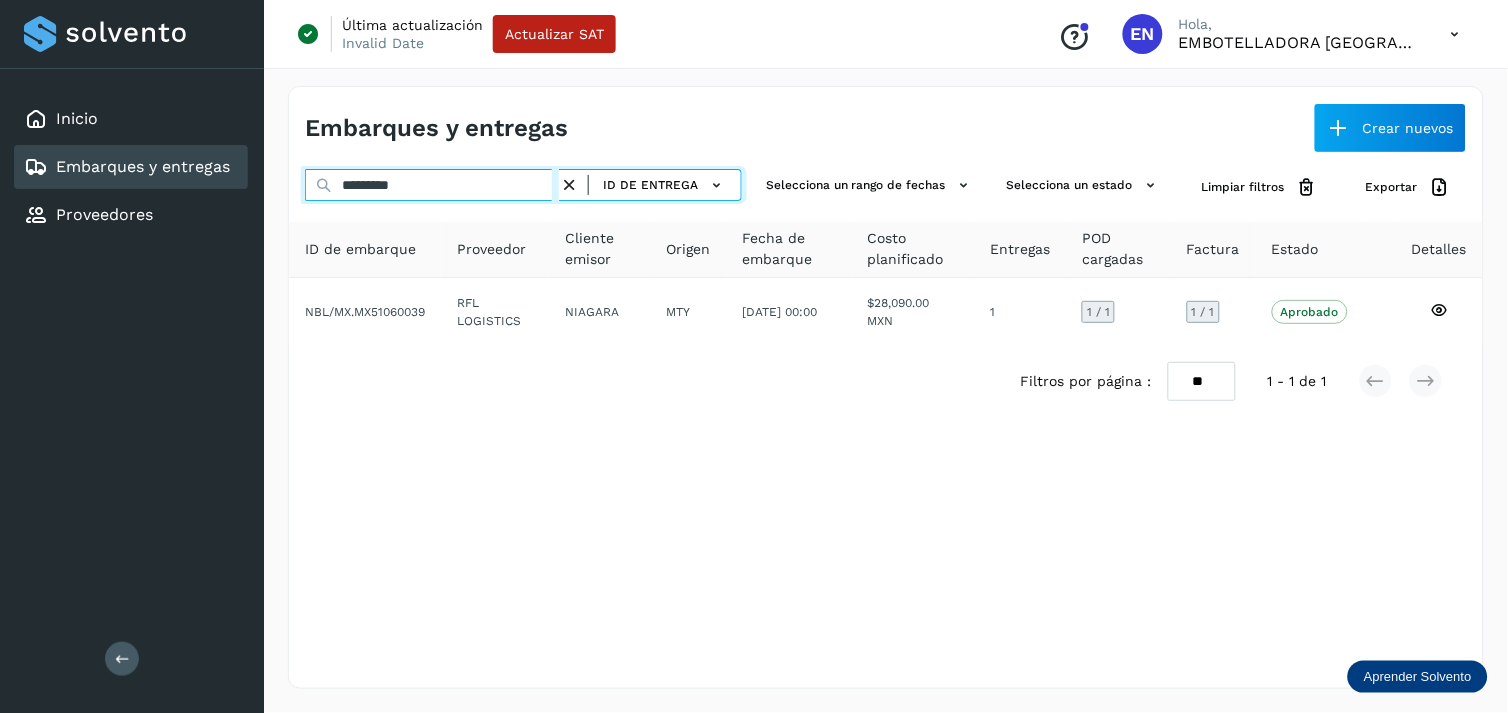 type on "*********" 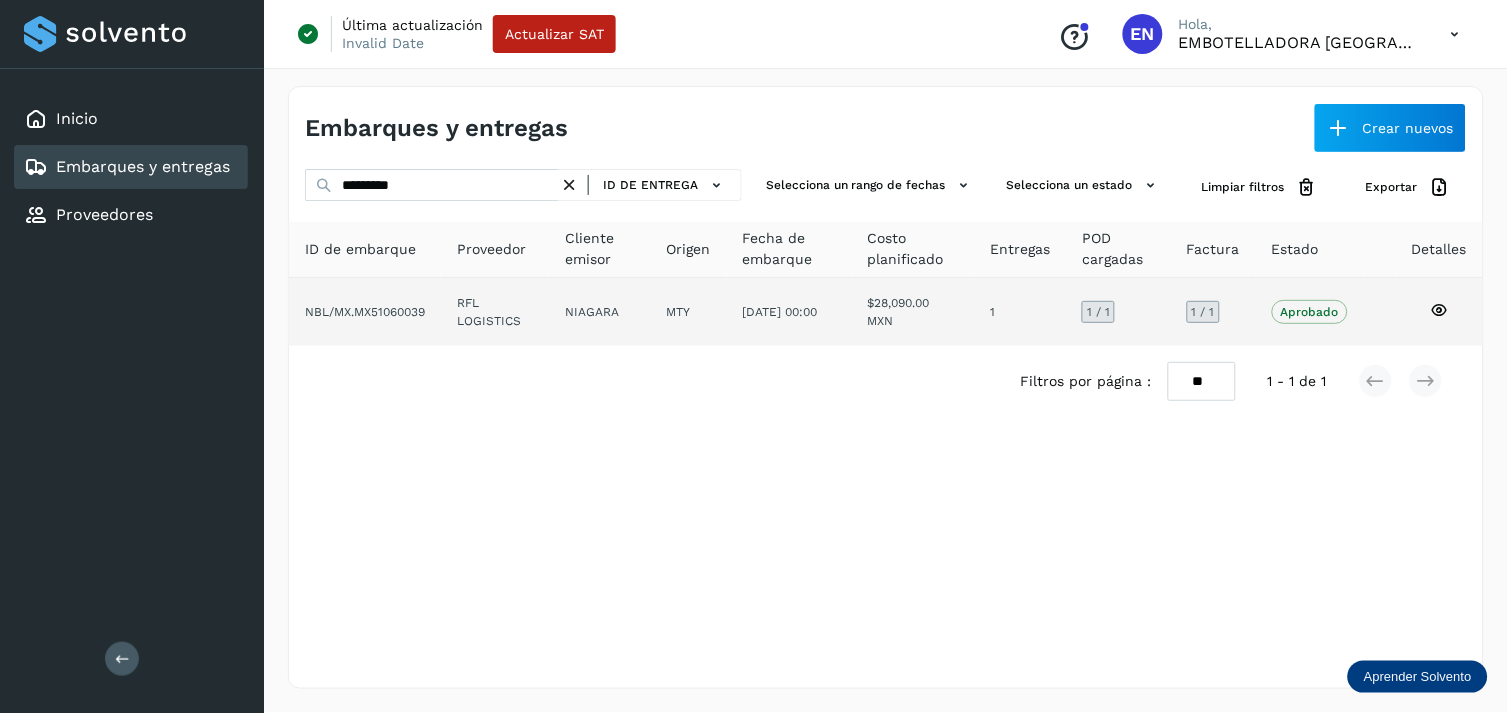 drag, startPoint x: 595, startPoint y: 348, endPoint x: 650, endPoint y: 331, distance: 57.567352 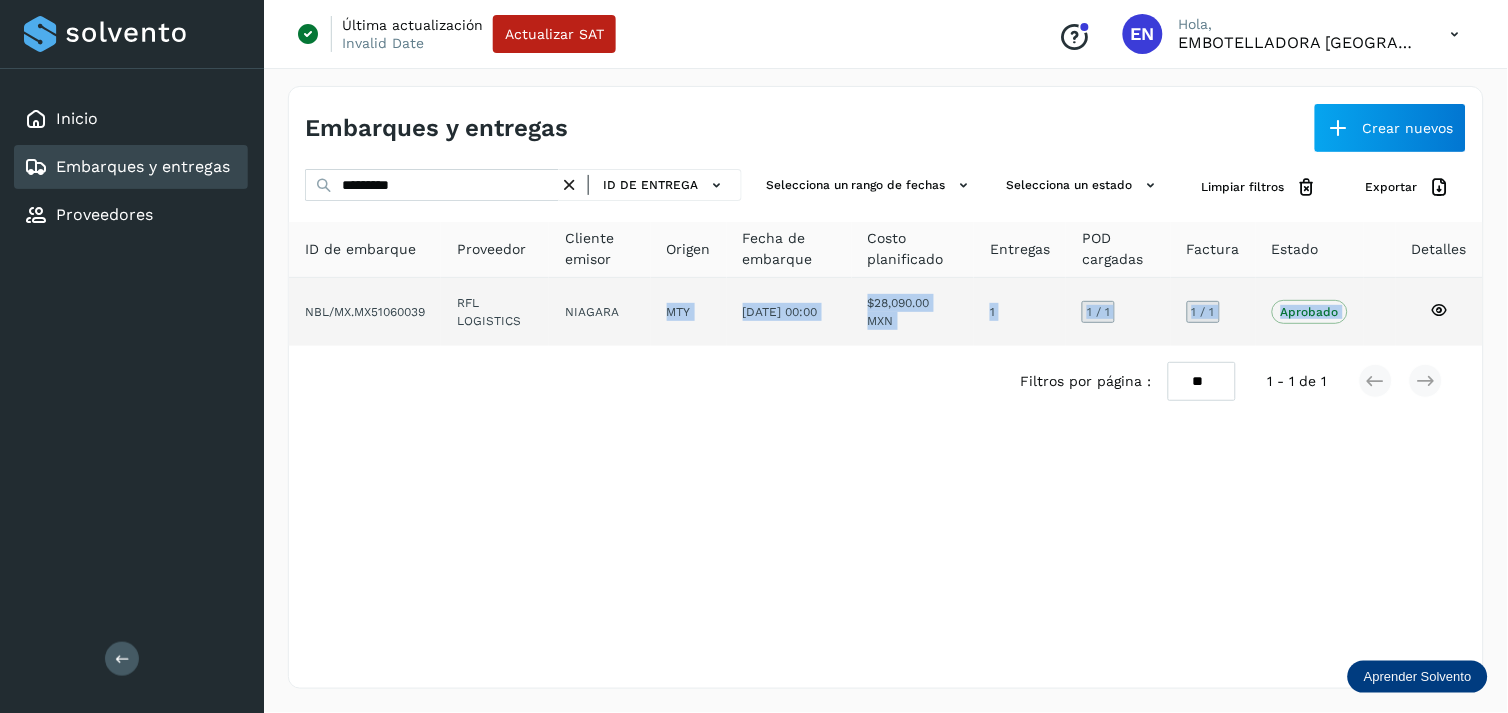 click on "NIAGARA" 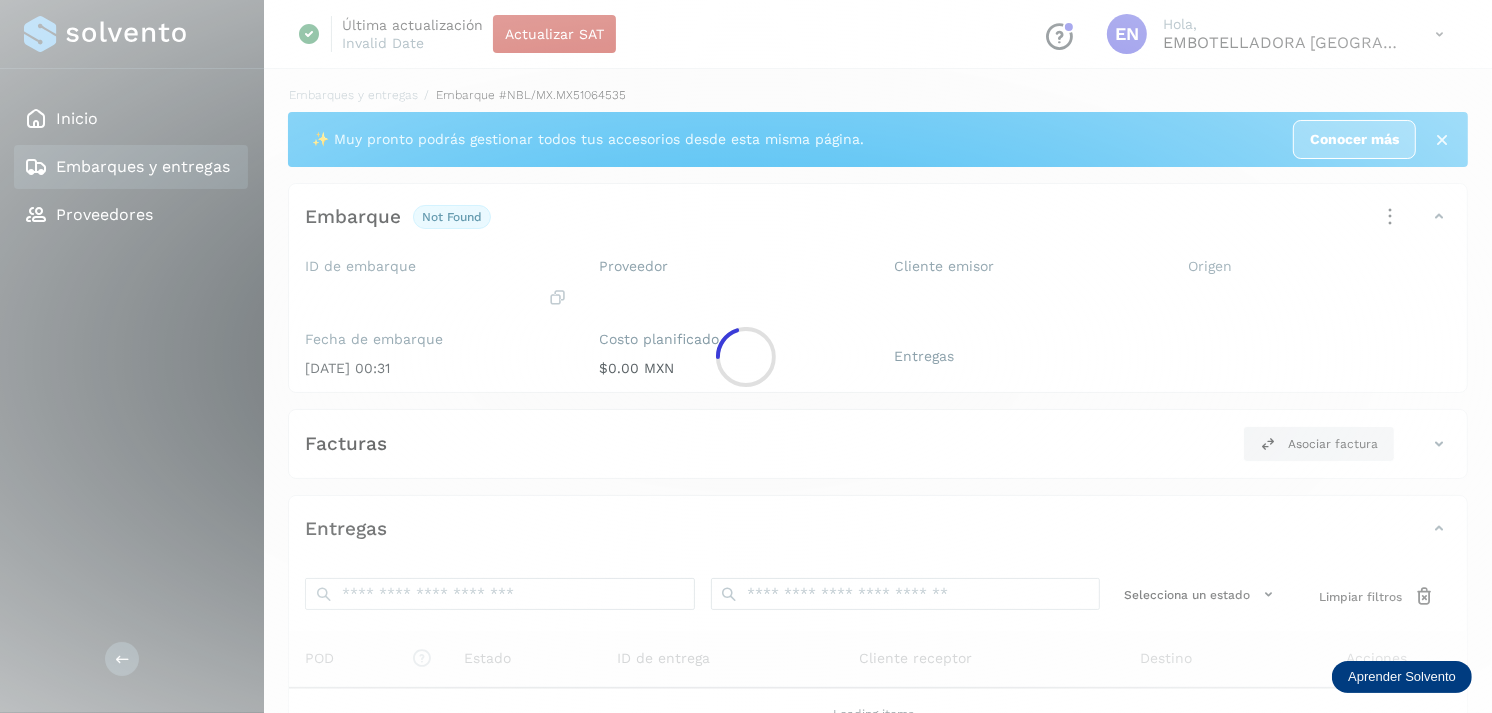 click 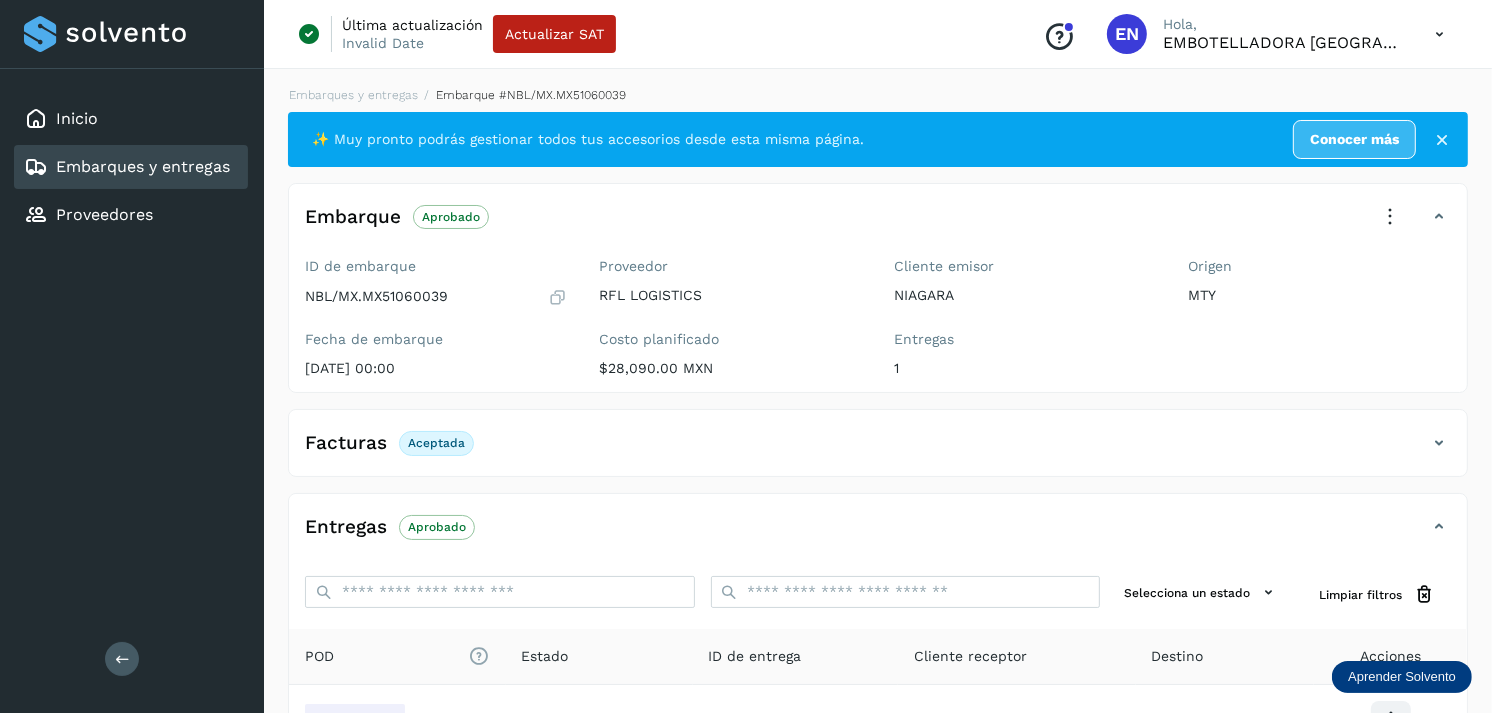 scroll, scrollTop: 241, scrollLeft: 0, axis: vertical 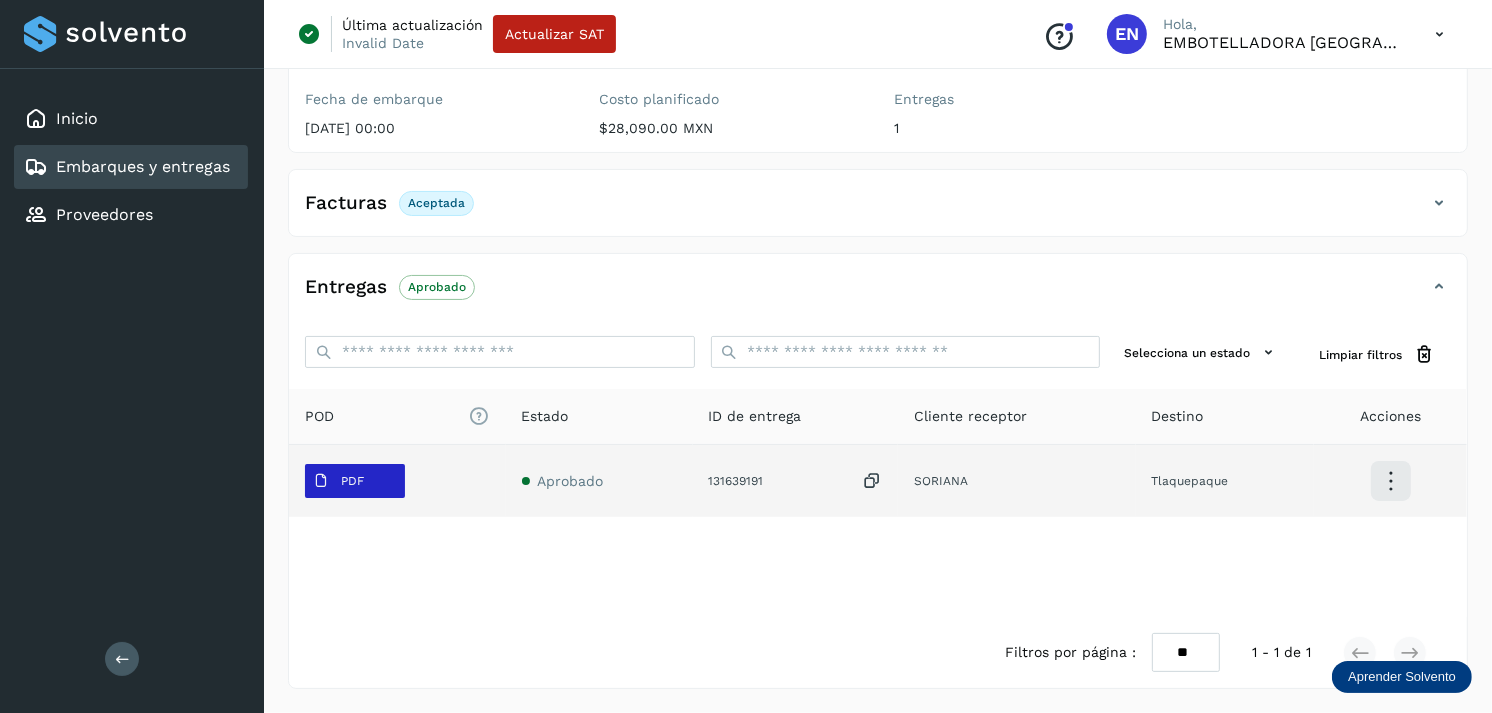 click at bounding box center (321, 481) 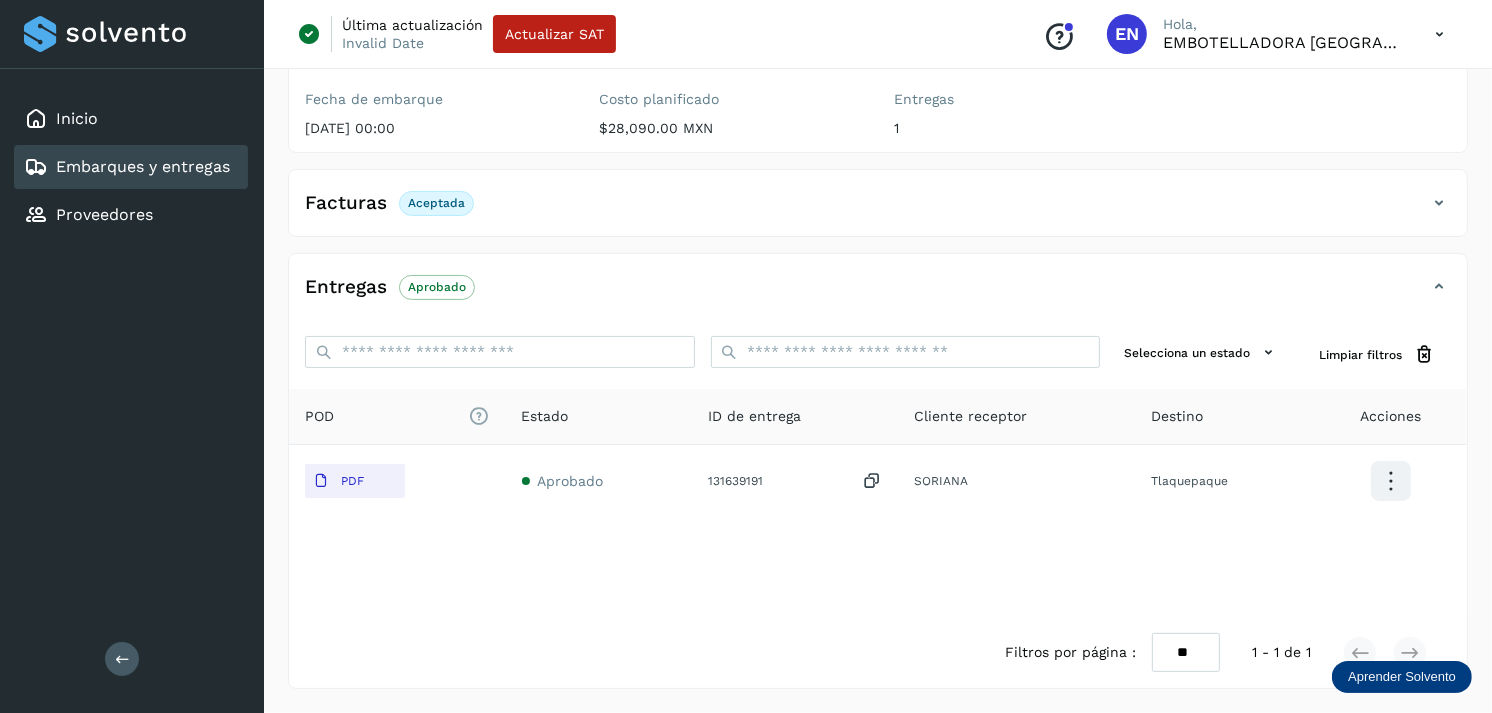 type 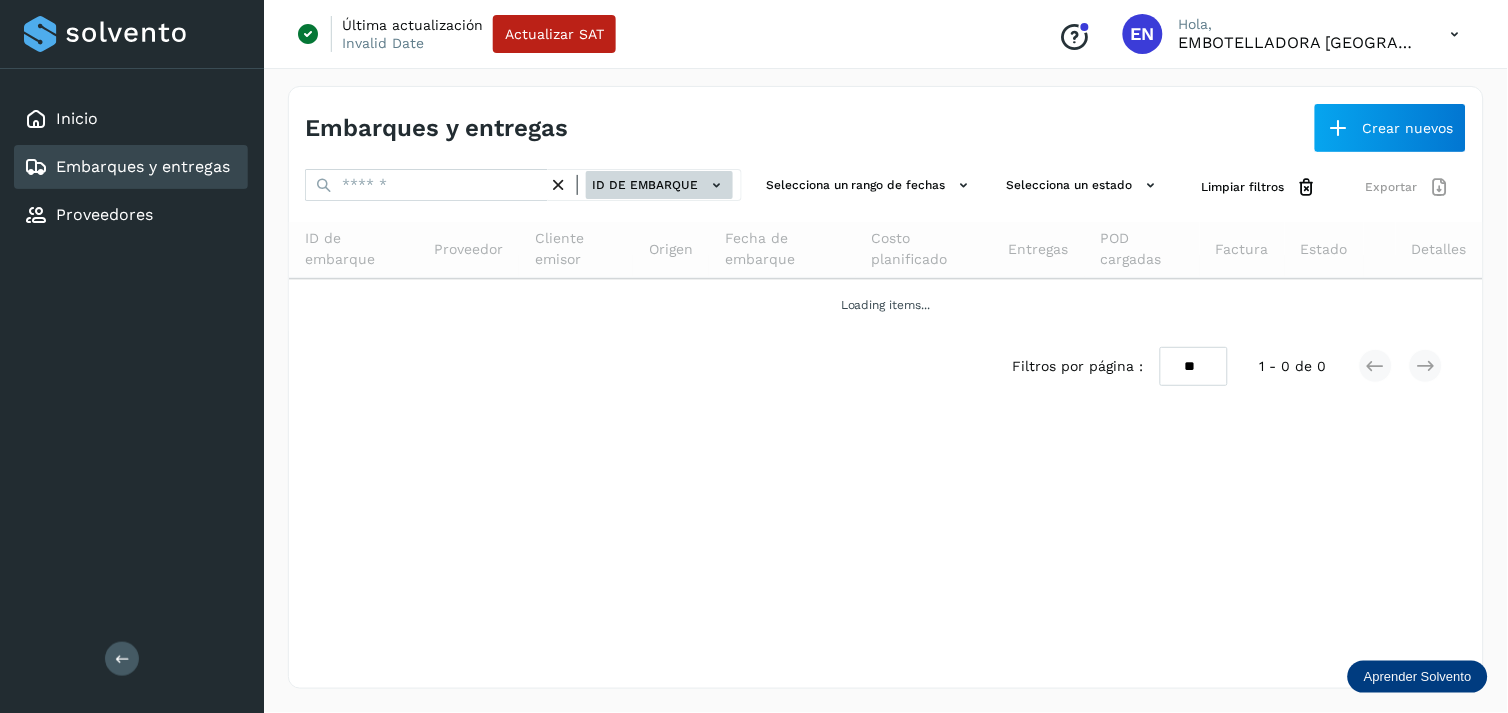 click on "ID de embarque" 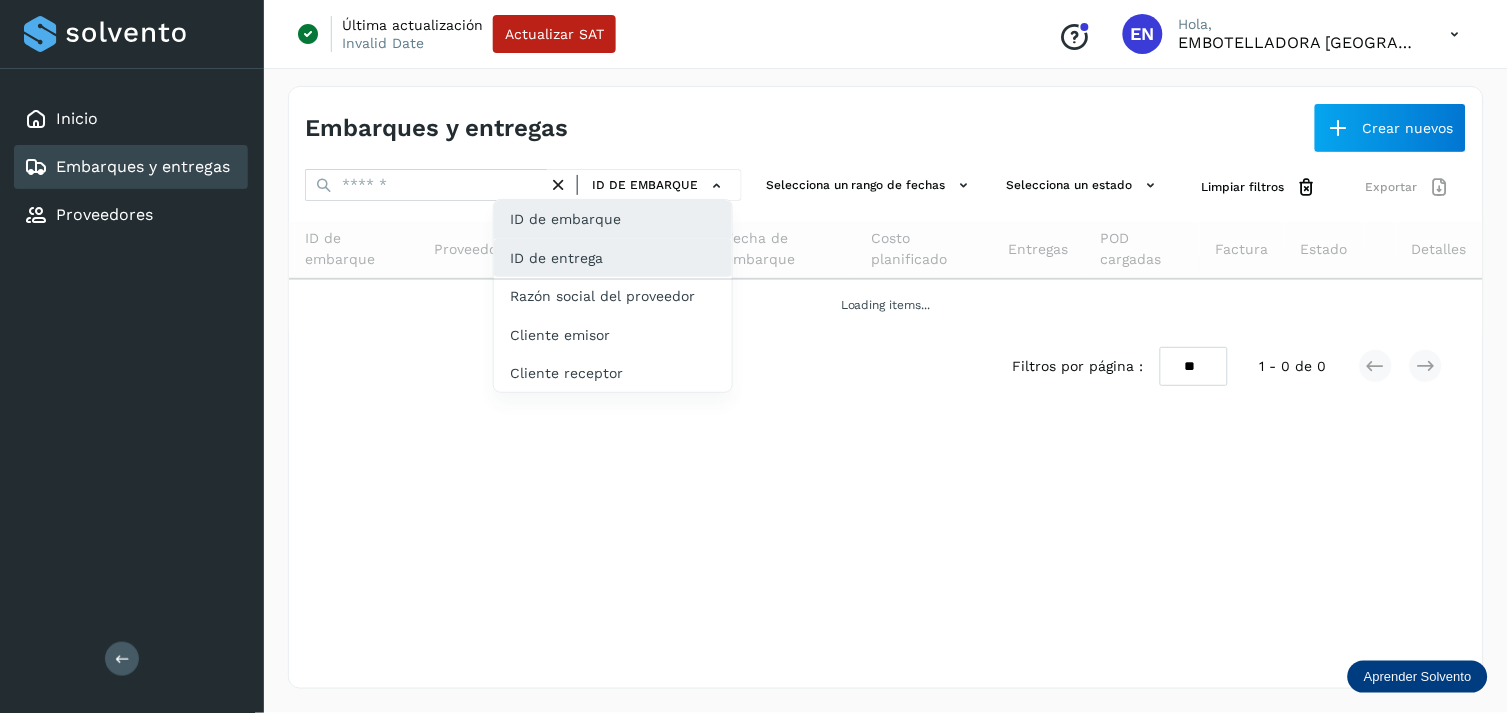 click on "ID de entrega" 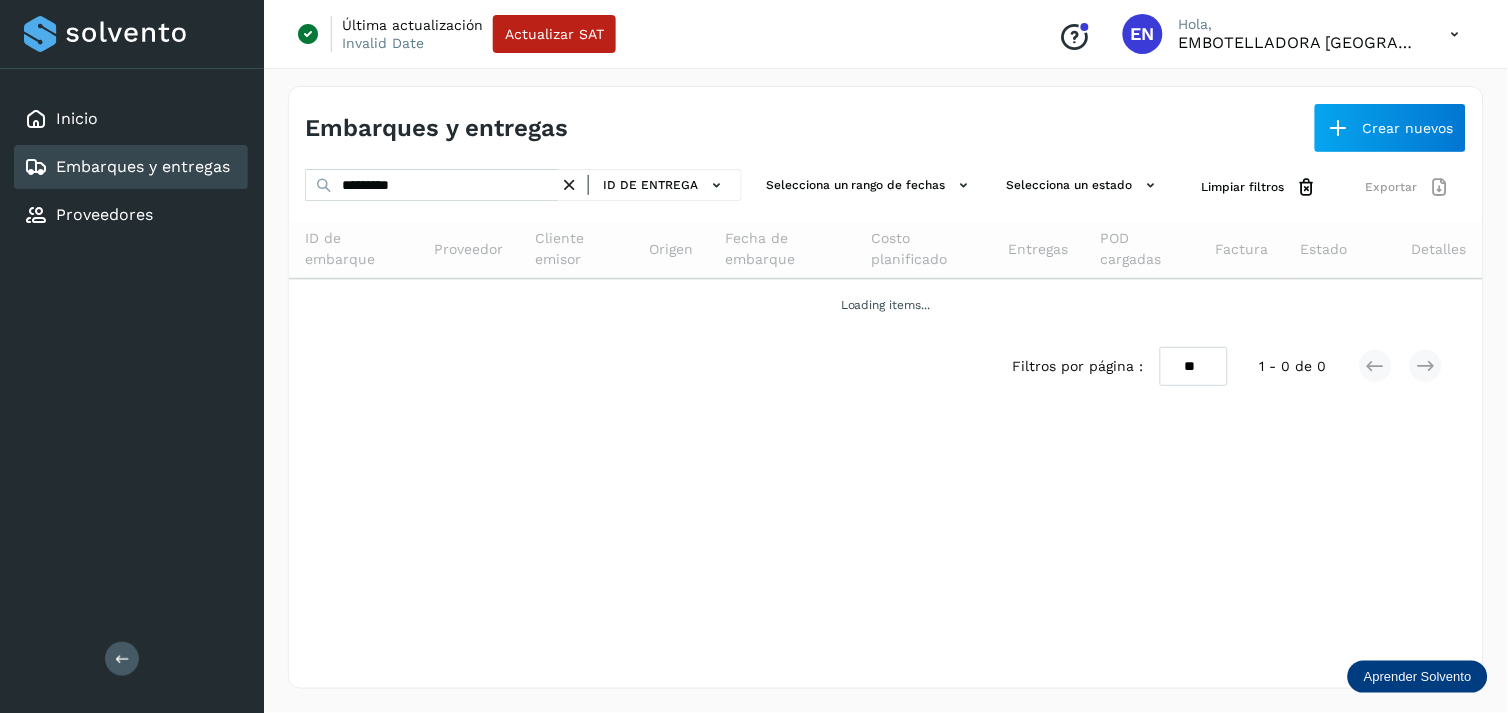 drag, startPoint x: 502, startPoint y: 205, endPoint x: 460, endPoint y: 173, distance: 52.801514 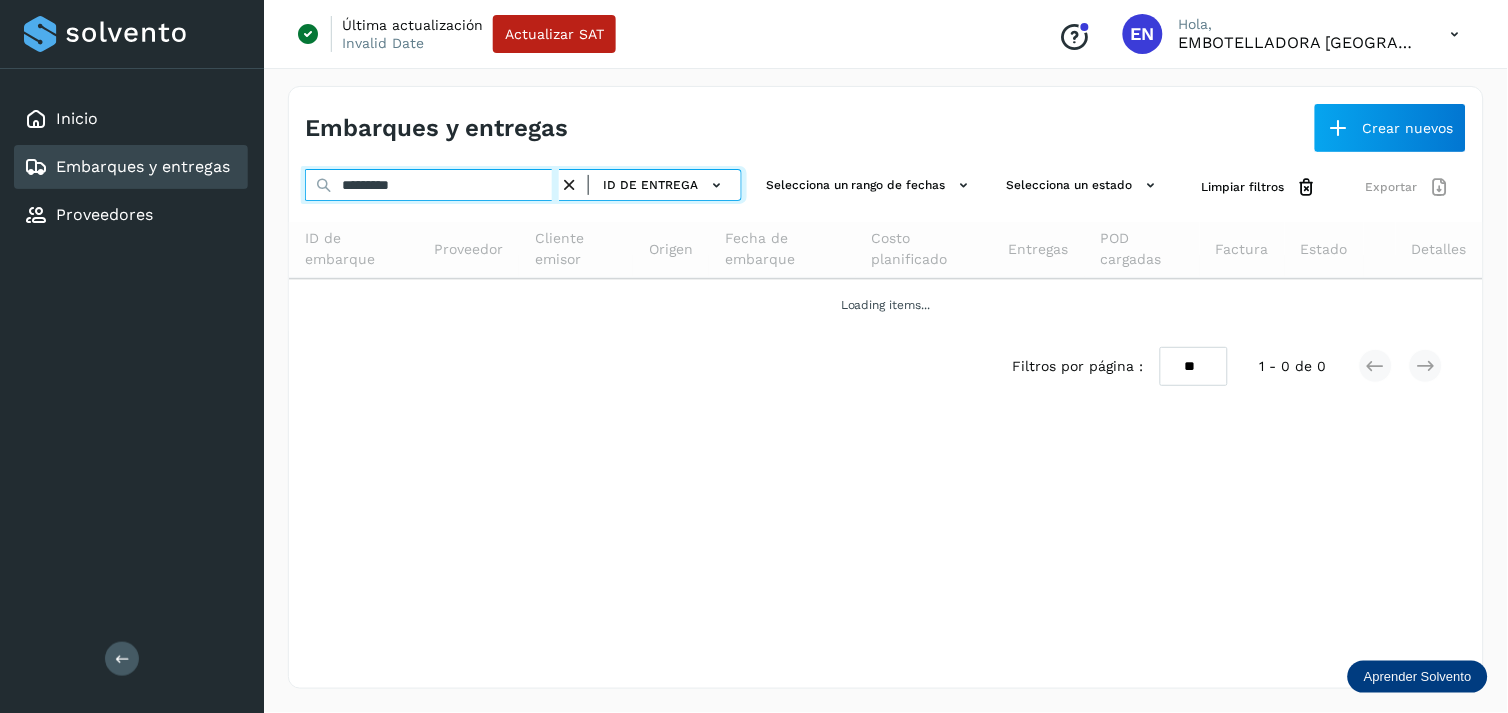 click on "*********" at bounding box center (432, 185) 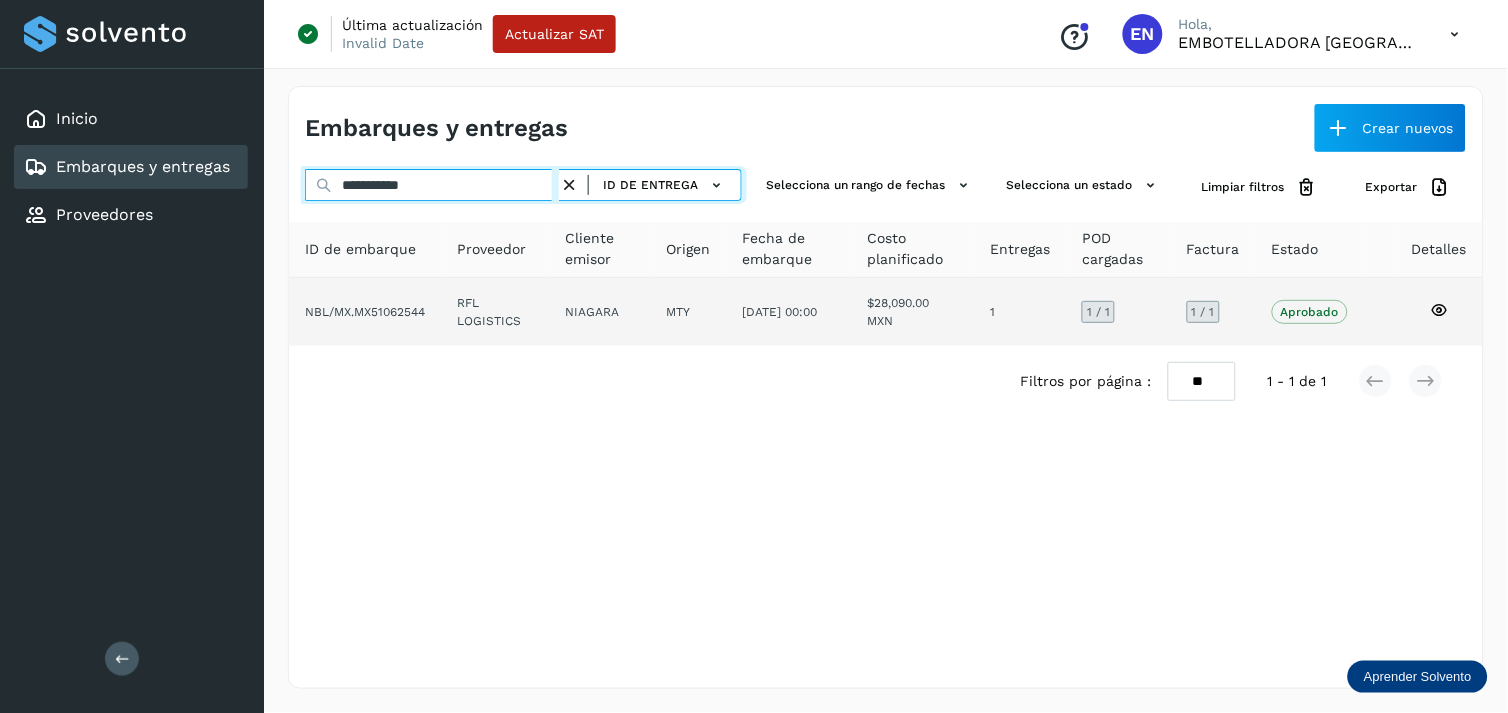 type on "**********" 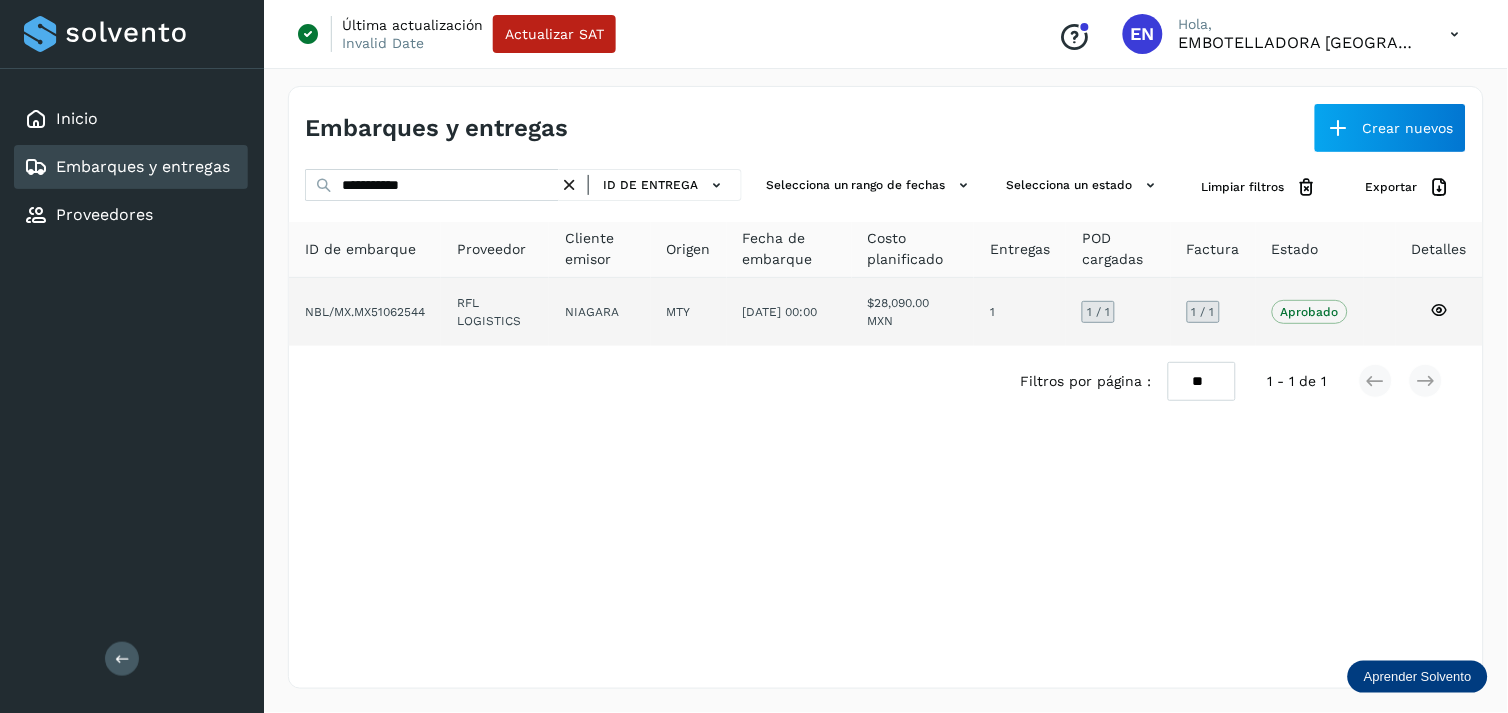 click on "RFL LOGISTICS" 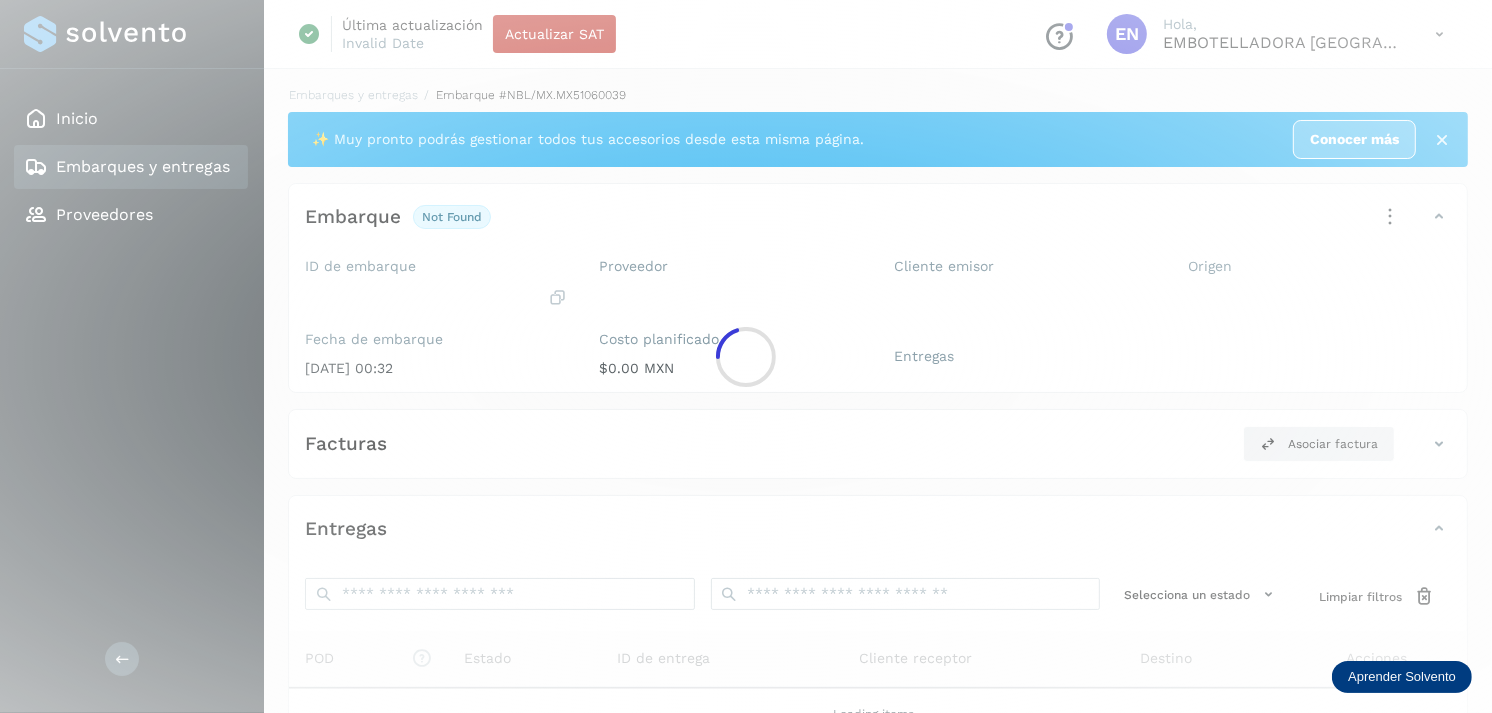 click 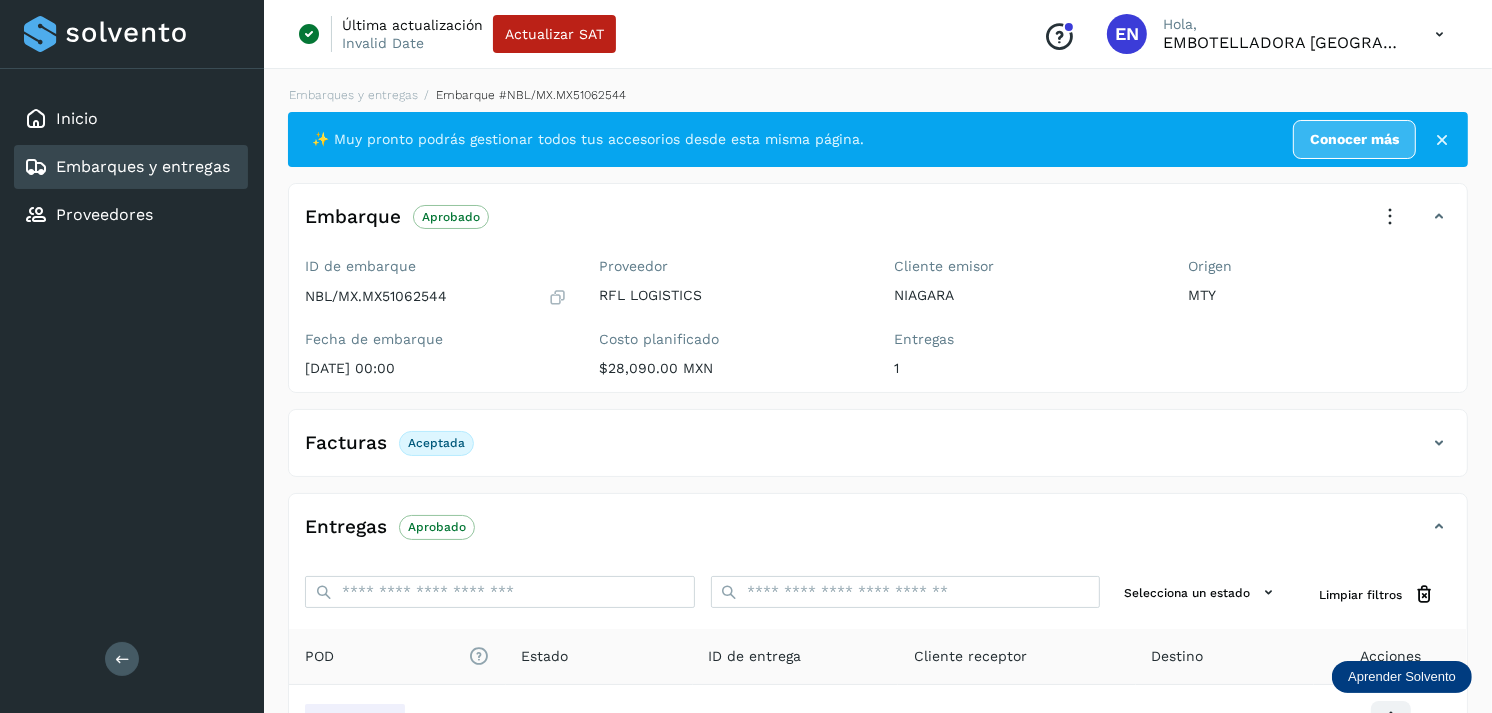 scroll, scrollTop: 241, scrollLeft: 0, axis: vertical 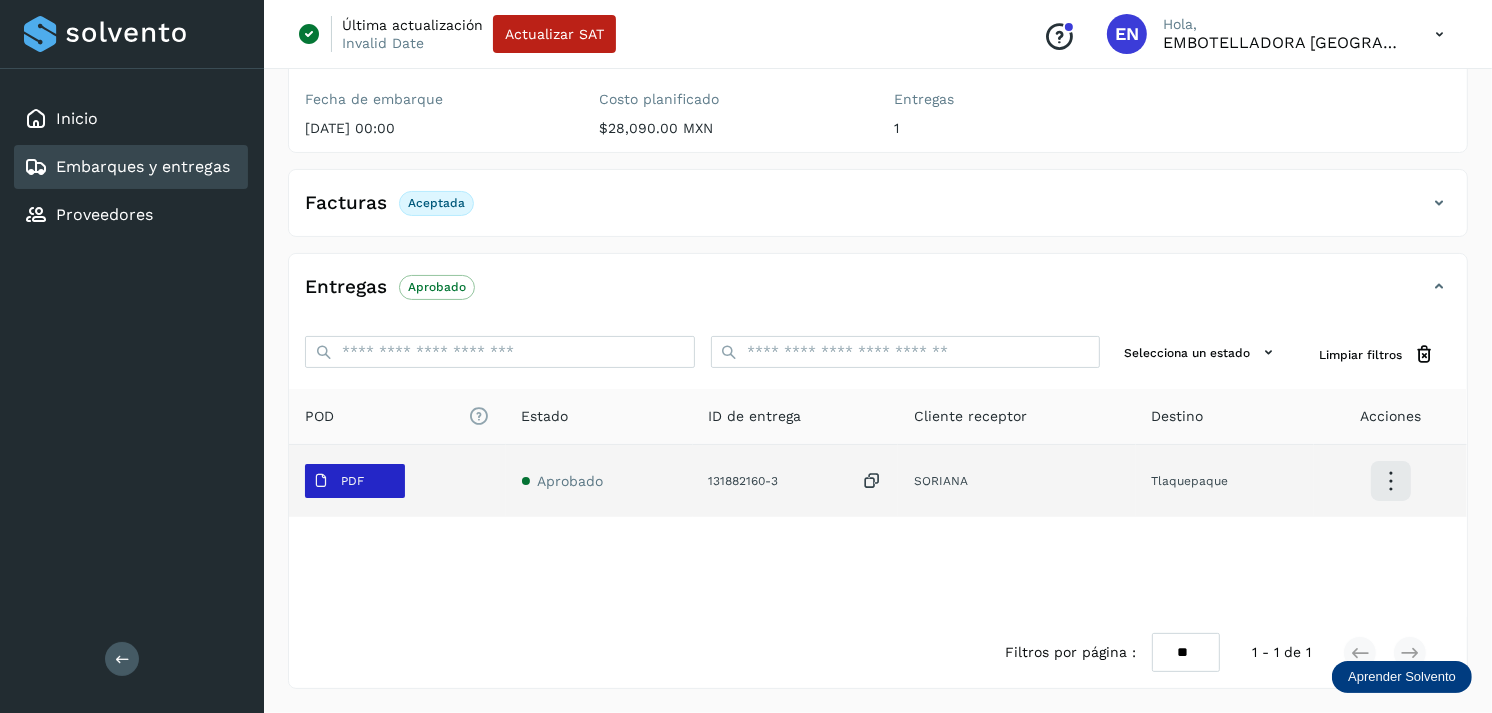 click on "PDF" at bounding box center (352, 481) 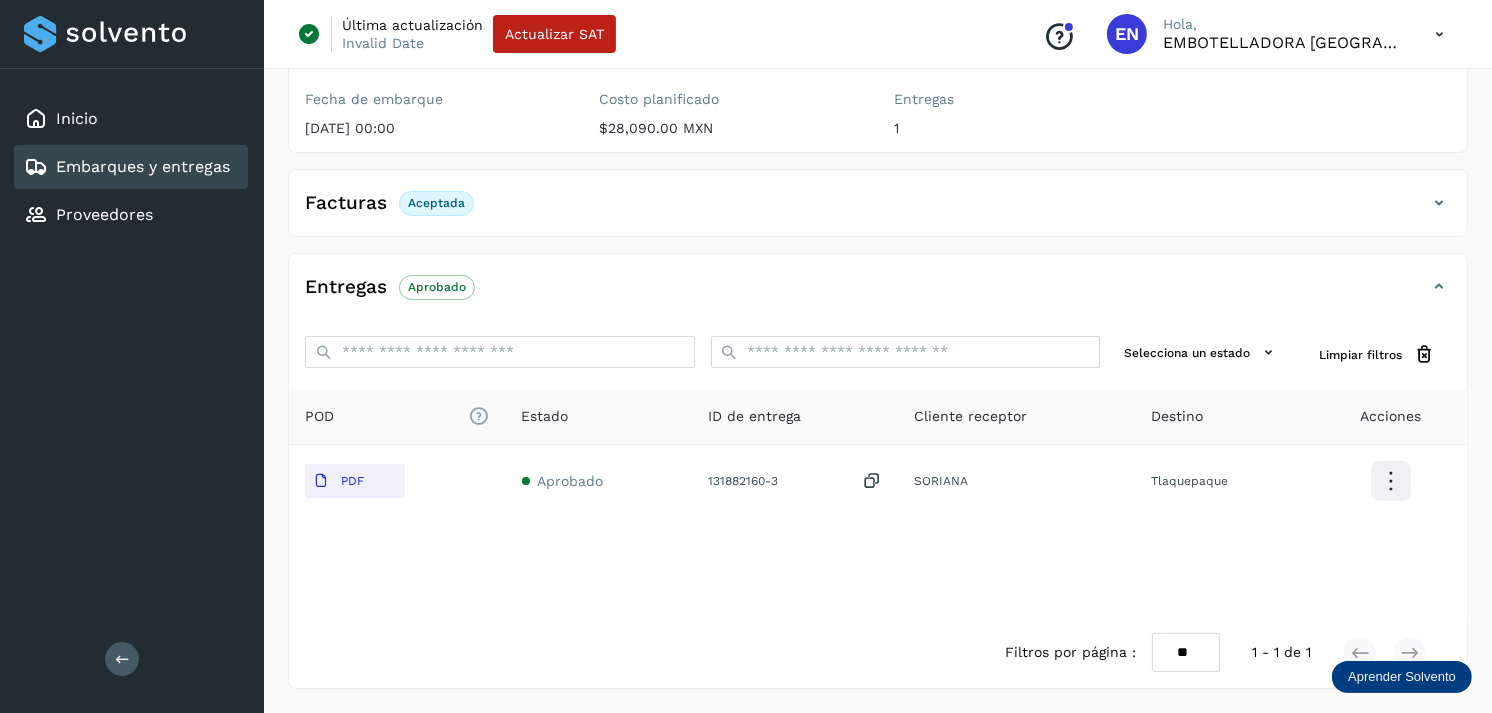type 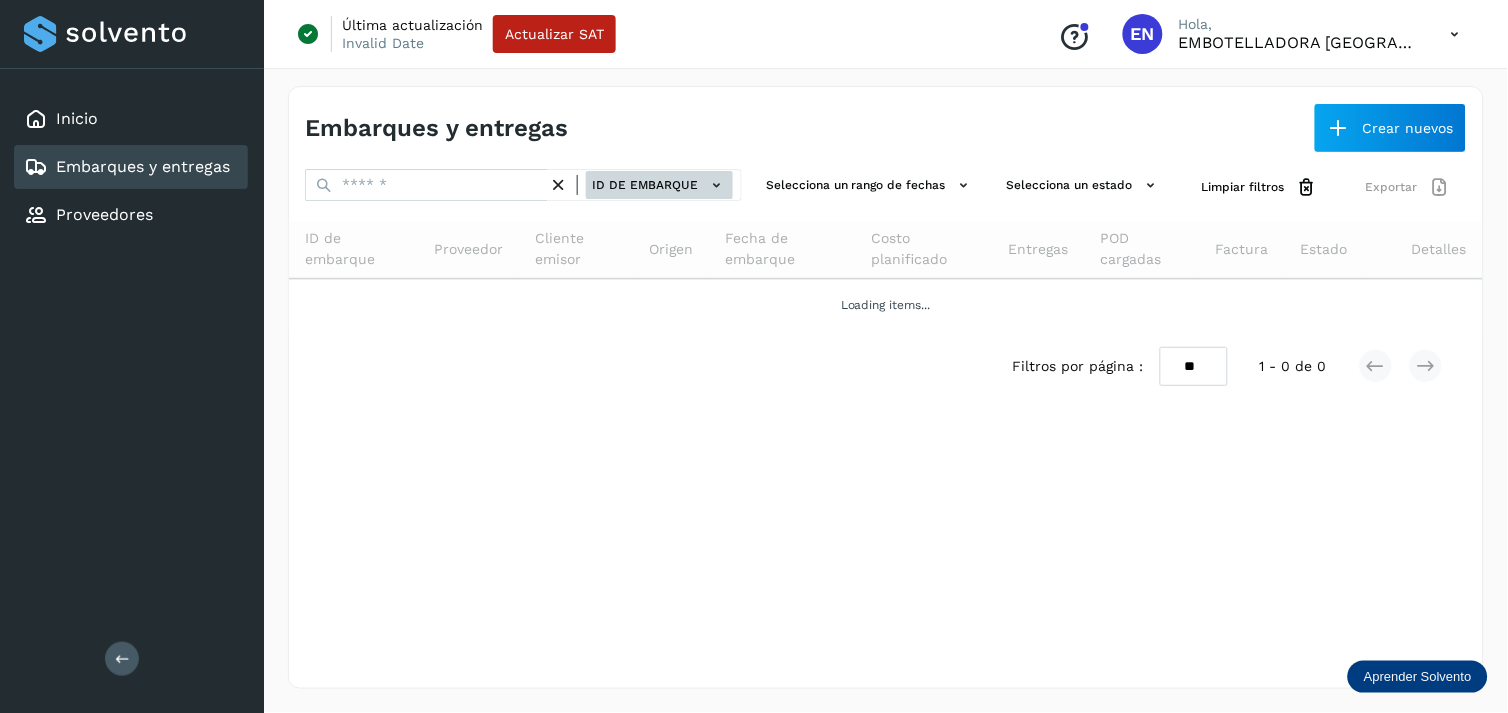click 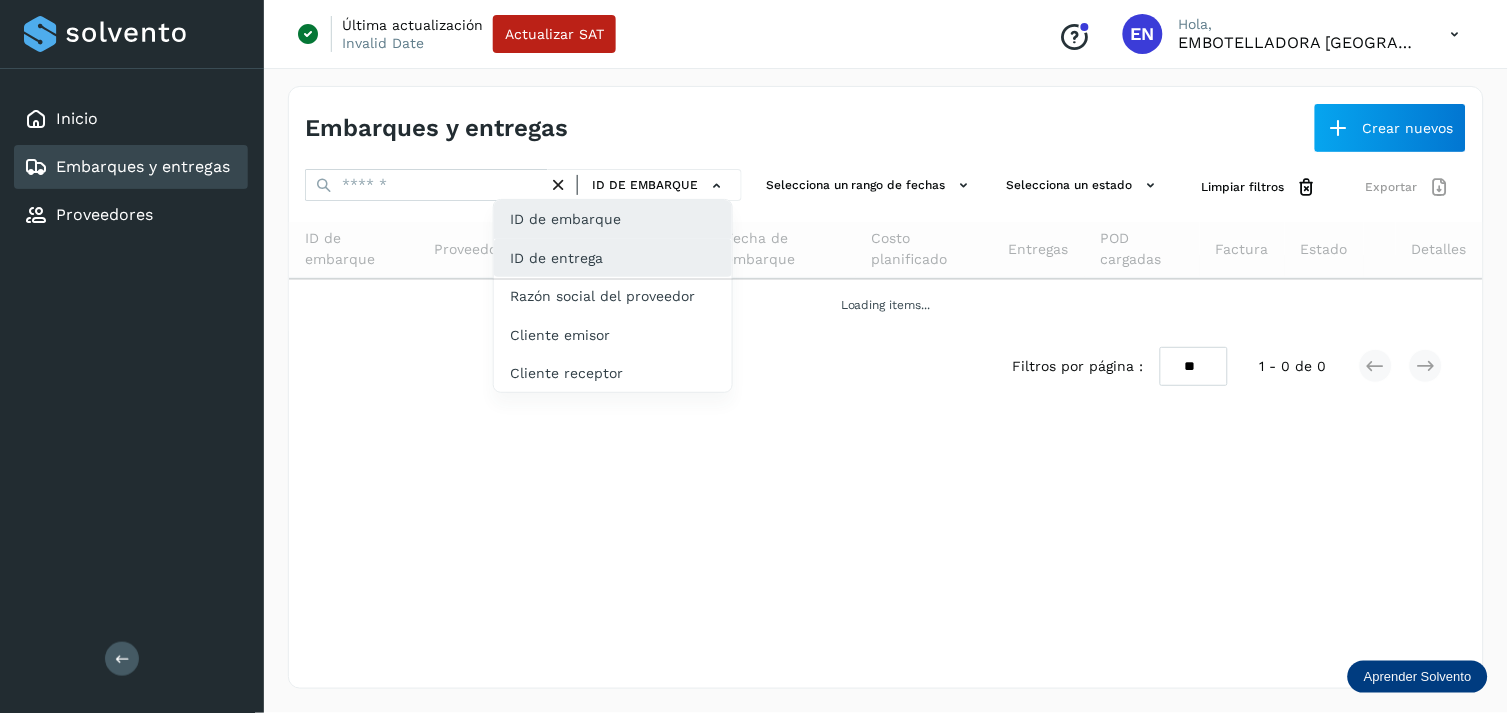 click on "ID de entrega" 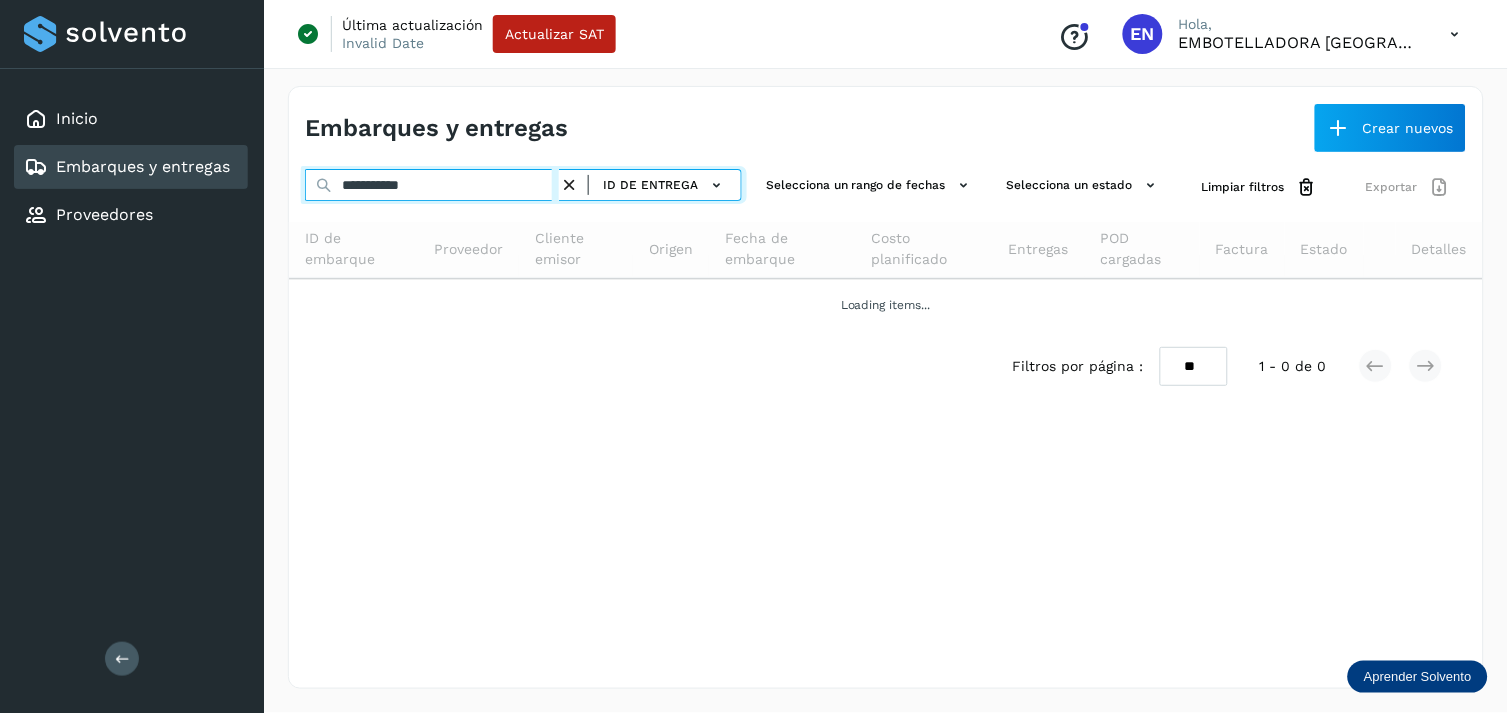 click on "**********" at bounding box center (432, 185) 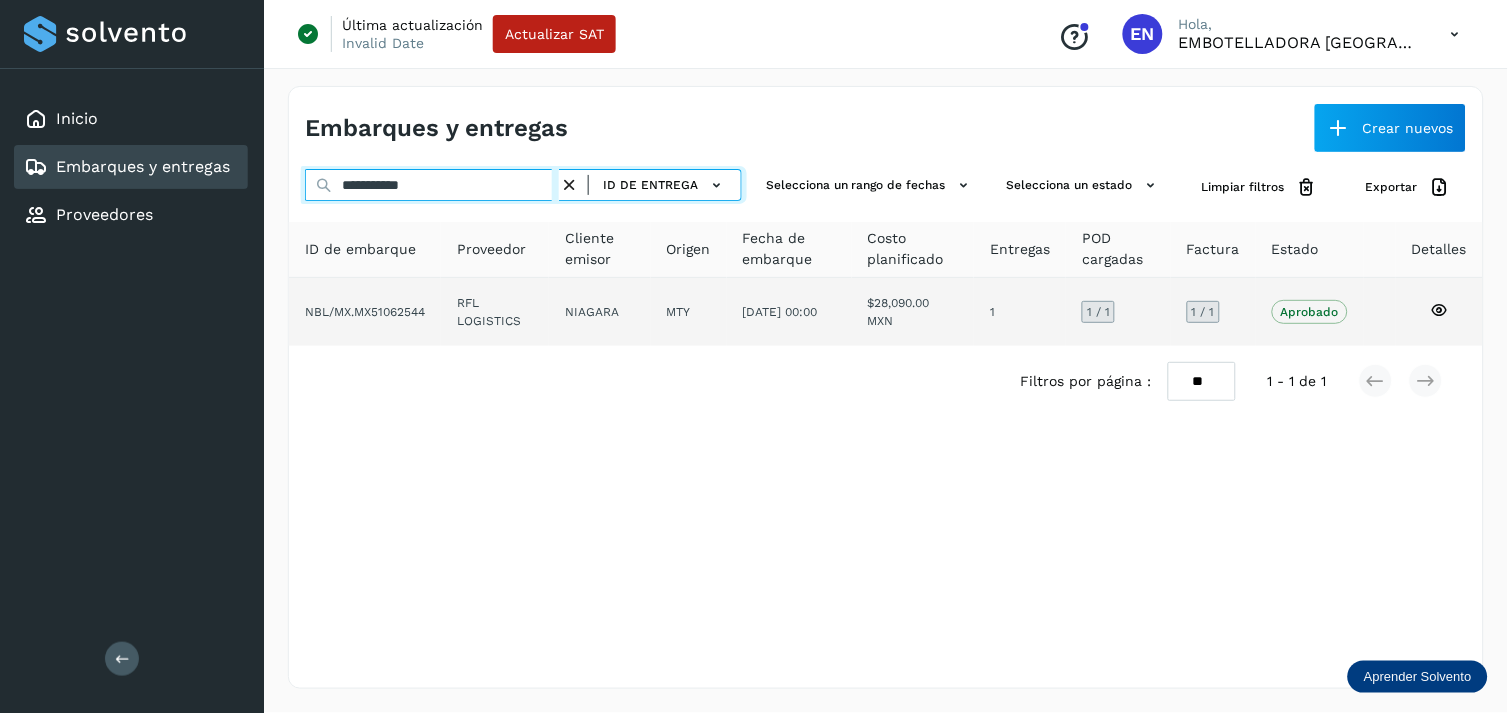 type on "**********" 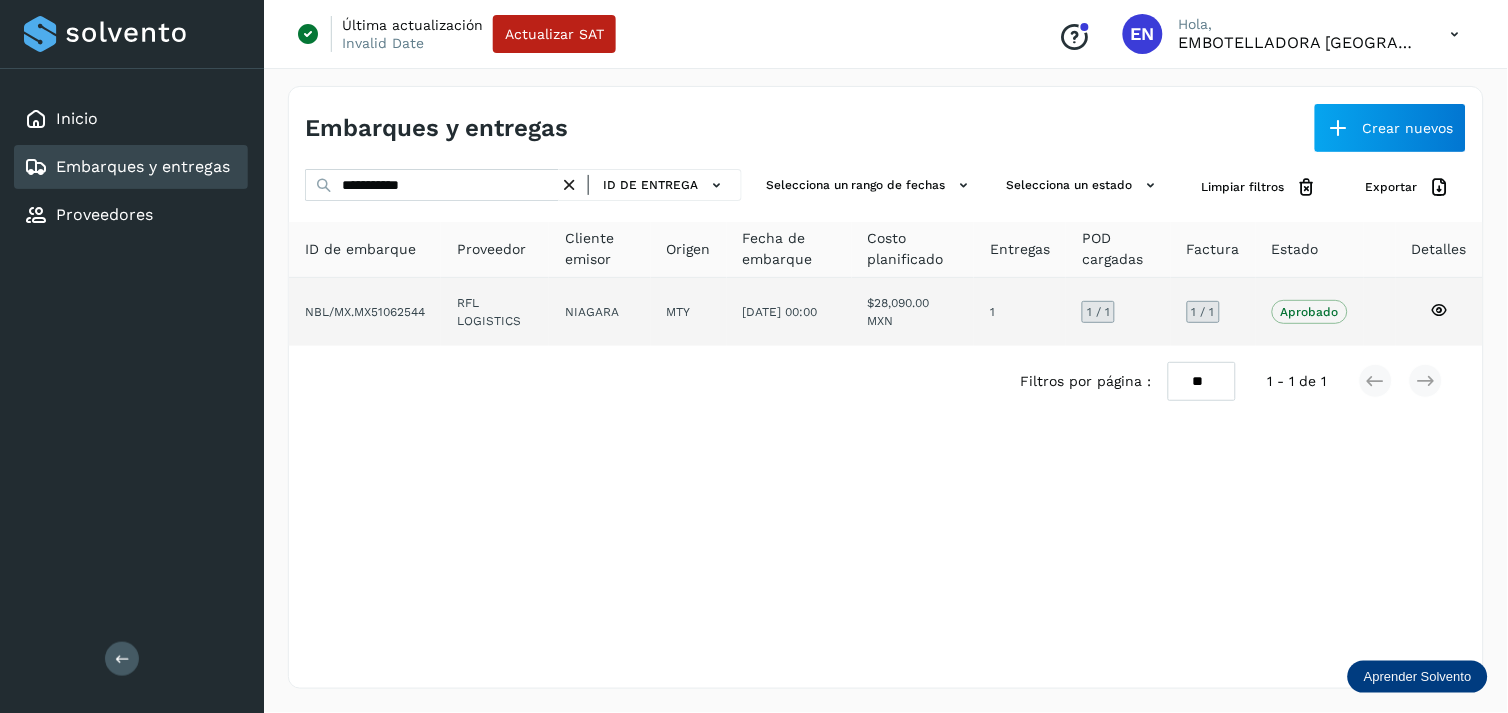 click on "NIAGARA" 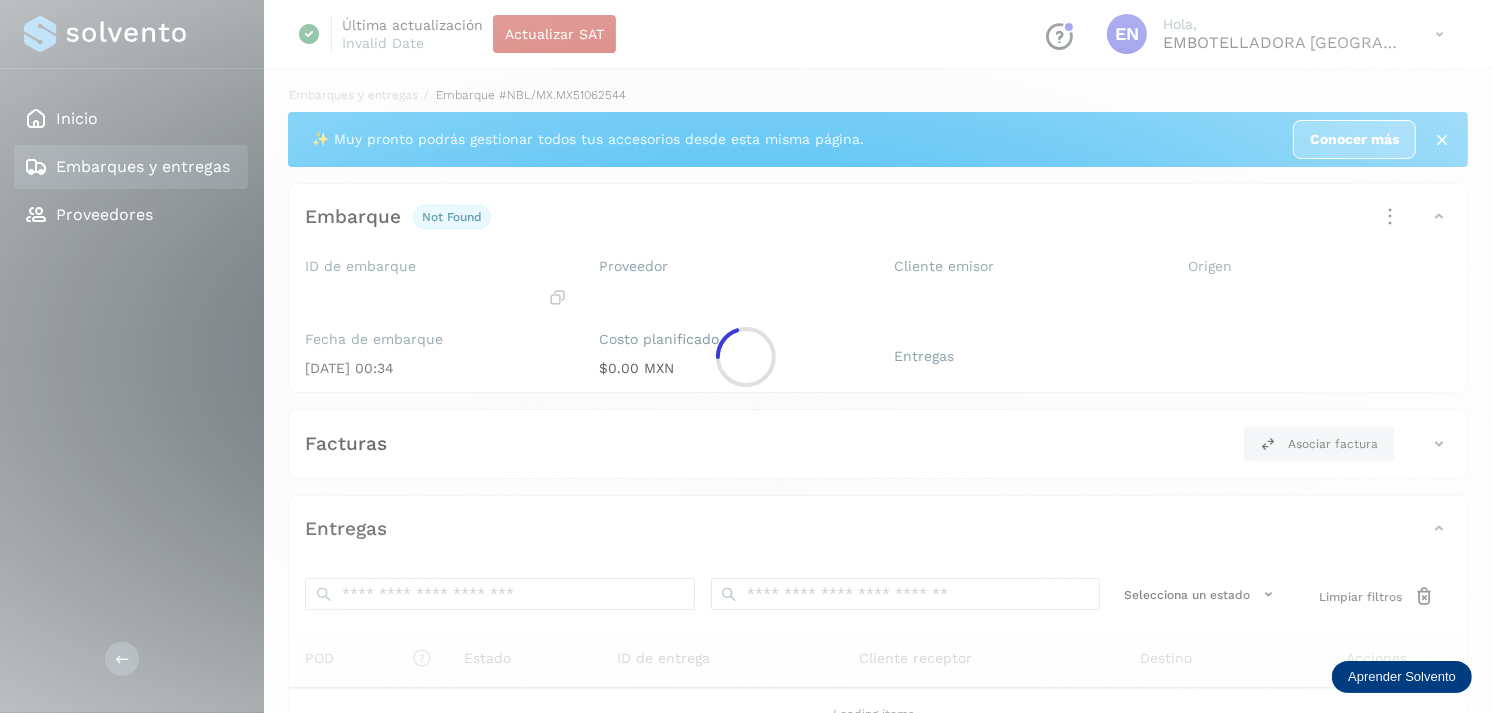click 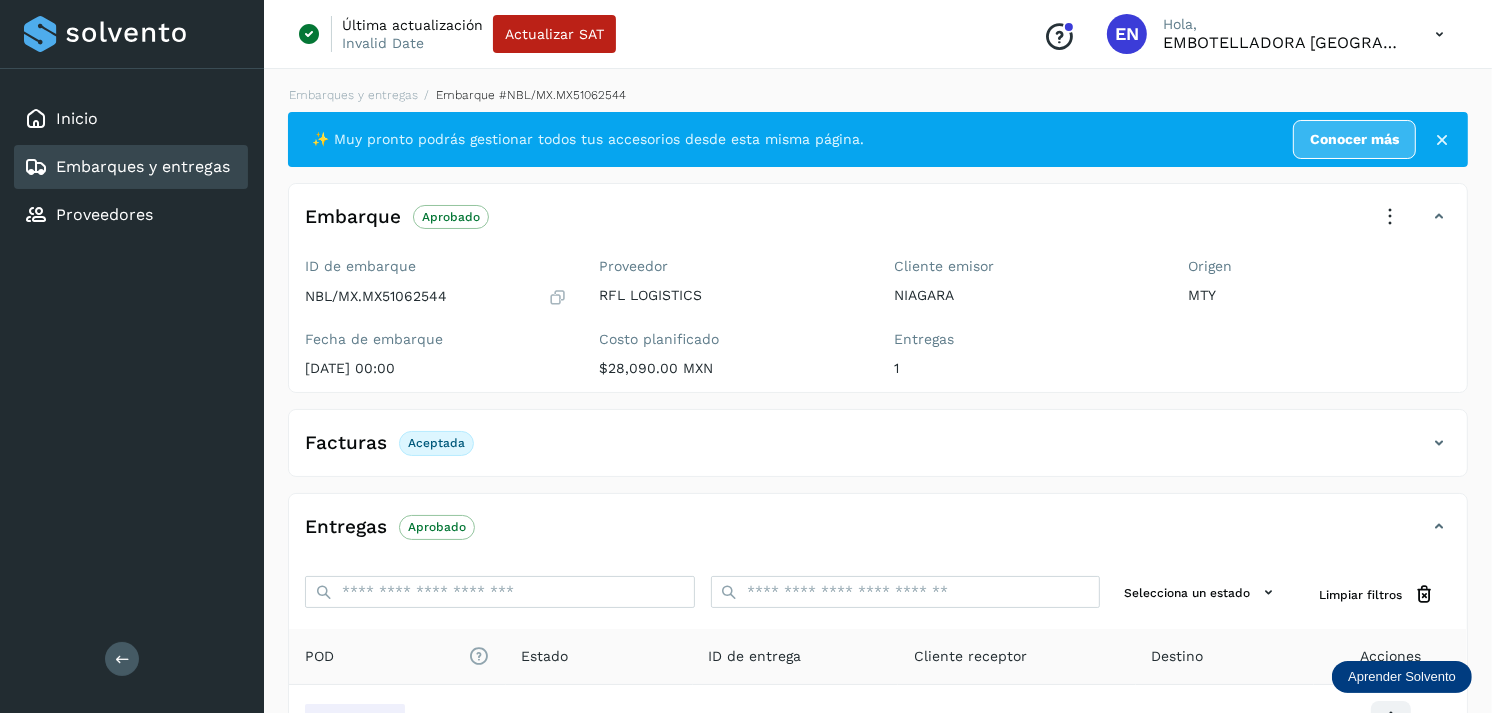 click on "Embarques y entregas" 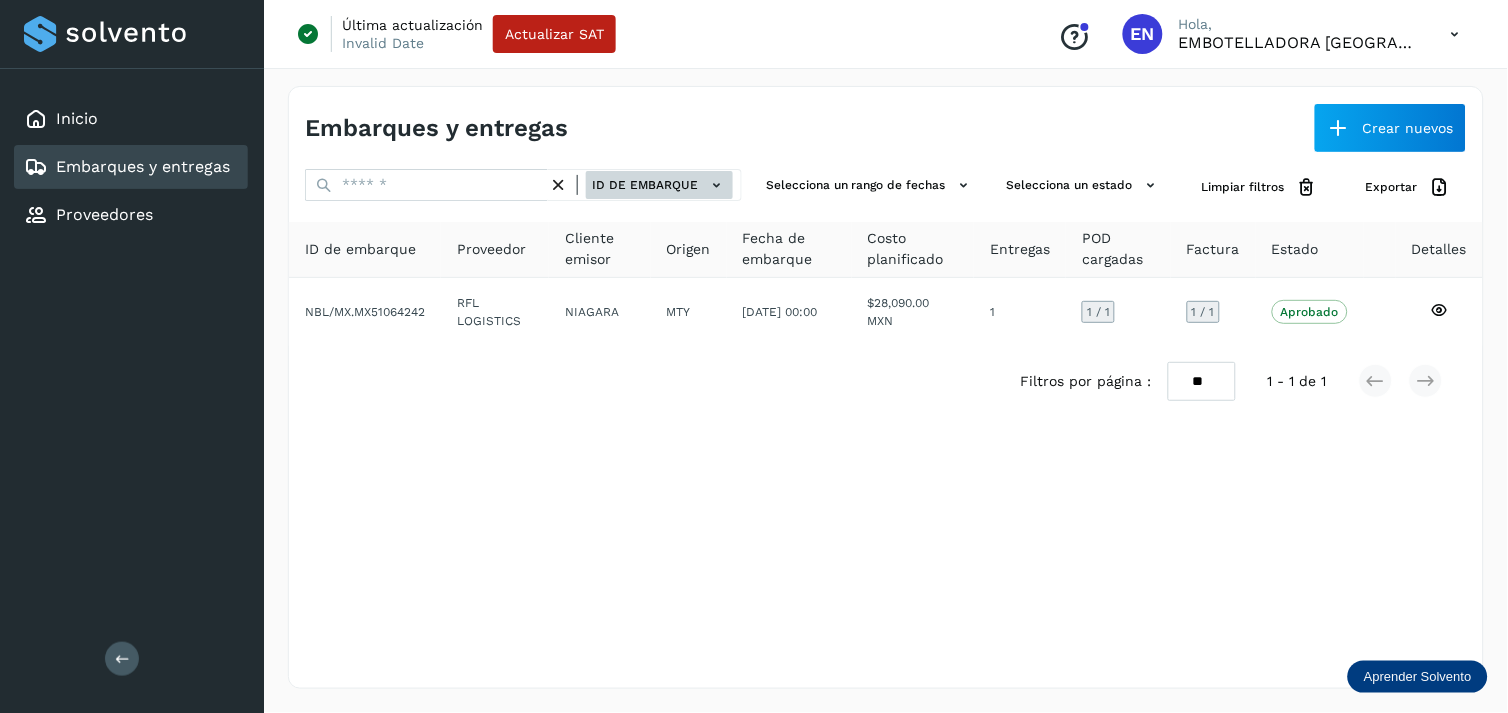 click on "ID de embarque" at bounding box center [659, 185] 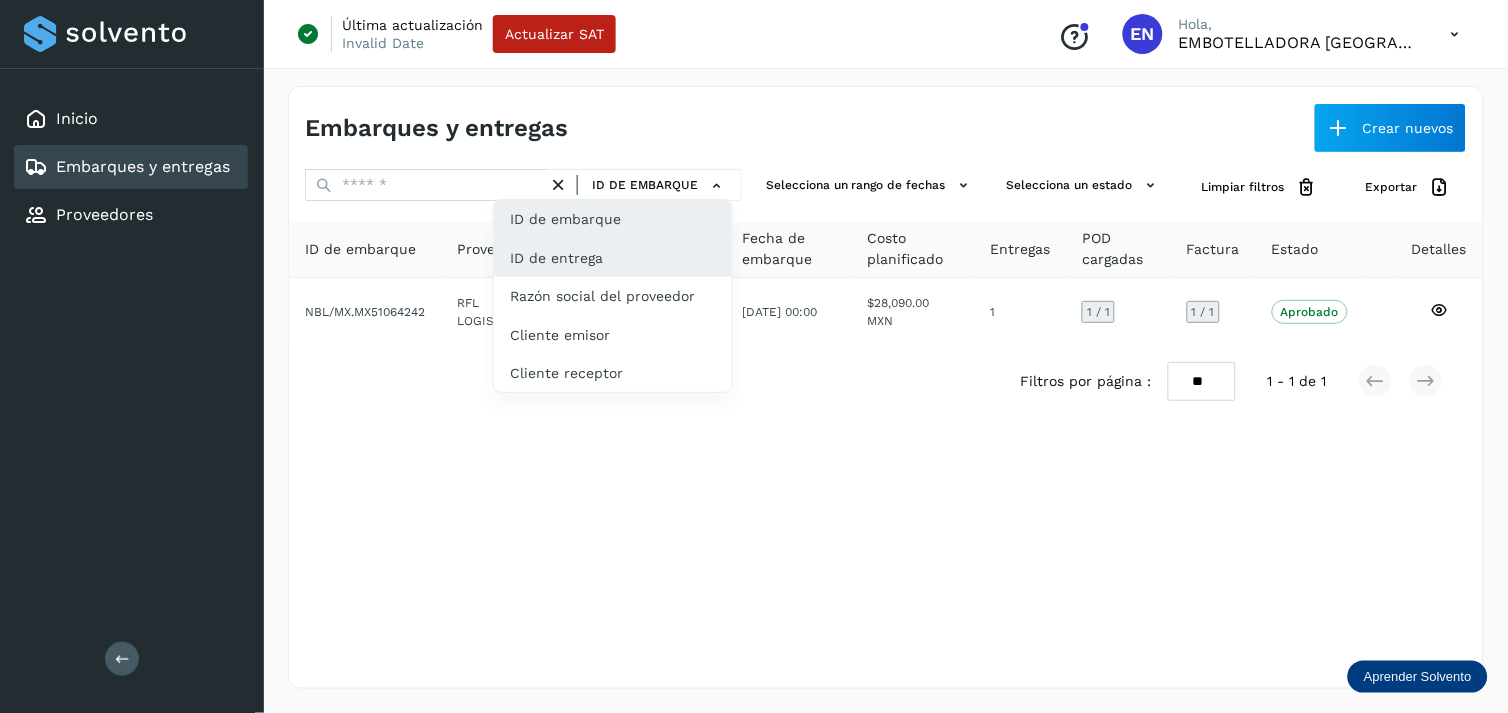 click on "ID de entrega" 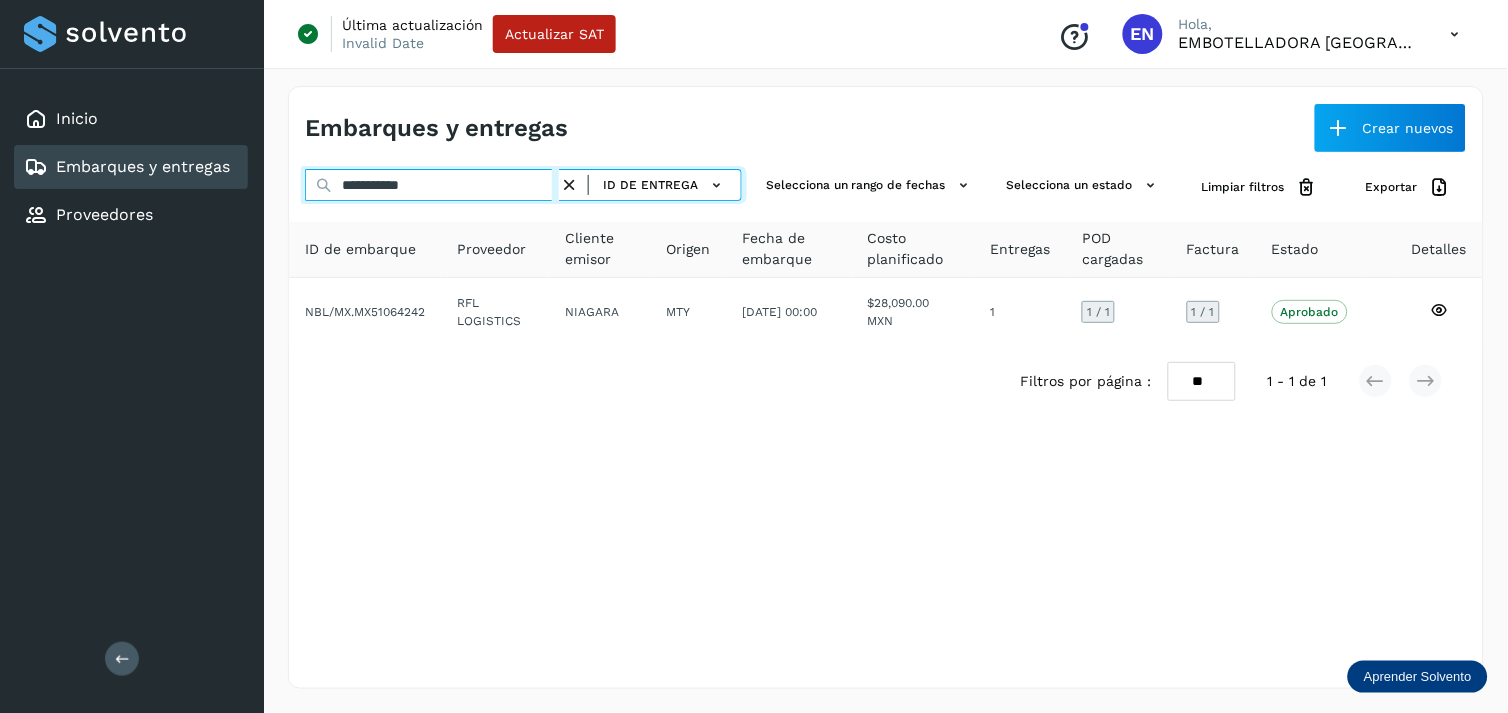 click on "**********" at bounding box center (432, 185) 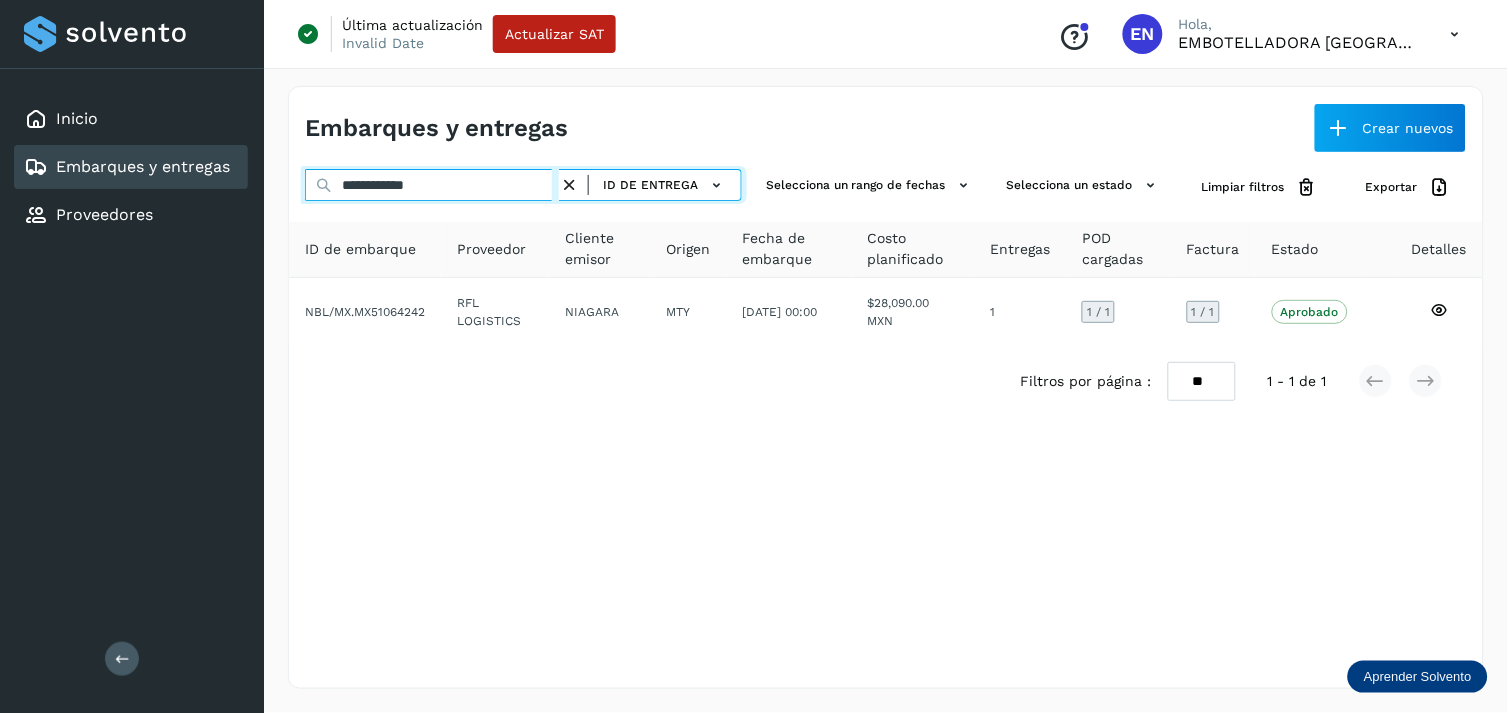 type on "**********" 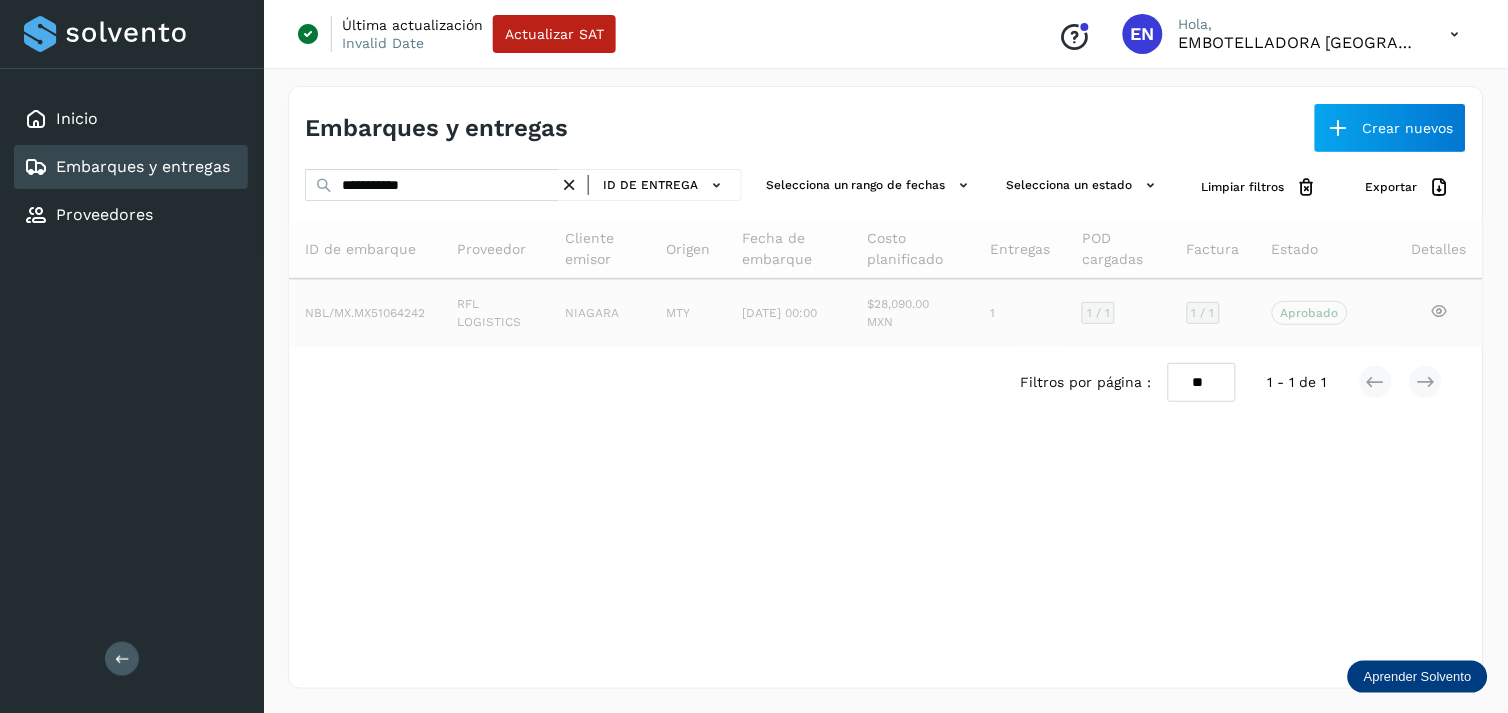 click on "NIAGARA" 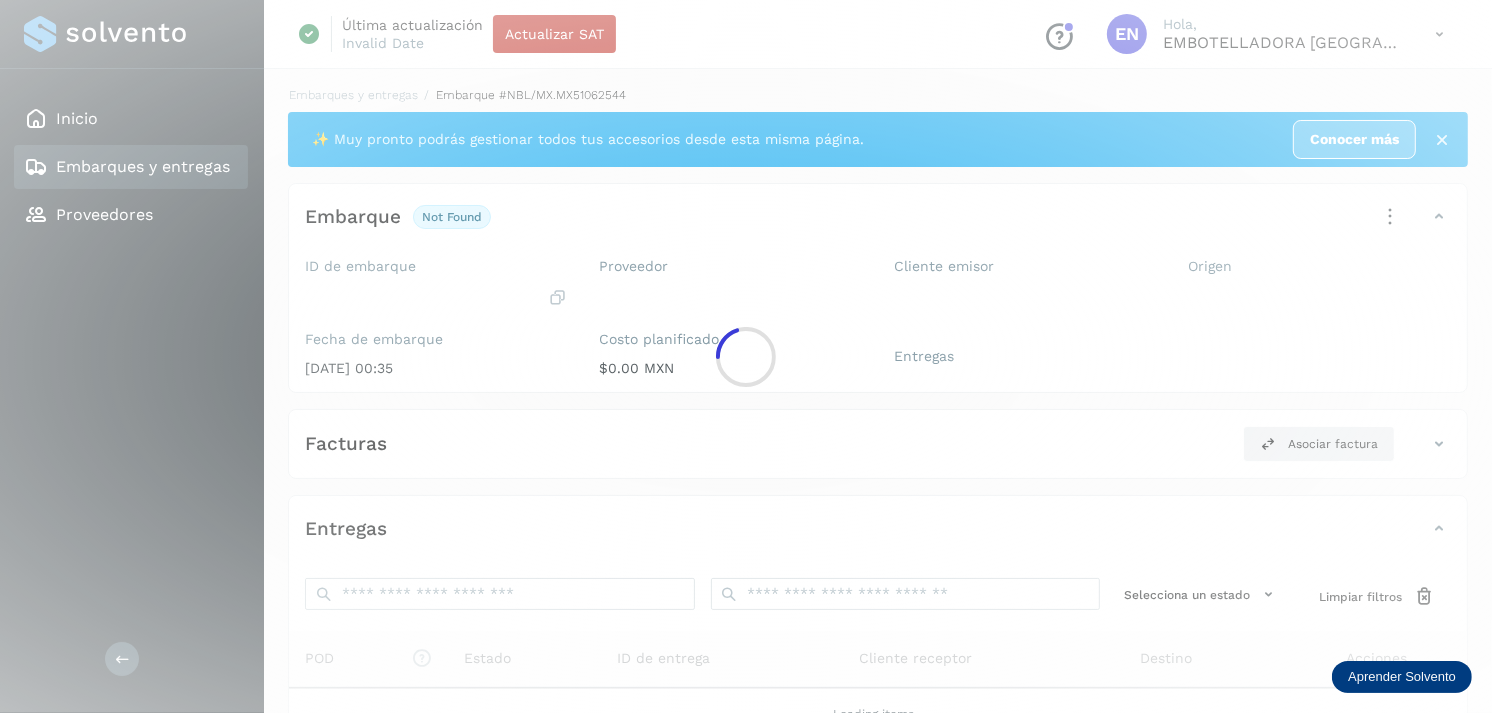 click 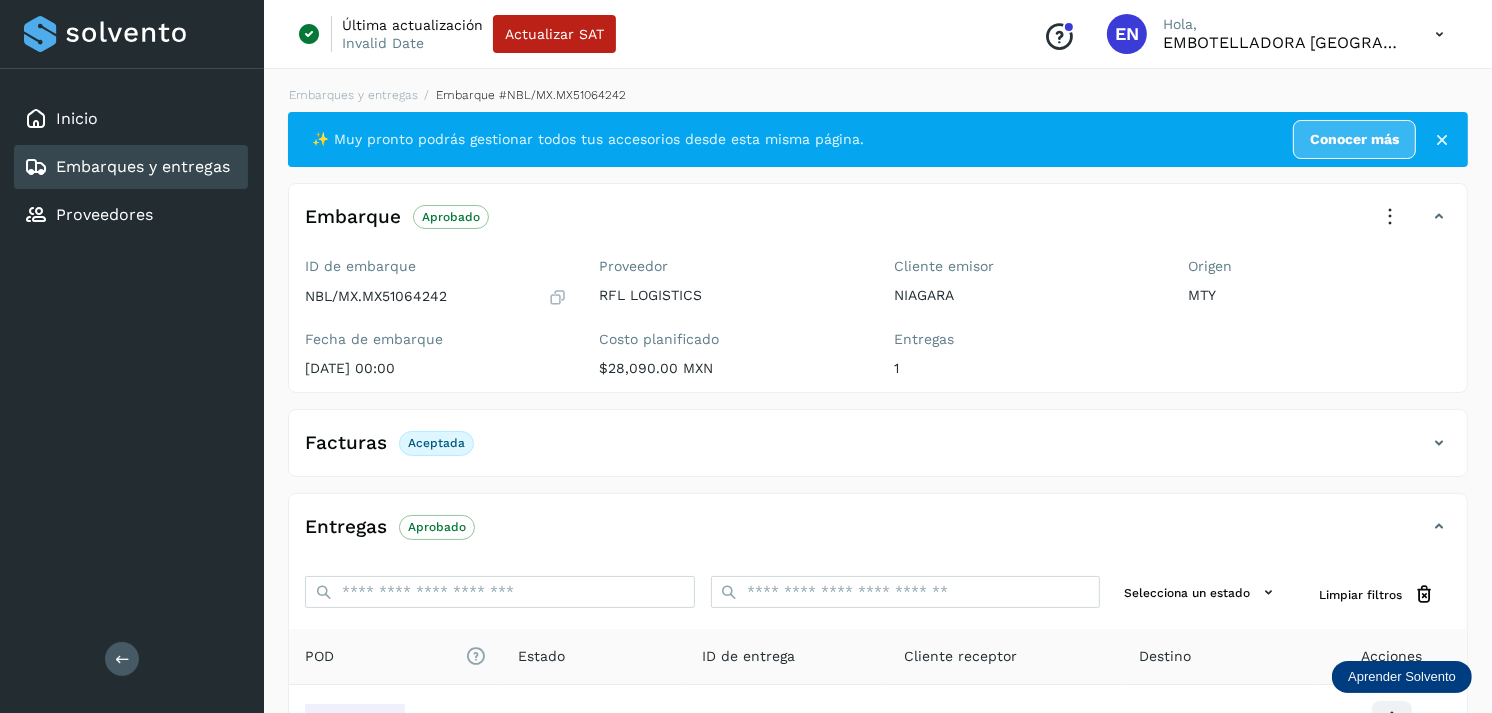 scroll, scrollTop: 241, scrollLeft: 0, axis: vertical 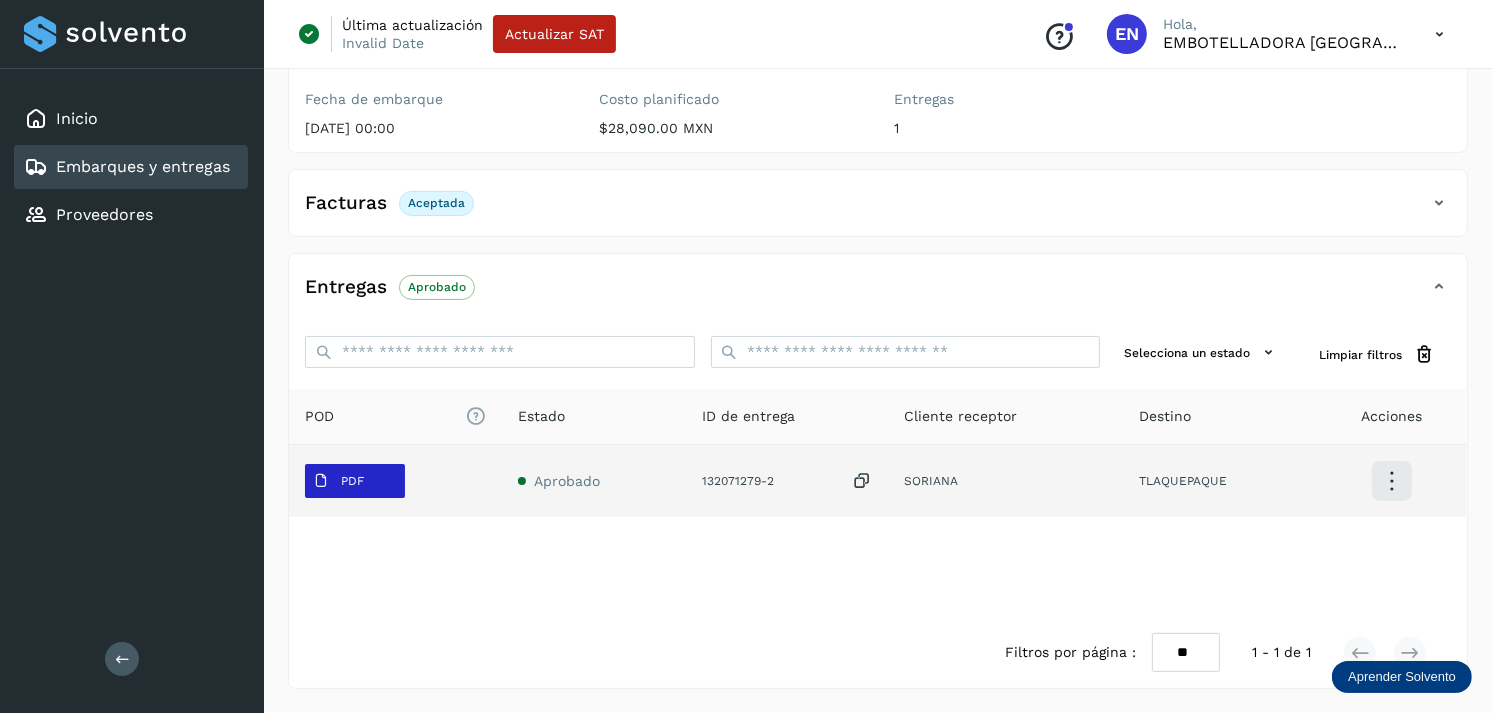 click on "PDF" at bounding box center (338, 481) 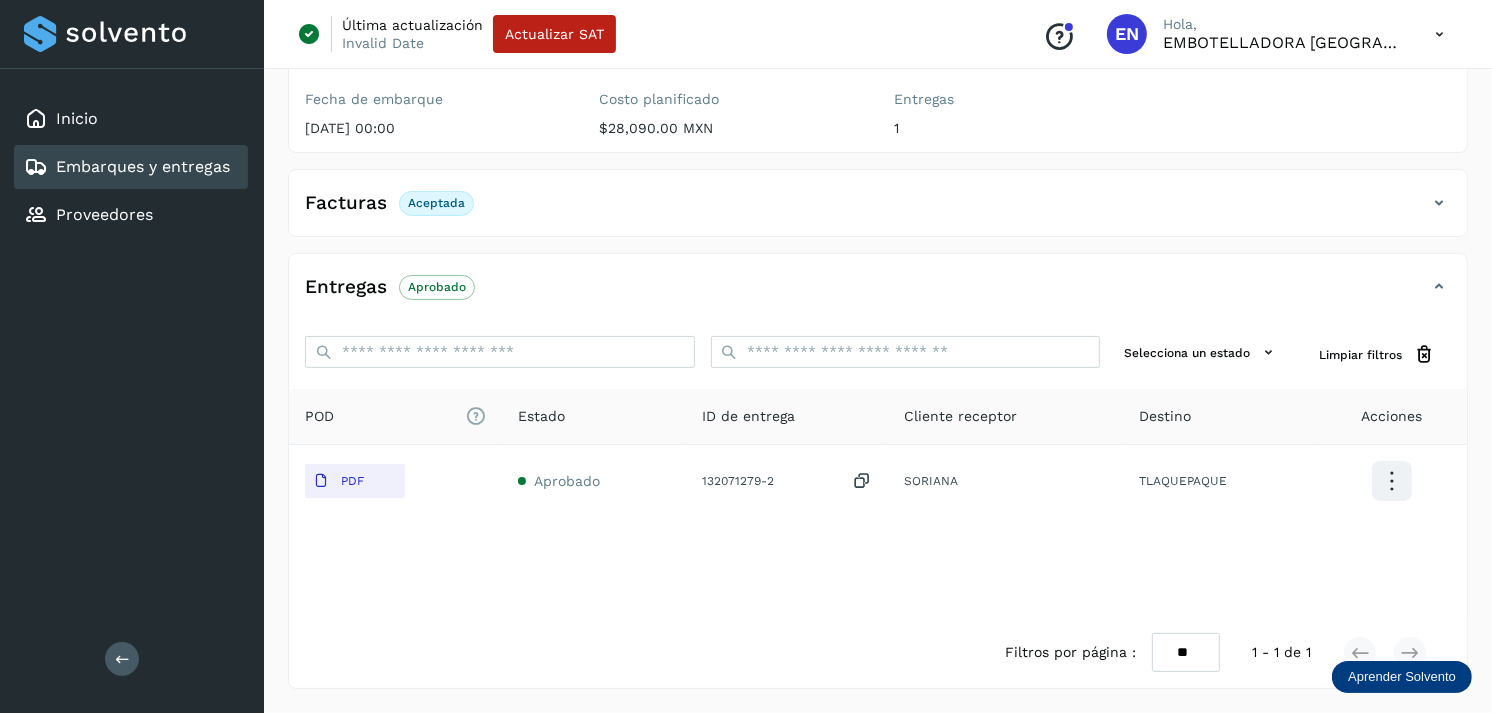 type 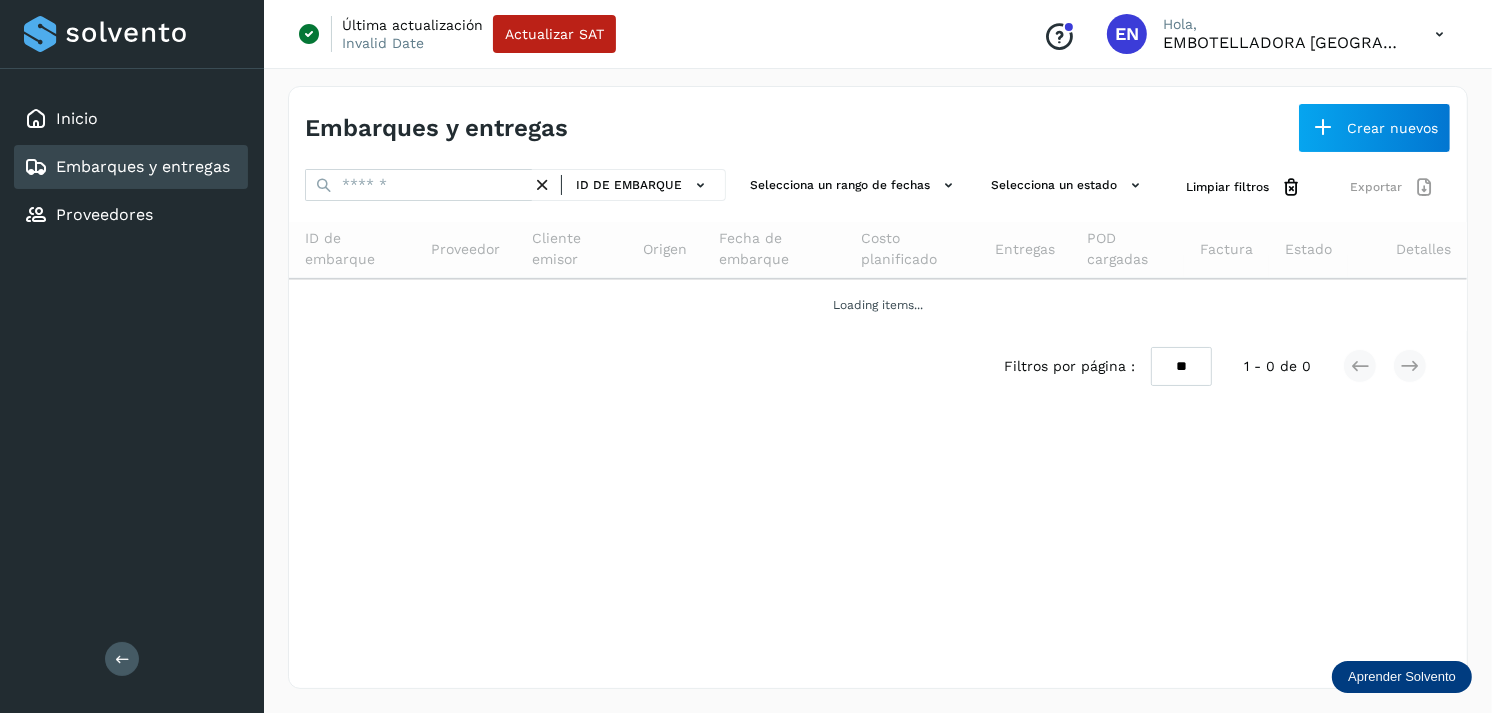 scroll, scrollTop: 0, scrollLeft: 0, axis: both 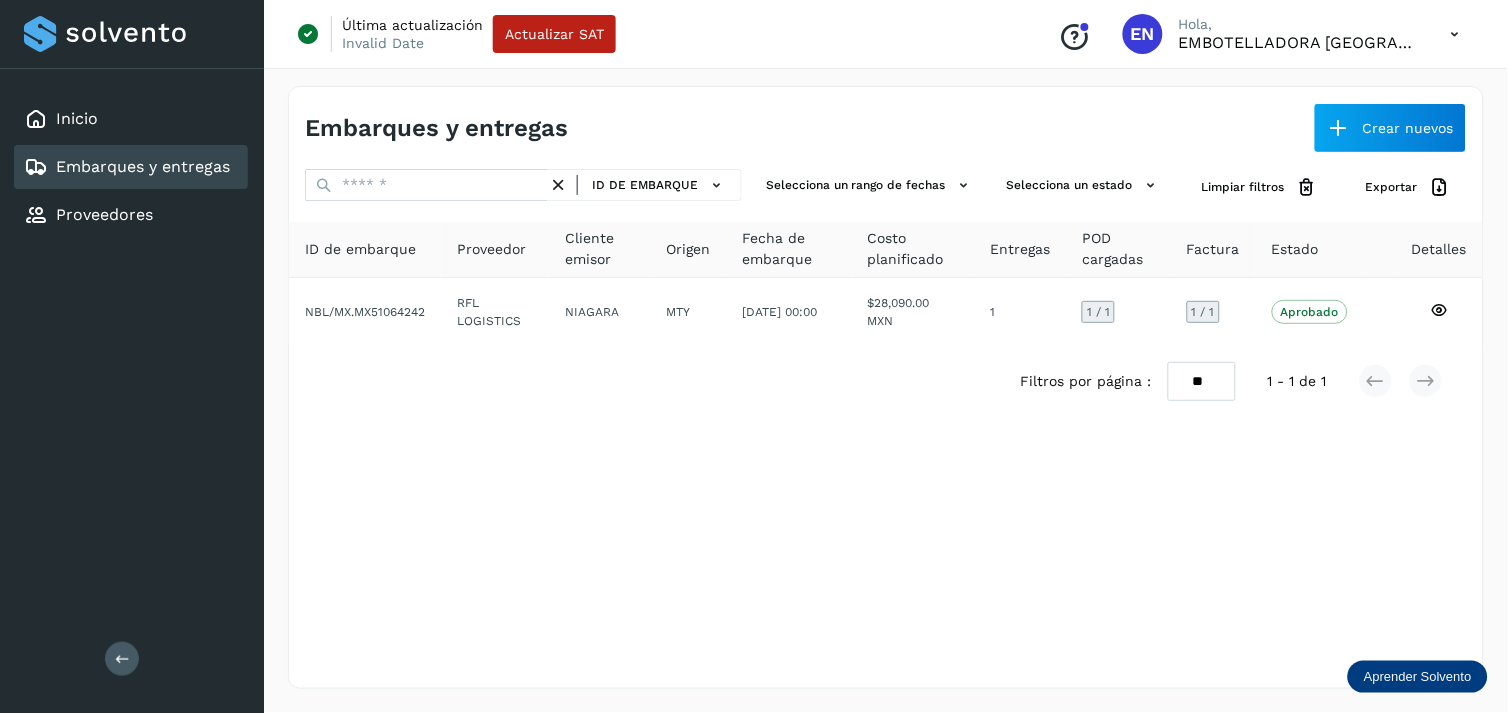 click on "Embarques y entregas" at bounding box center [143, 166] 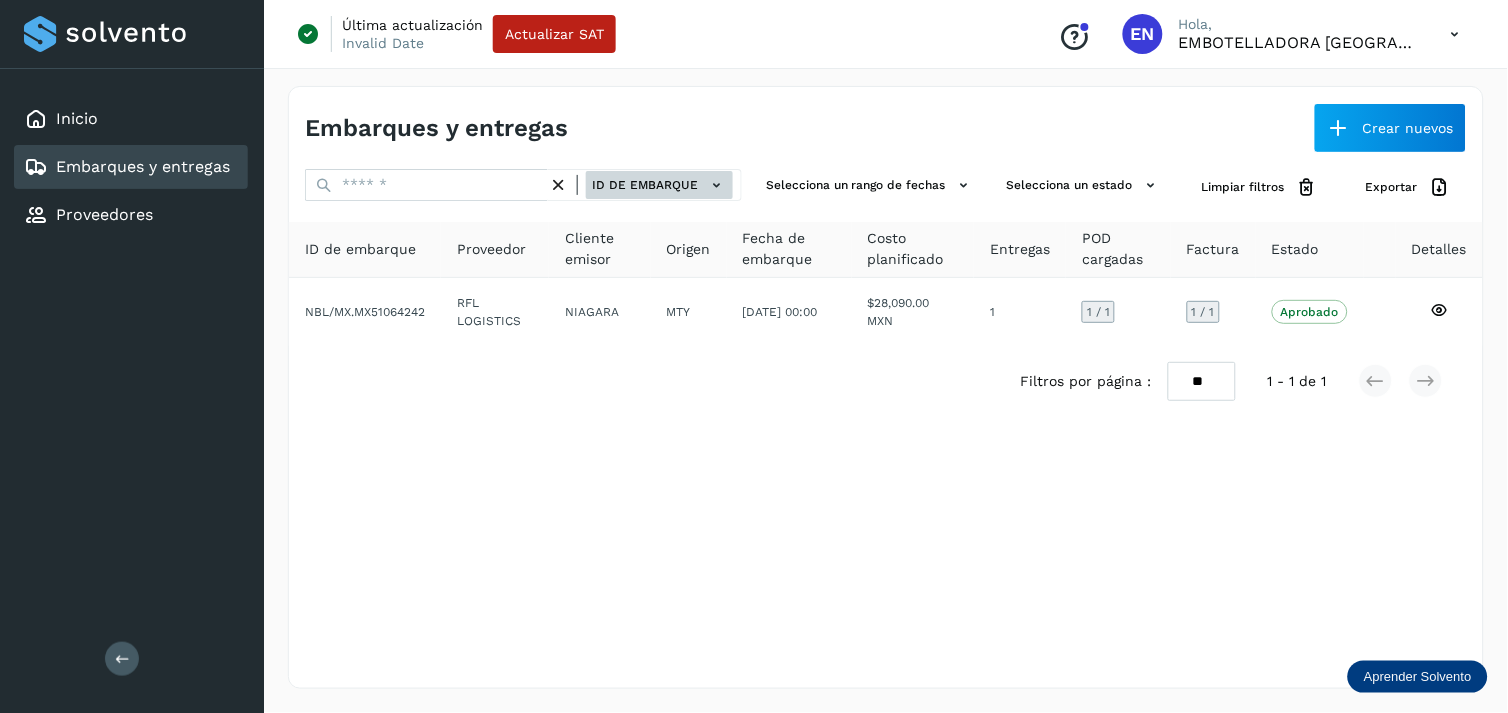 click on "ID de embarque" 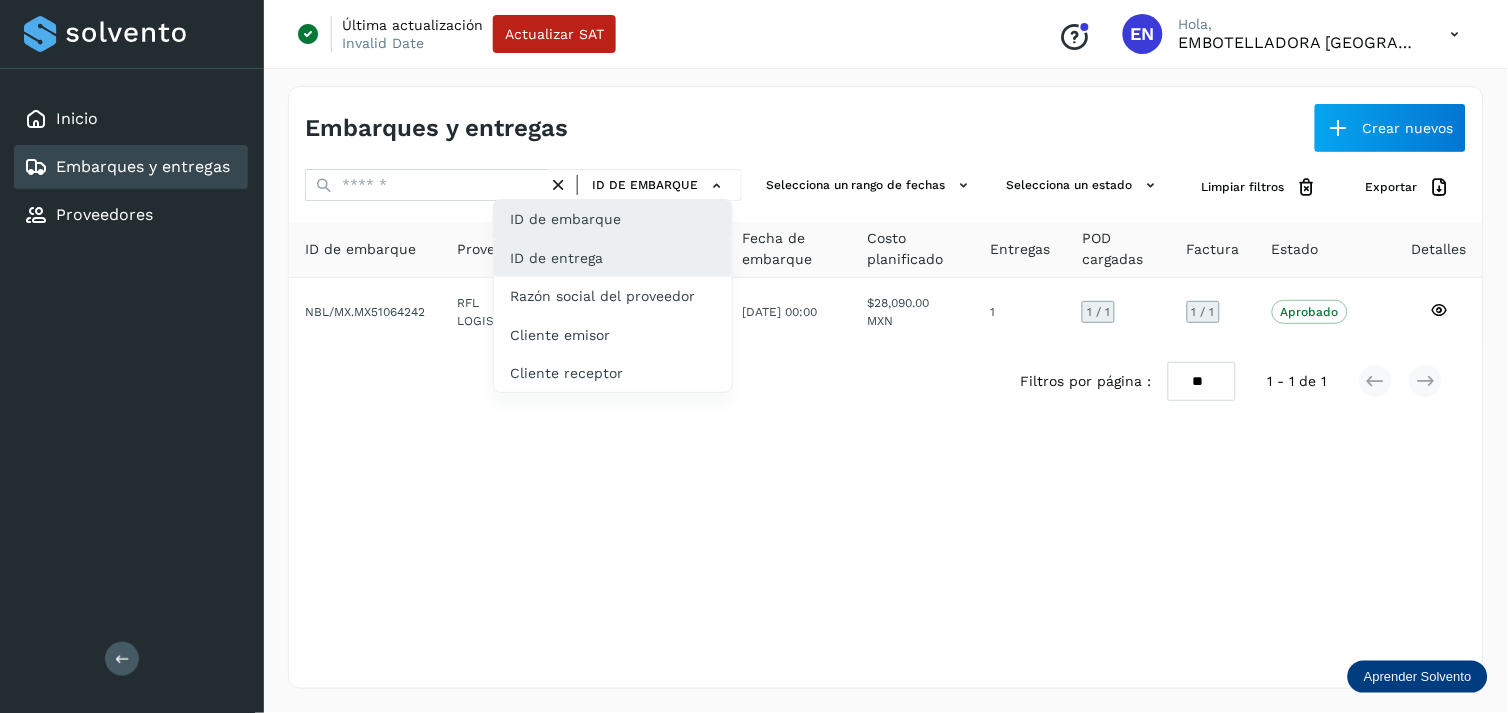 click on "ID de entrega" 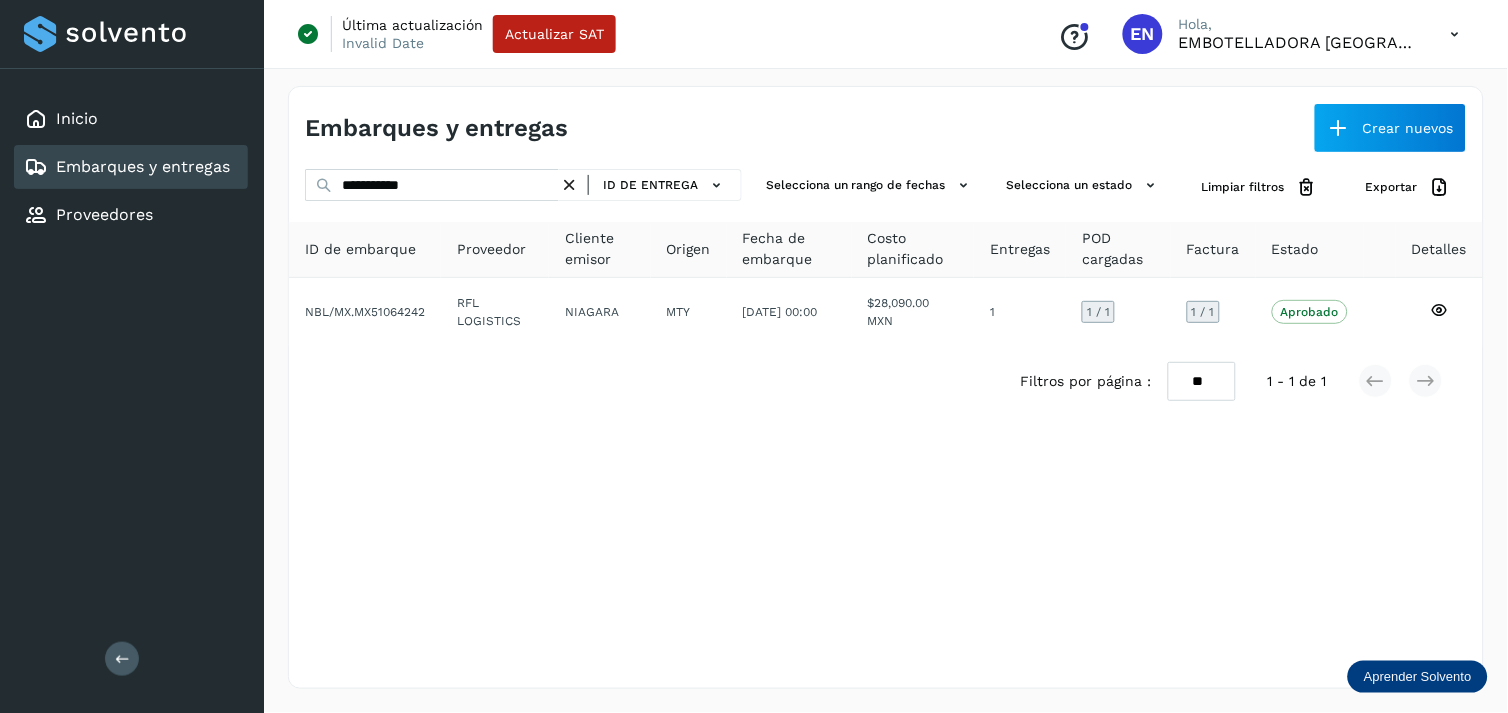 click at bounding box center [569, 185] 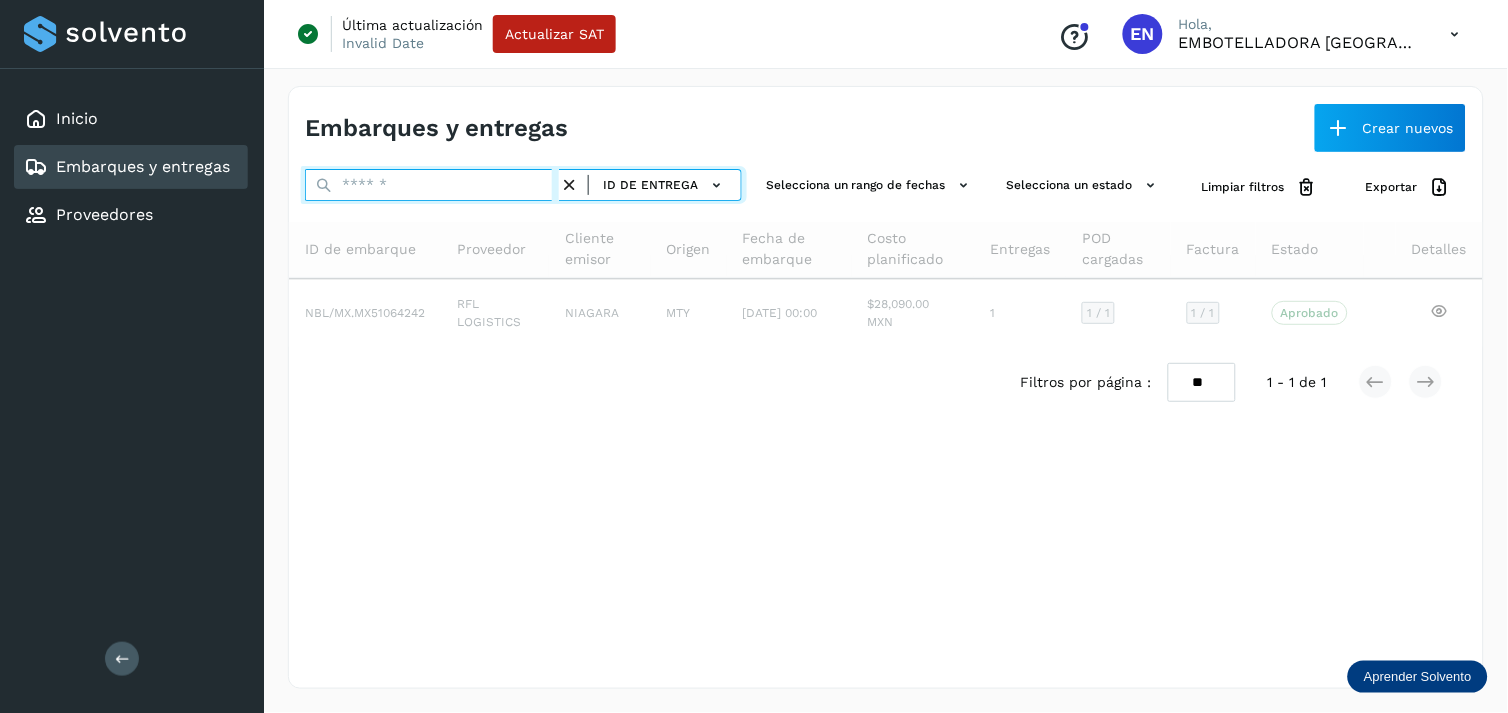 click at bounding box center (432, 185) 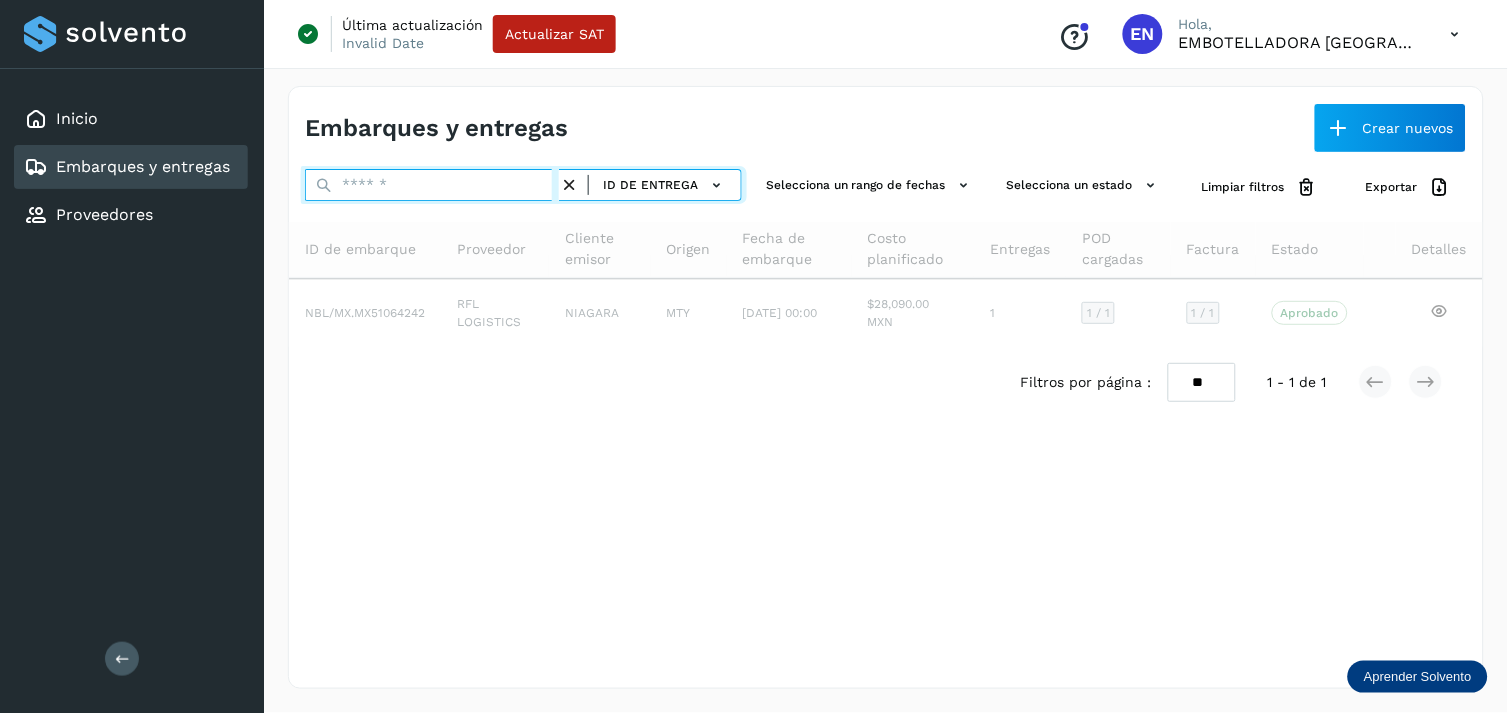 paste on "**********" 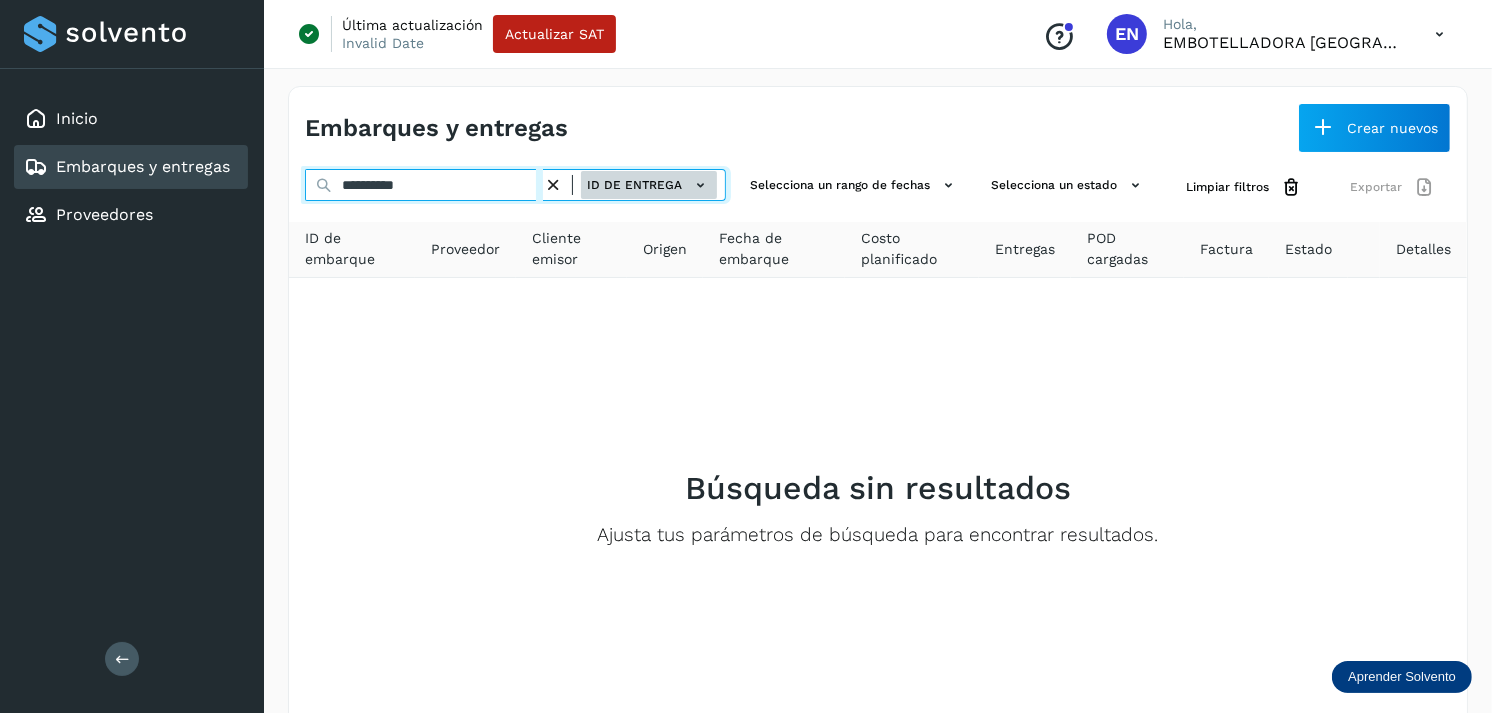 type on "**********" 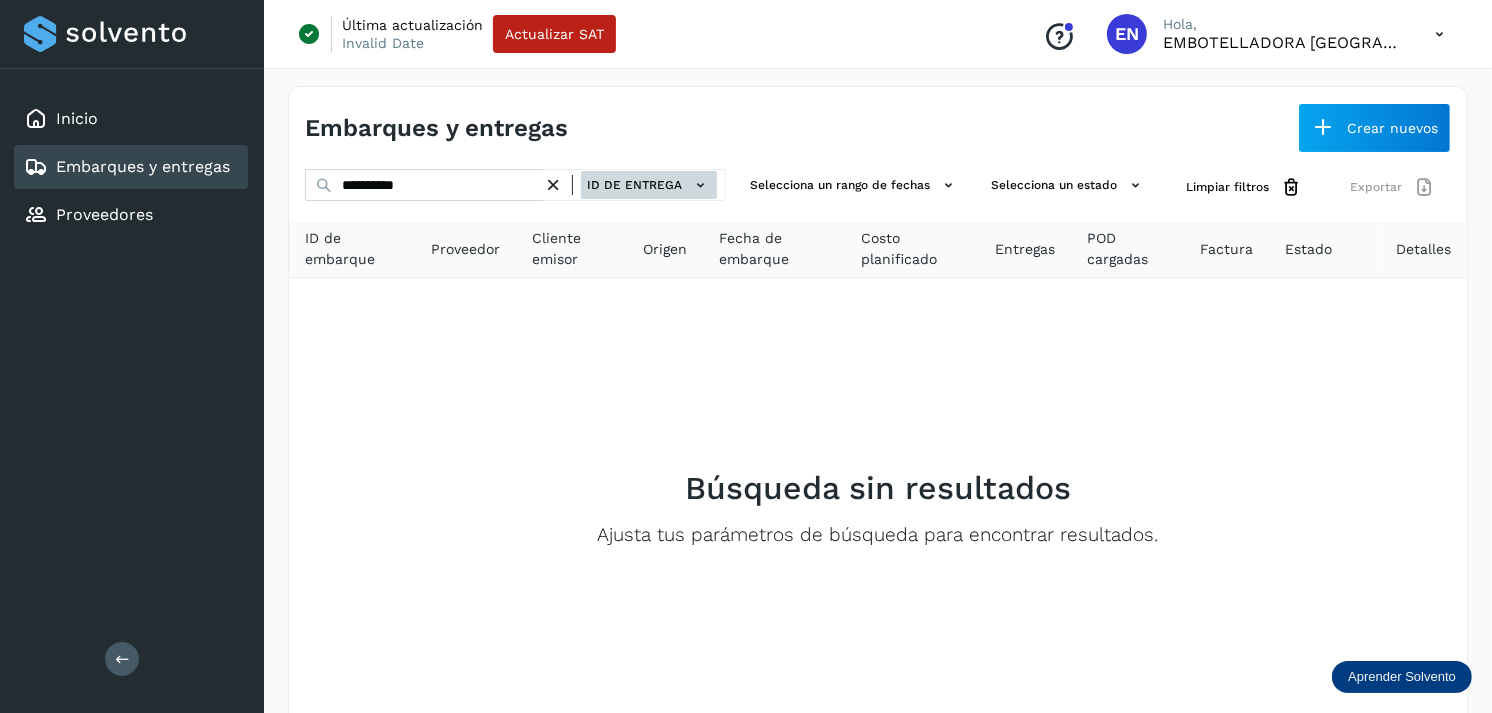 click on "ID de entrega" 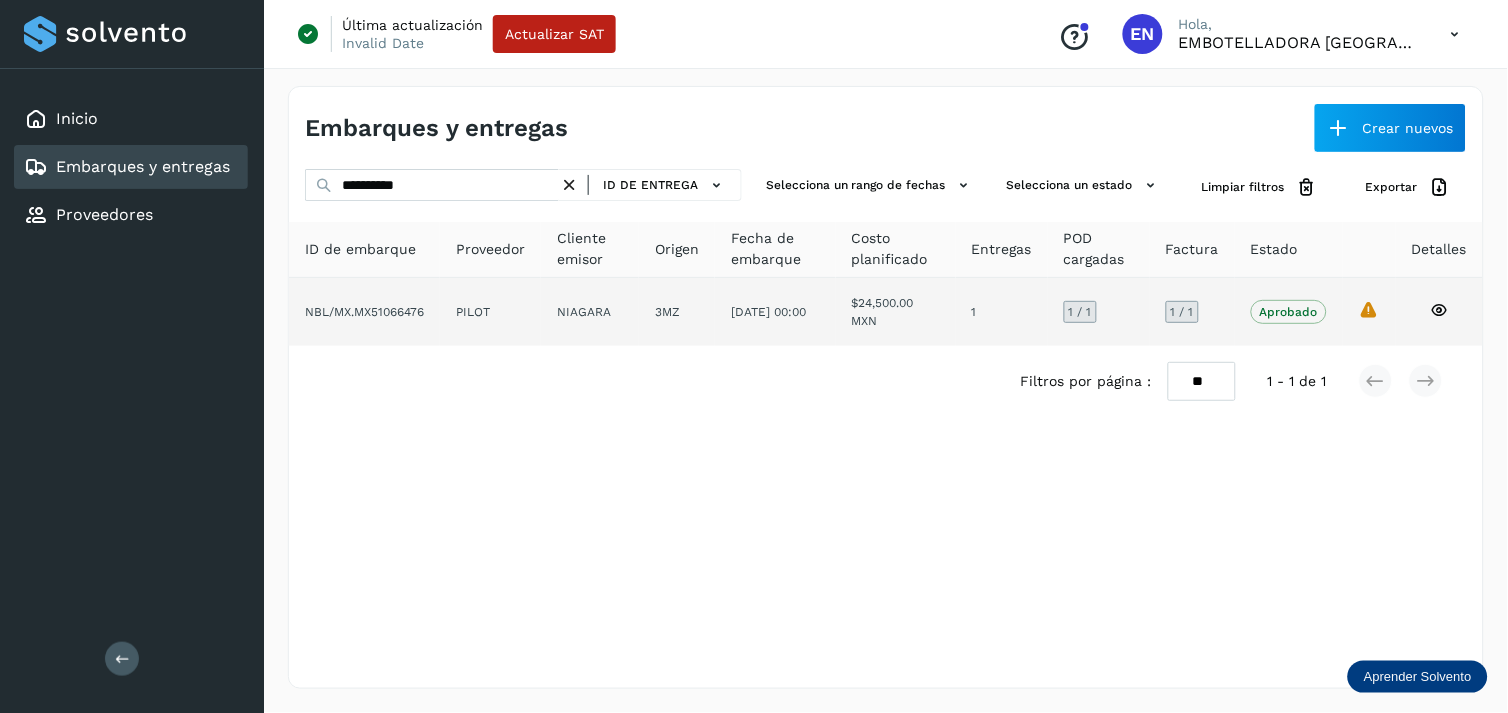 click on "NIAGARA" 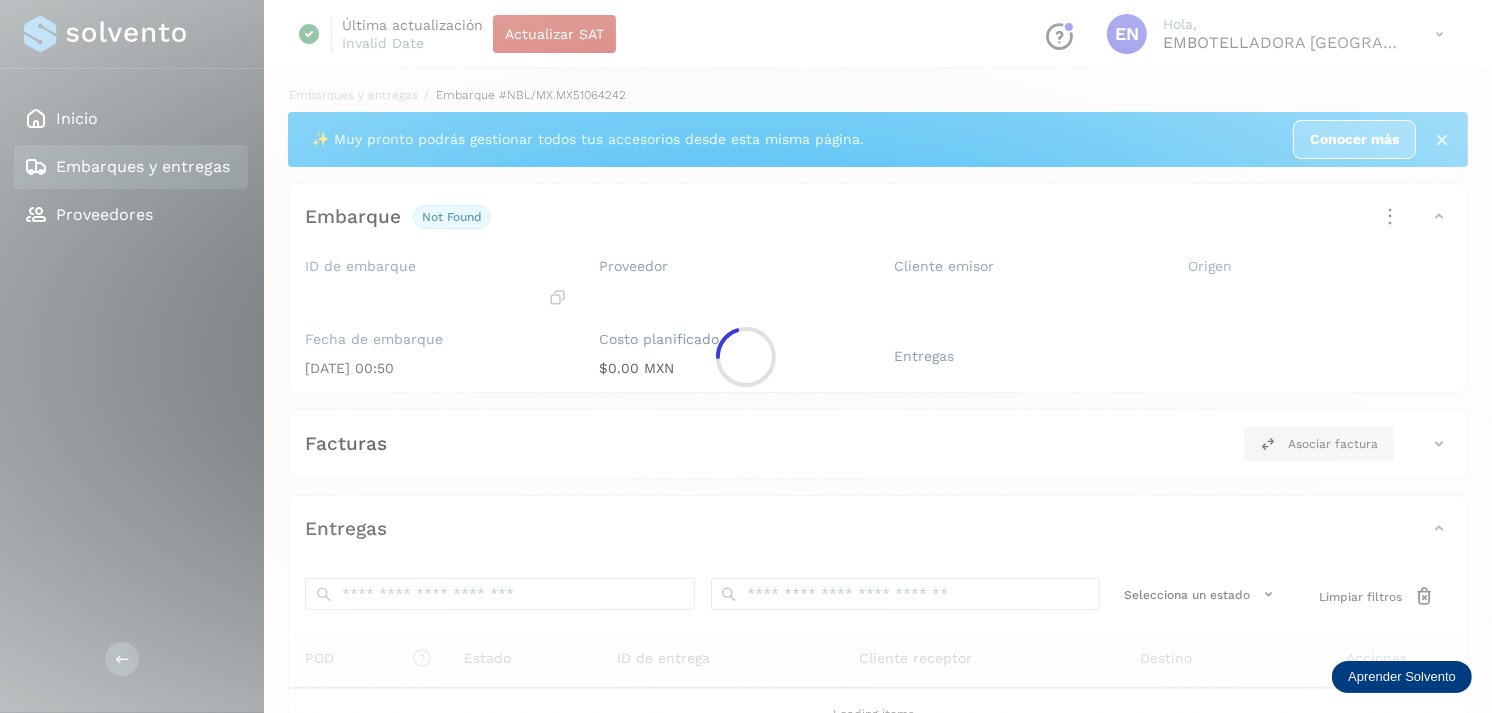 click 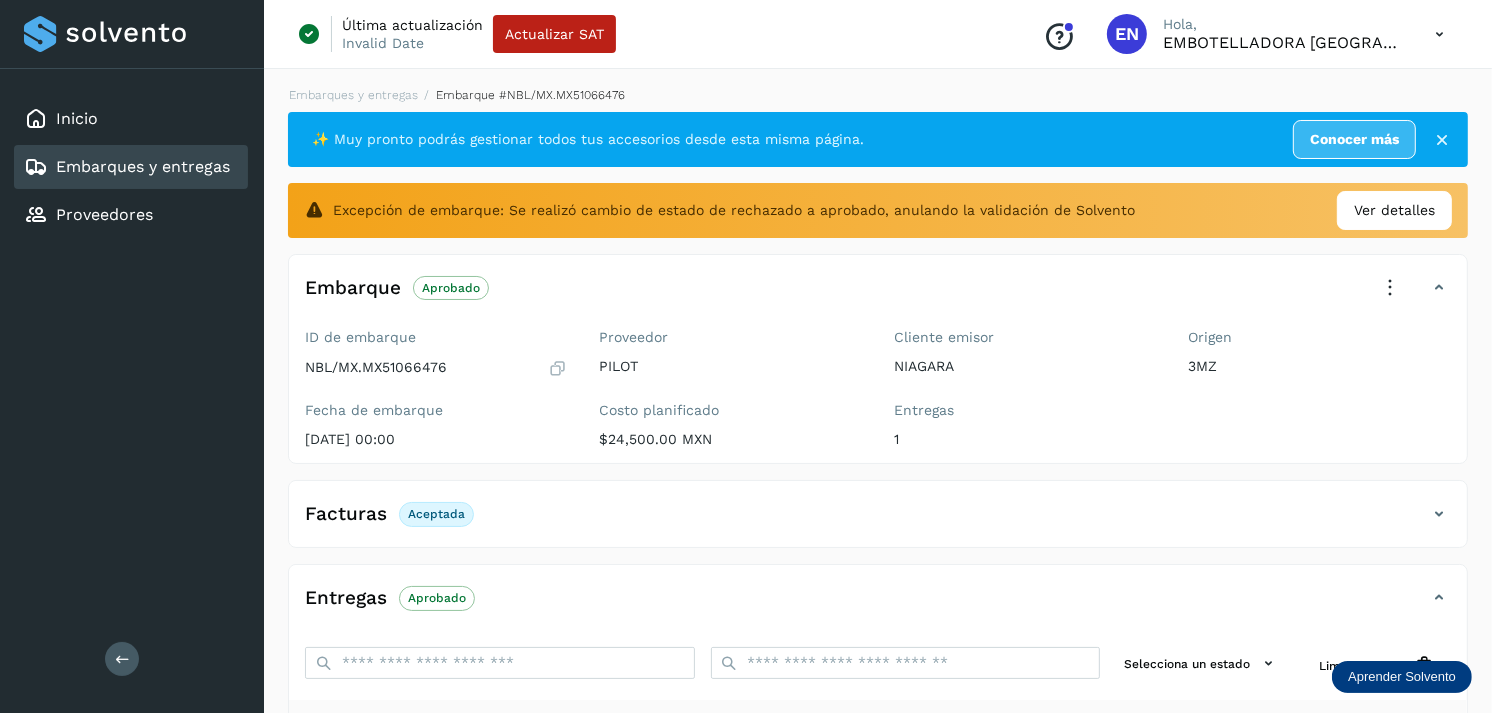 scroll, scrollTop: 312, scrollLeft: 0, axis: vertical 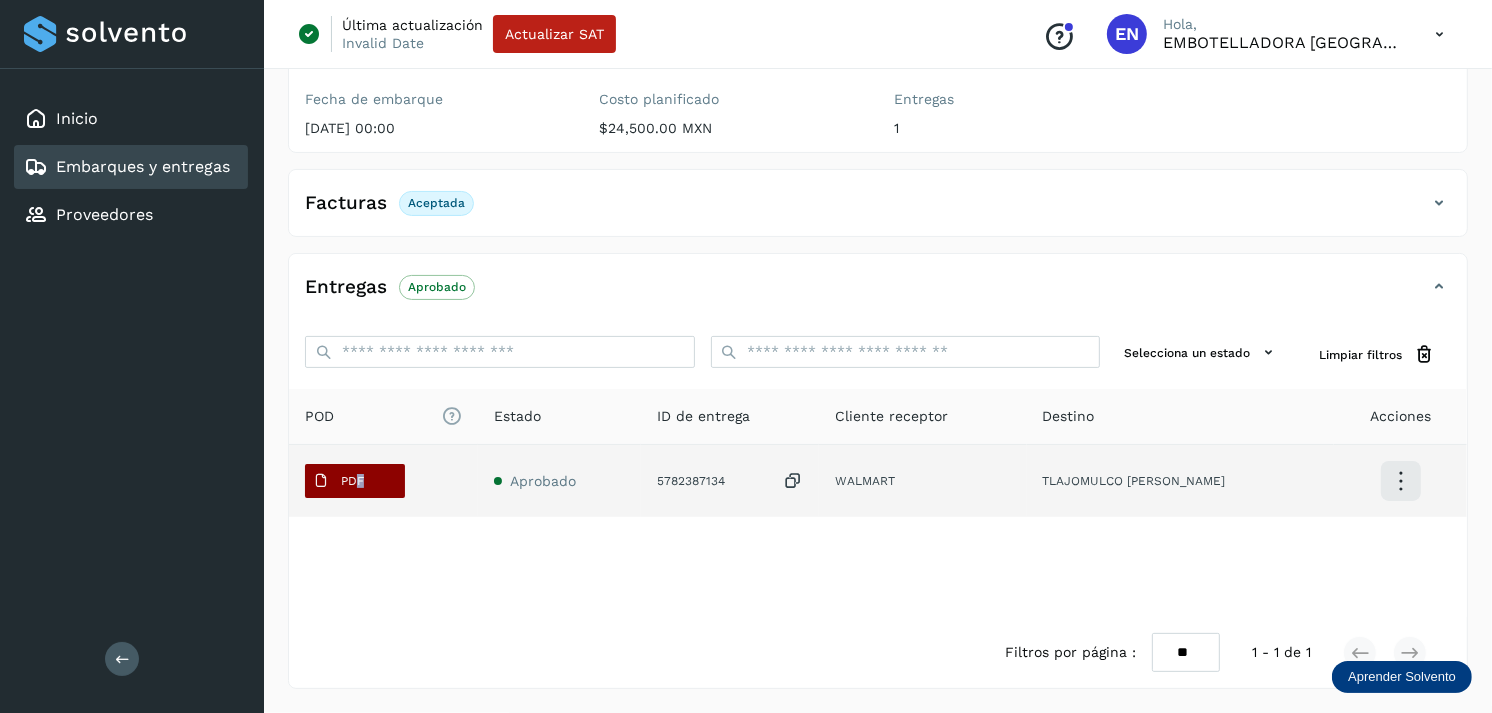 drag, startPoint x: 361, startPoint y: 498, endPoint x: 356, endPoint y: 486, distance: 13 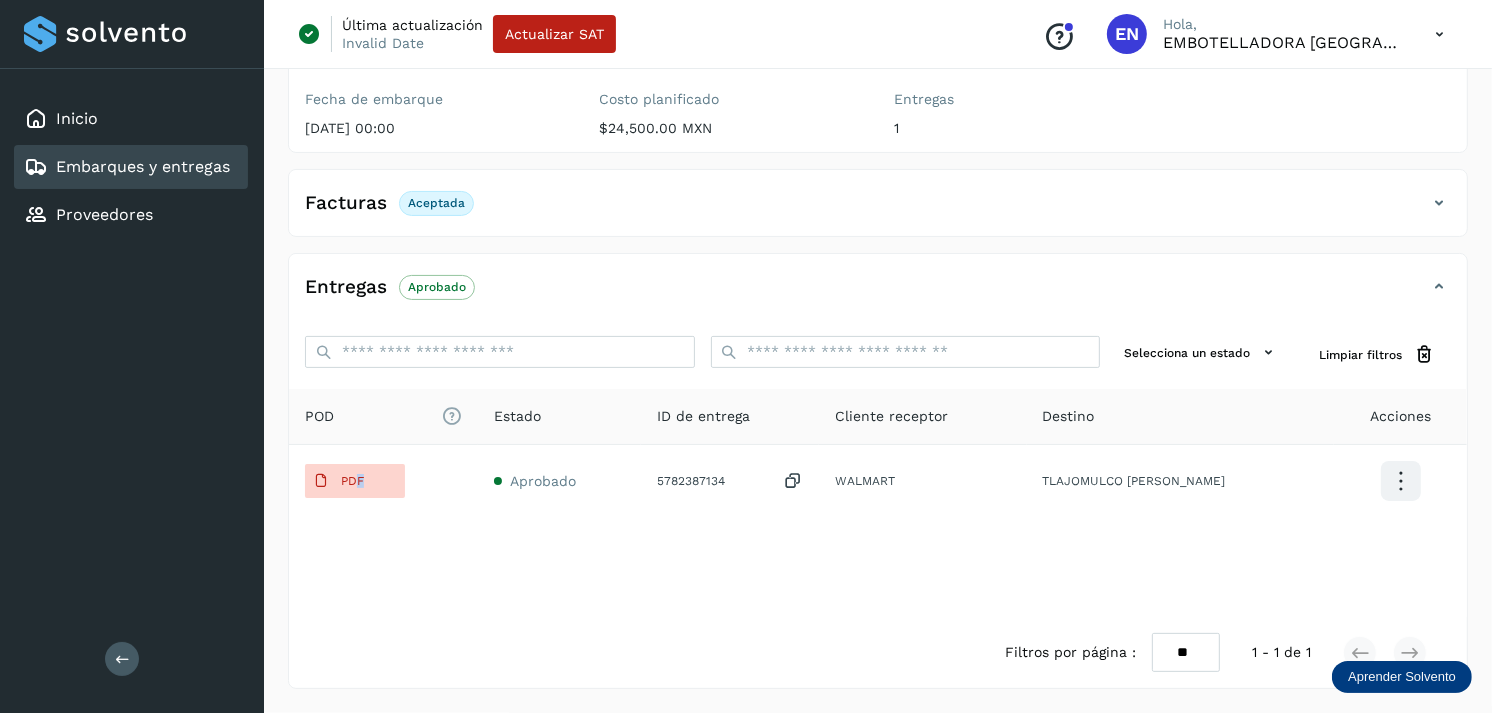 type 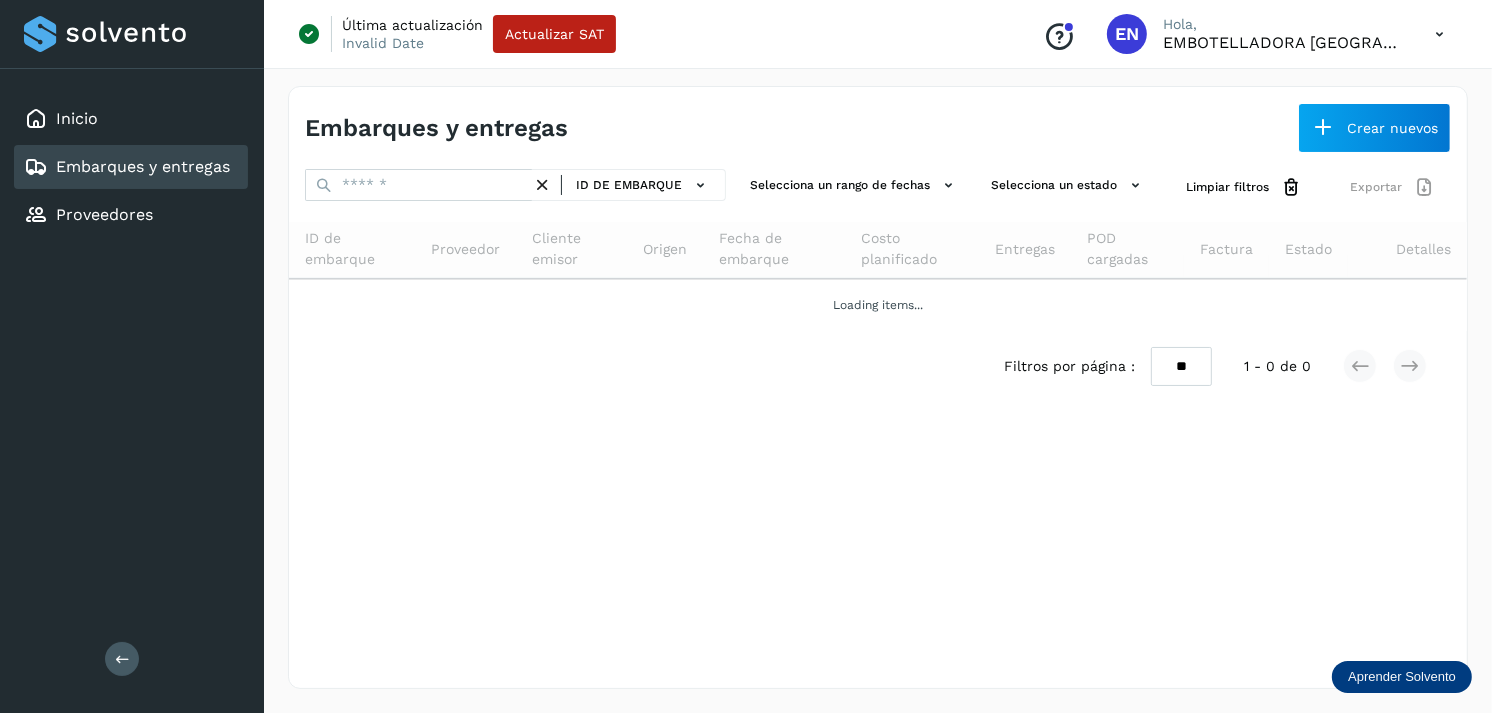 scroll, scrollTop: 0, scrollLeft: 0, axis: both 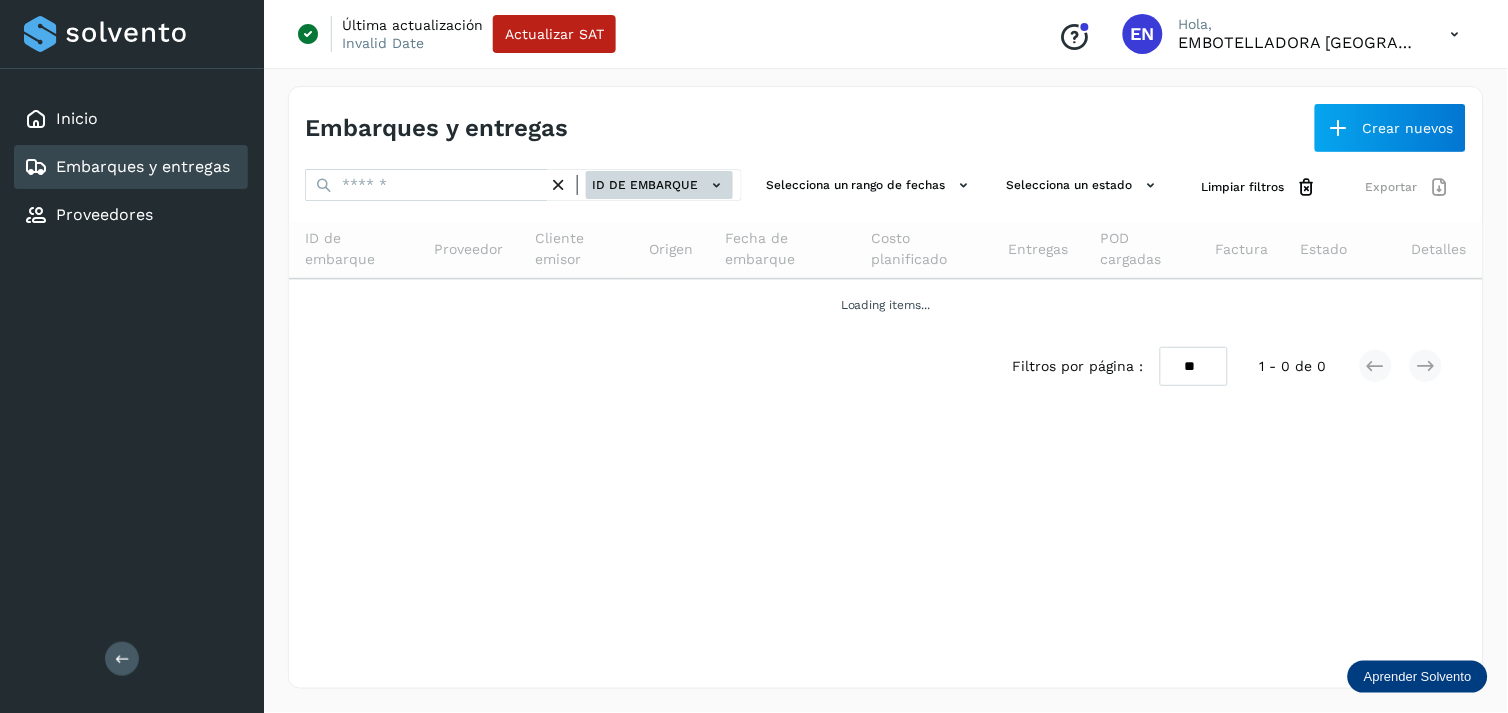 click on "ID de embarque" 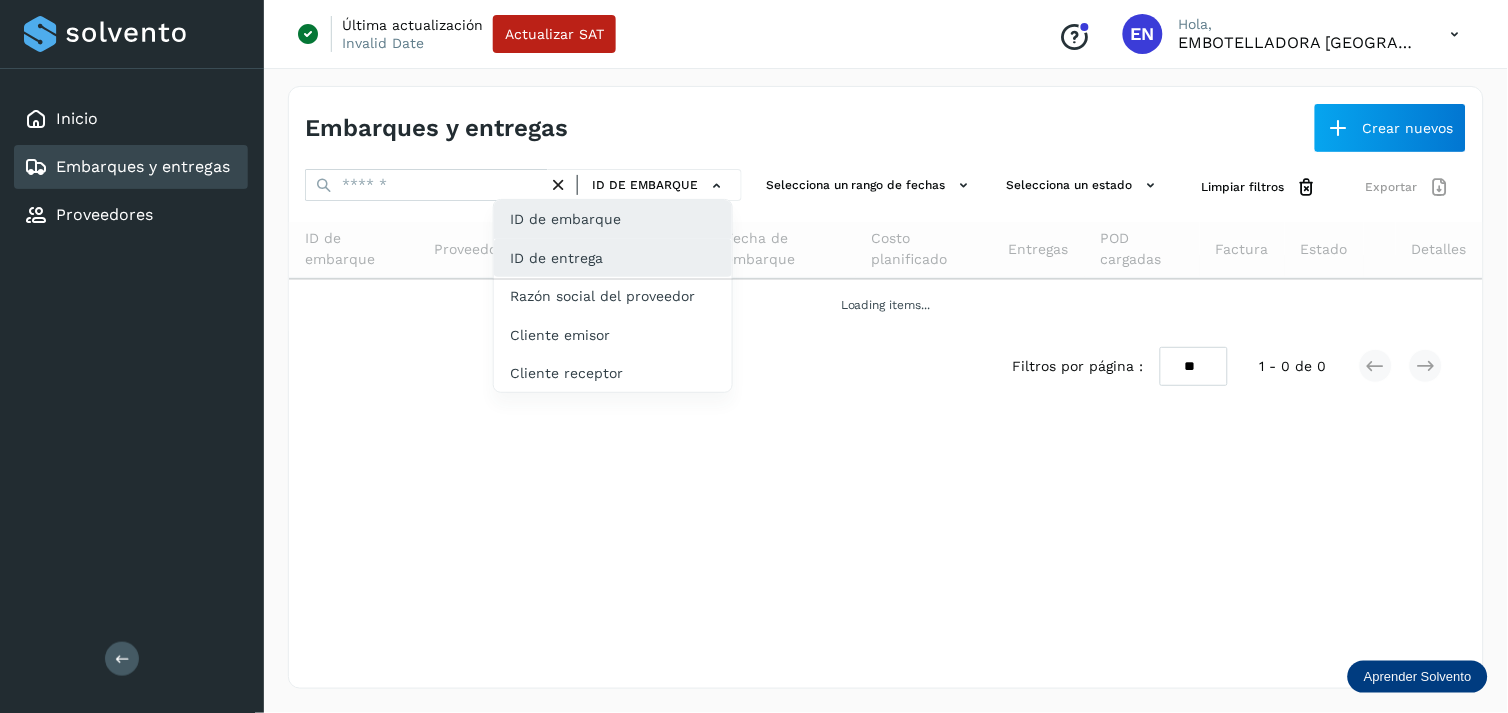 click on "ID de embarque" 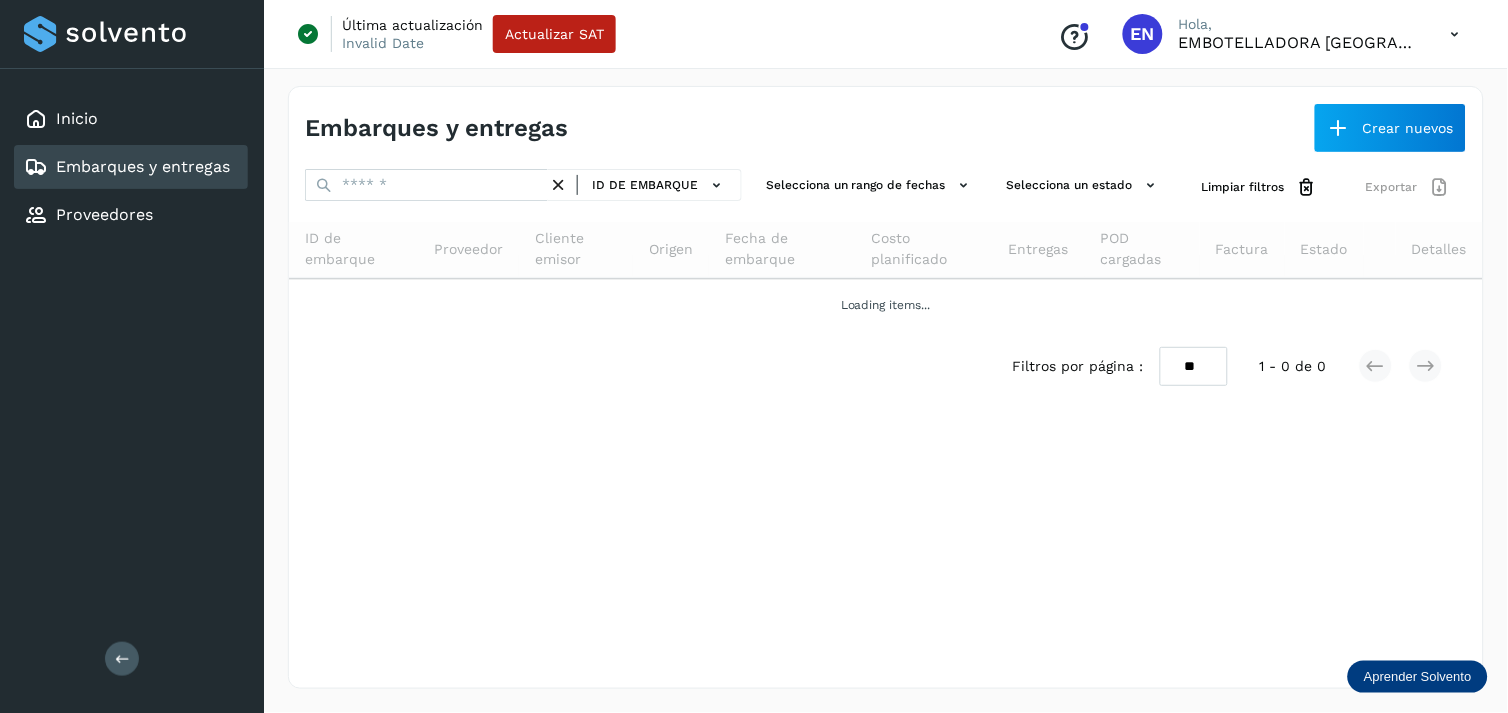 click on "Embarques y entregas Crear nuevos" at bounding box center (886, 120) 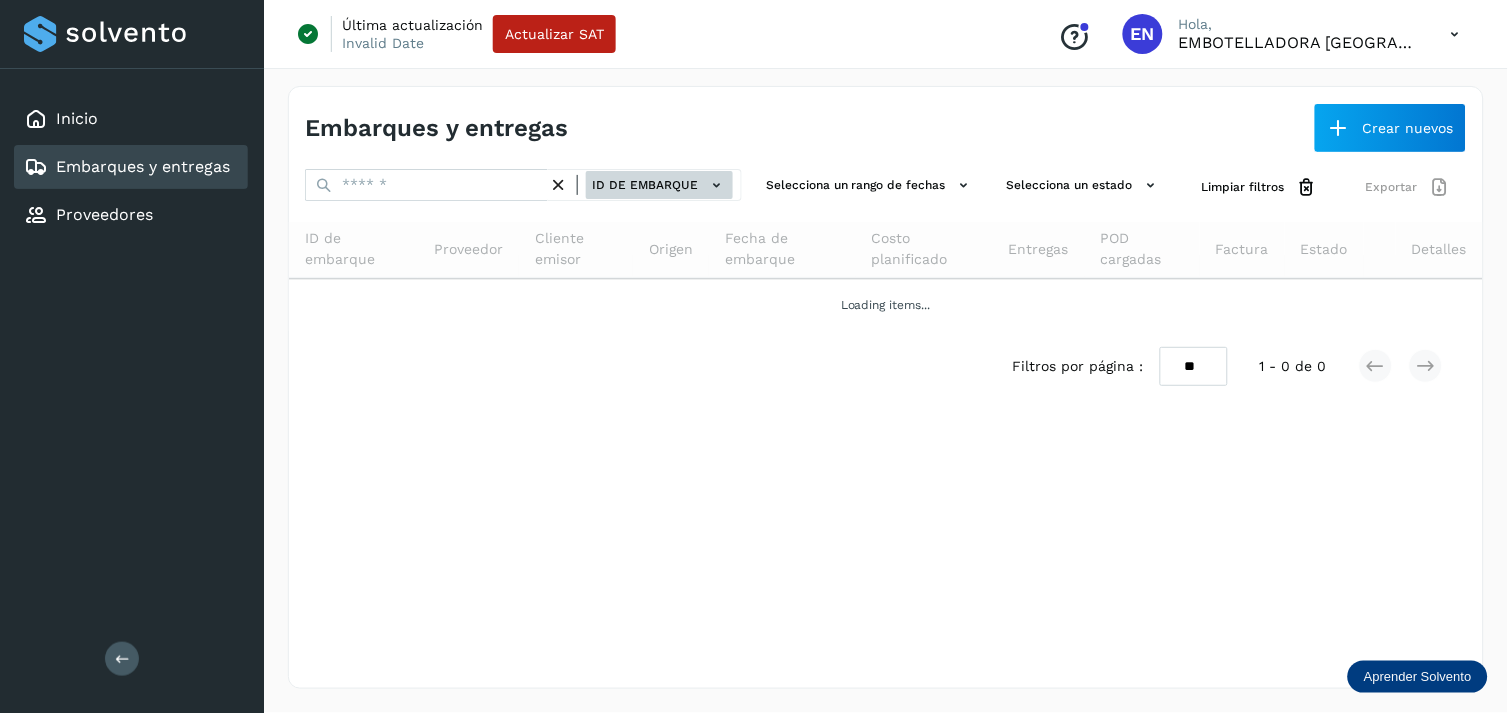 click on "ID de embarque" 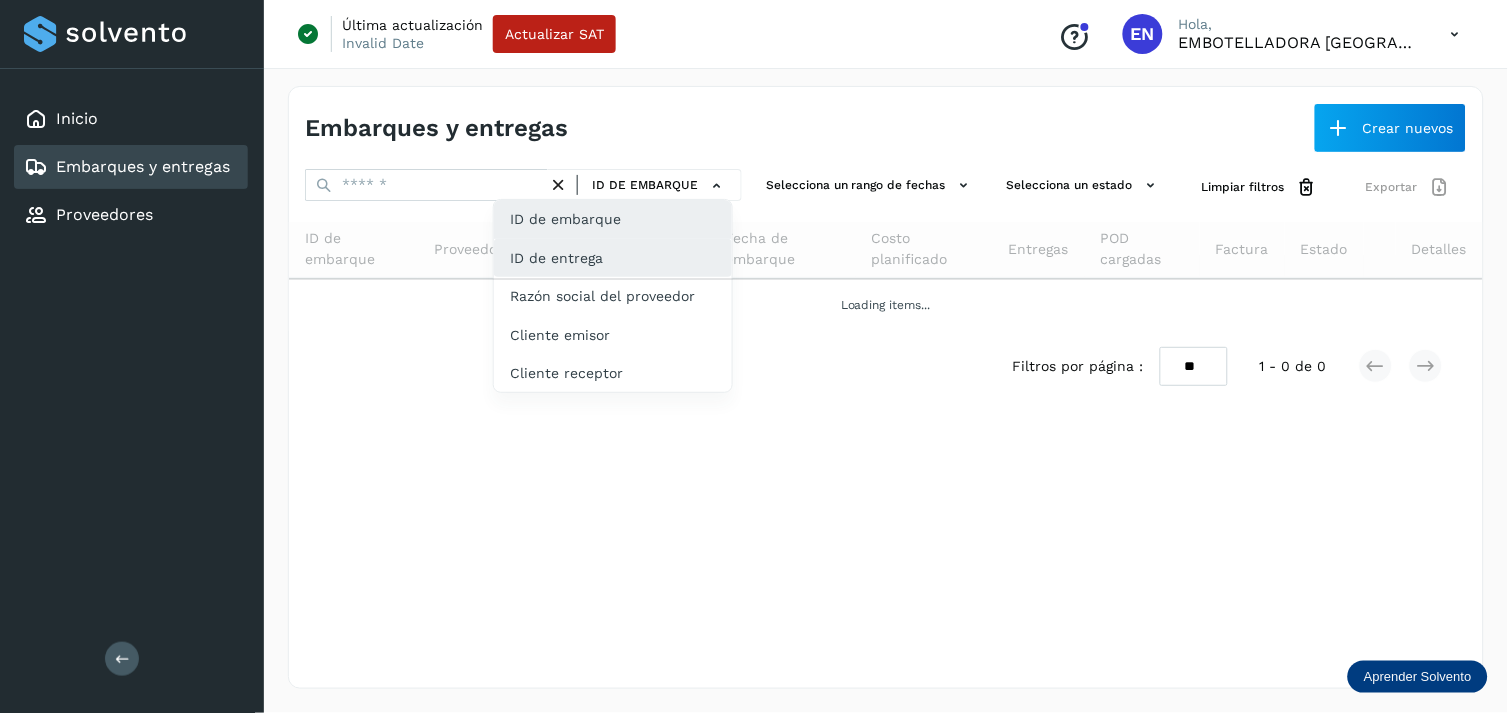 click on "ID de entrega" 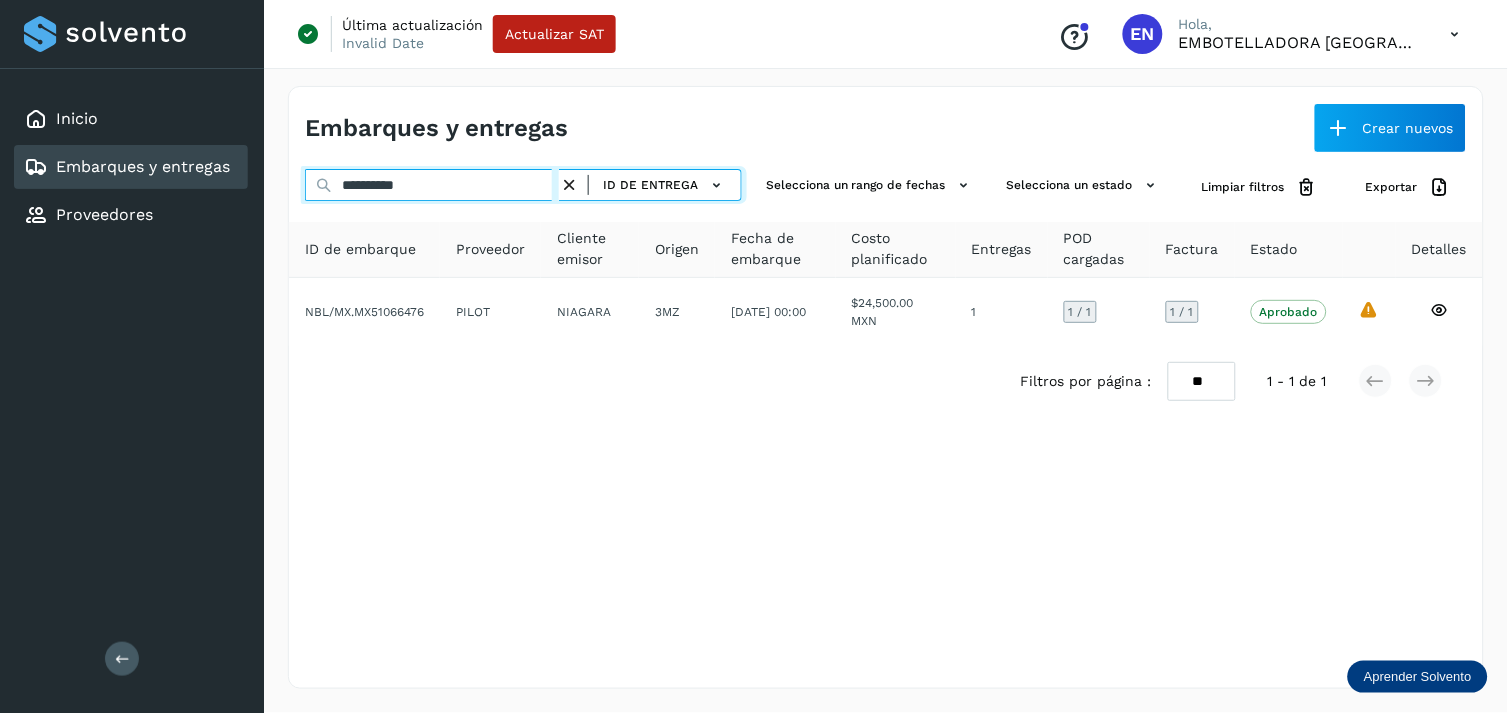 click on "**********" at bounding box center [432, 185] 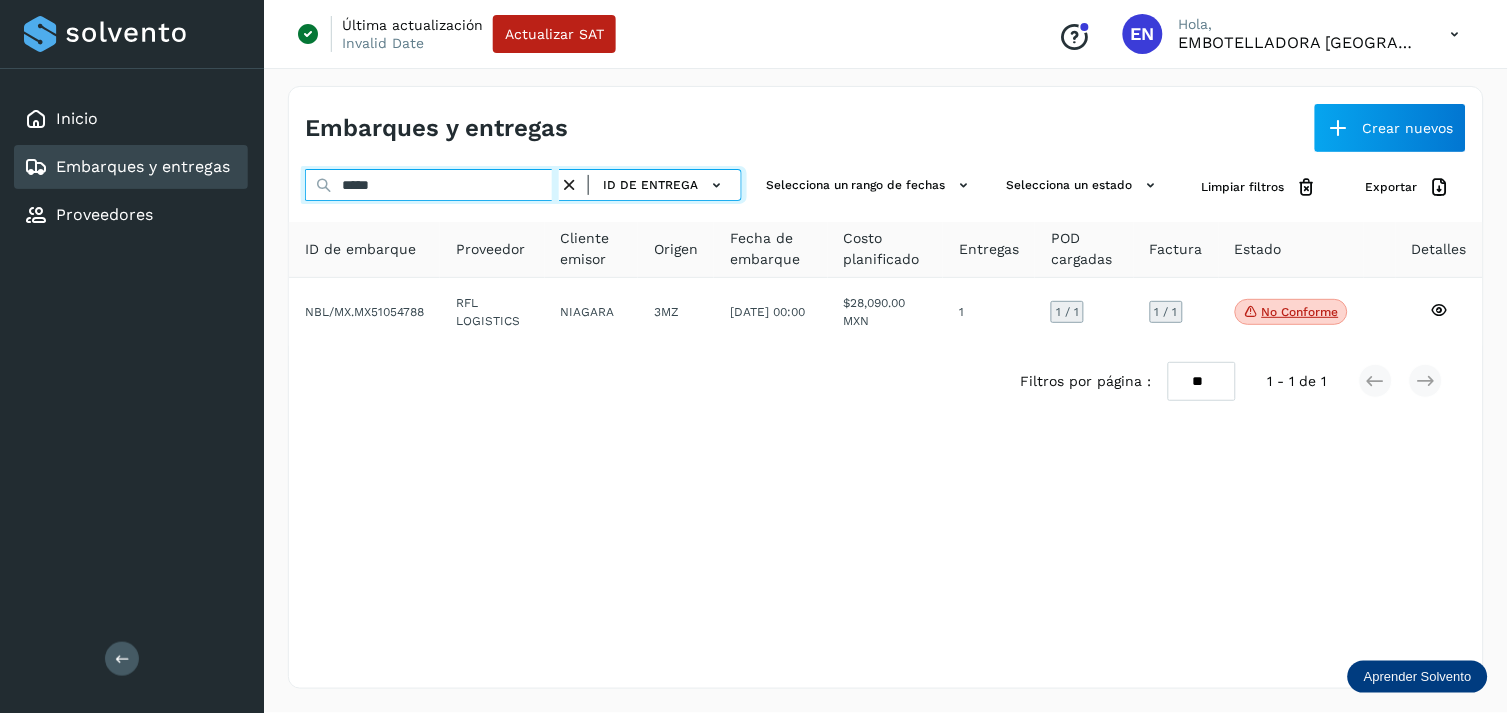 type on "*****" 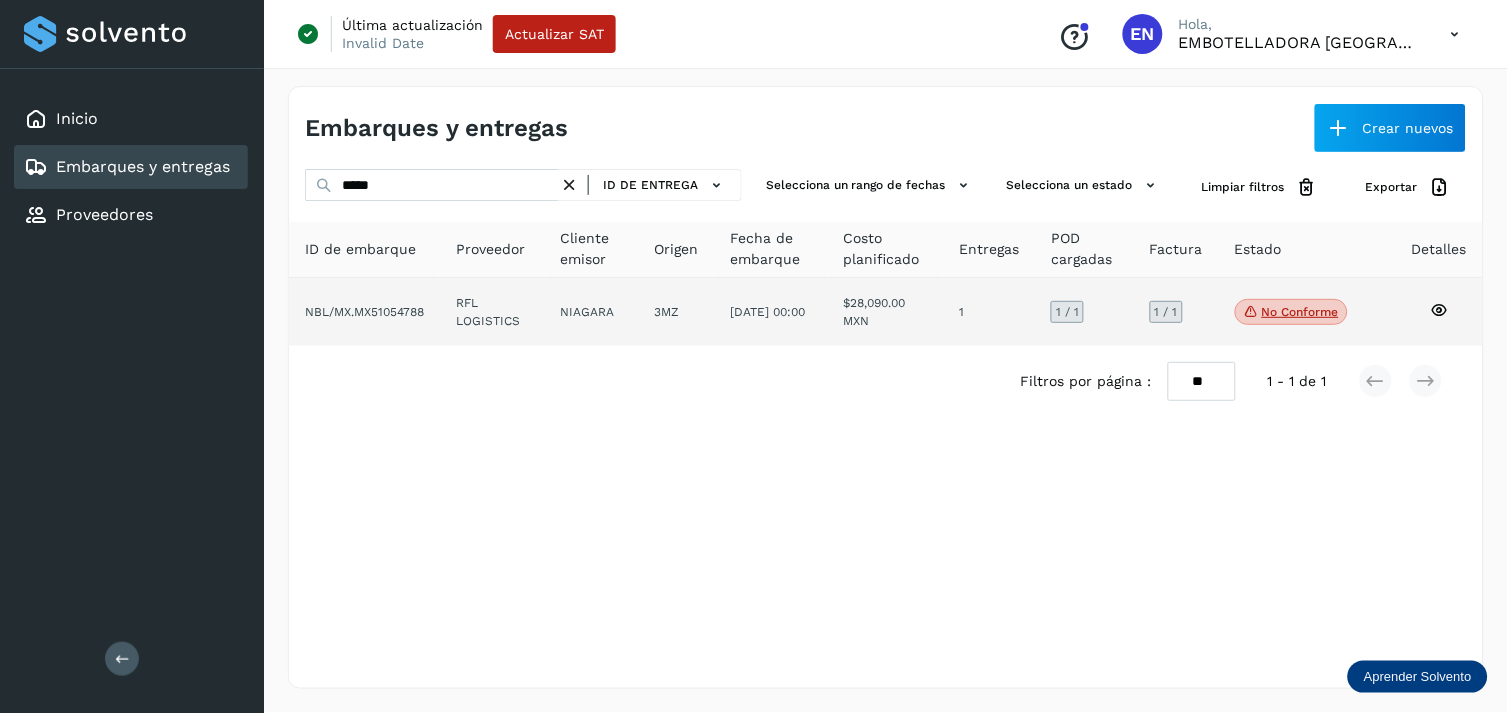 click on "[DATE] 00:00" 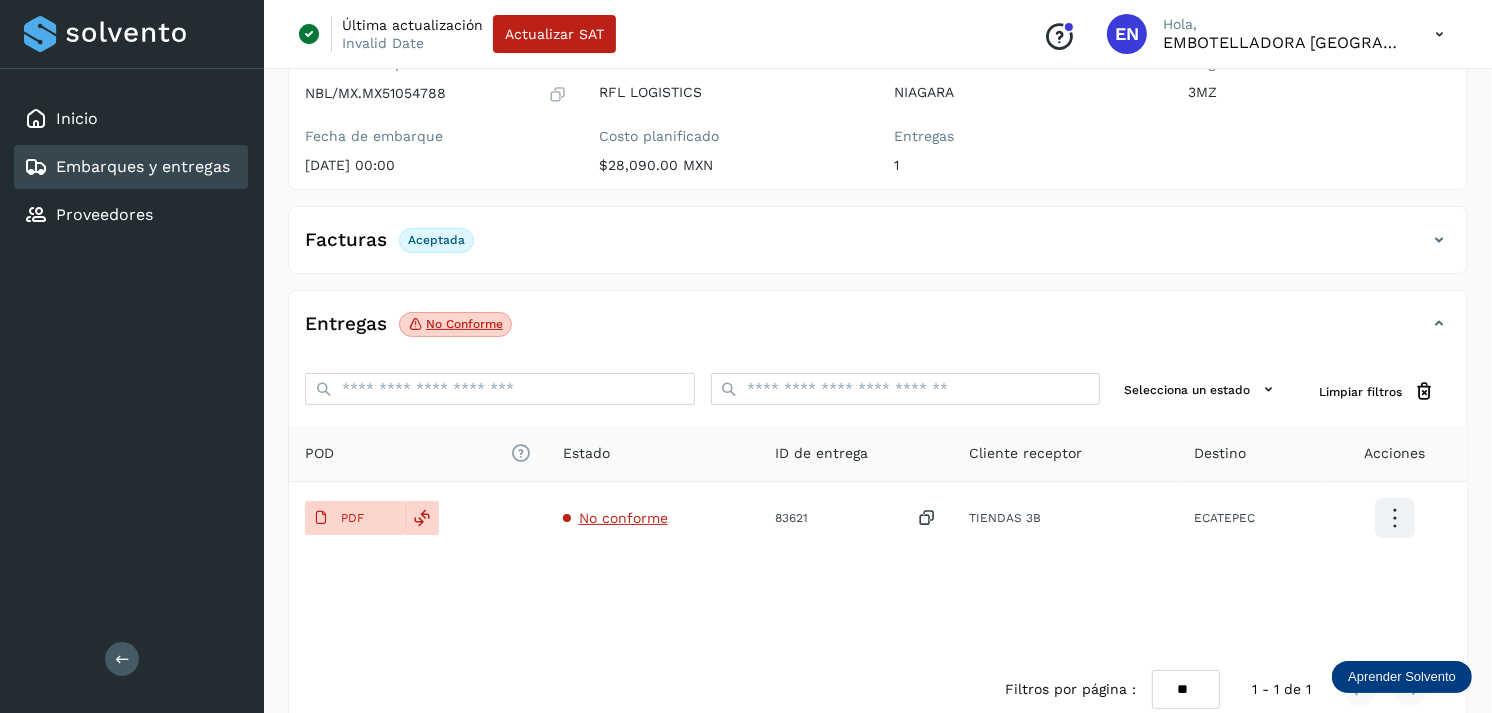 scroll, scrollTop: 241, scrollLeft: 0, axis: vertical 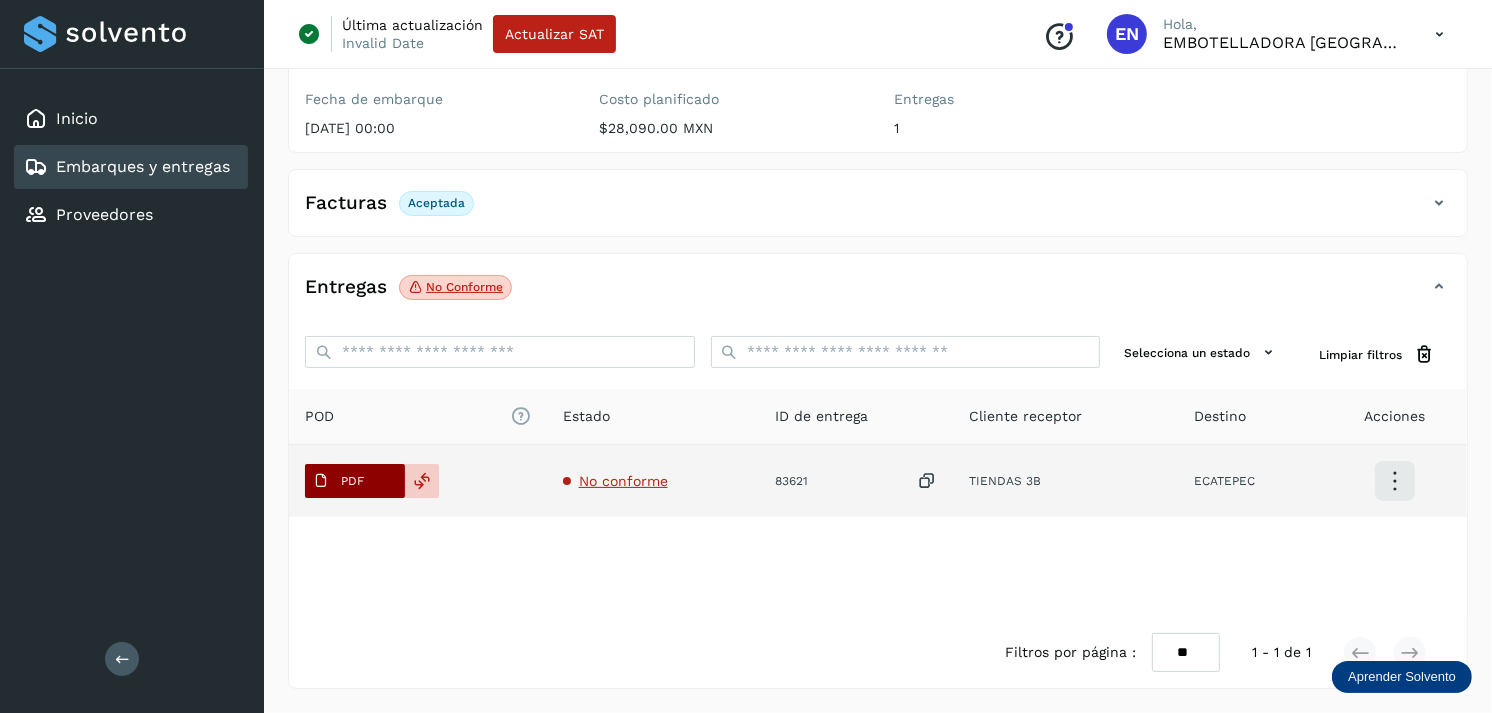 click on "PDF" at bounding box center (355, 481) 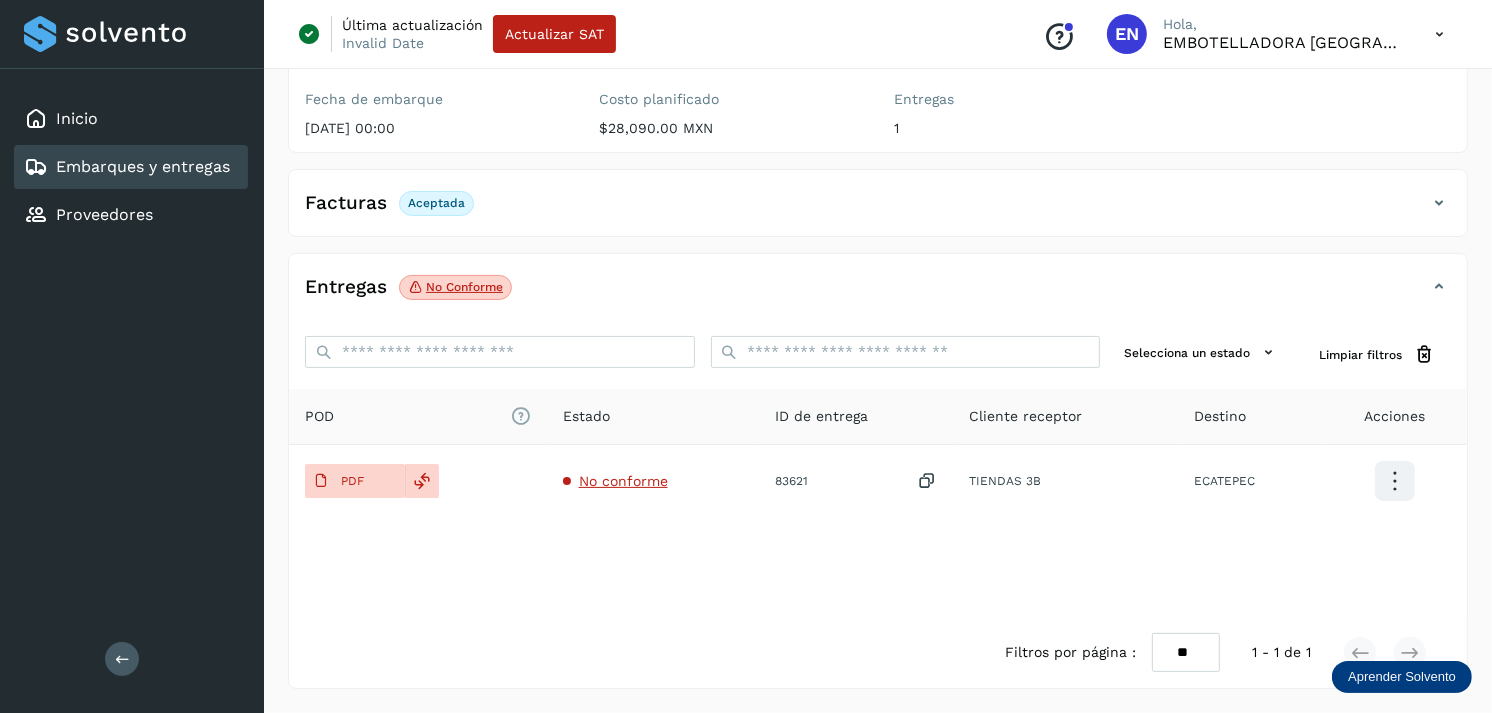 type 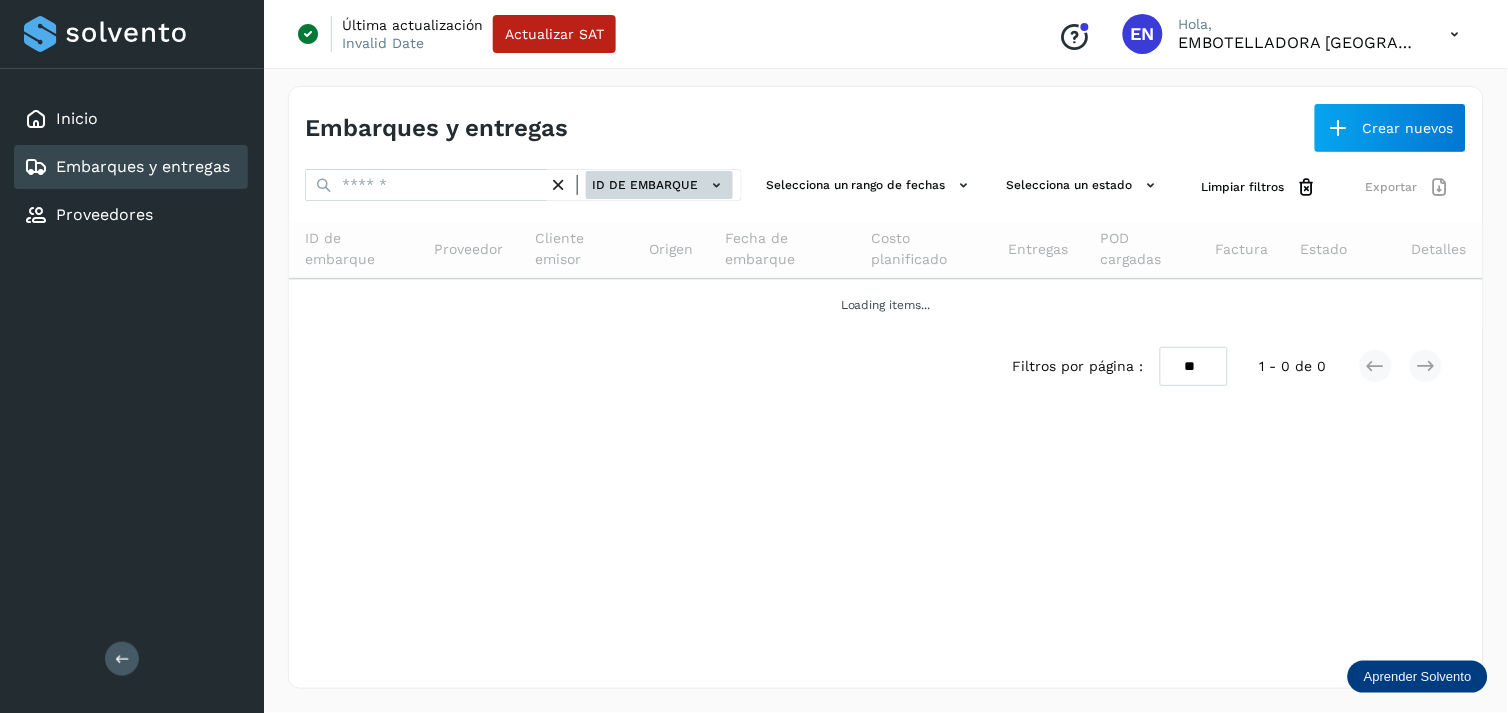click on "ID de embarque" at bounding box center (659, 185) 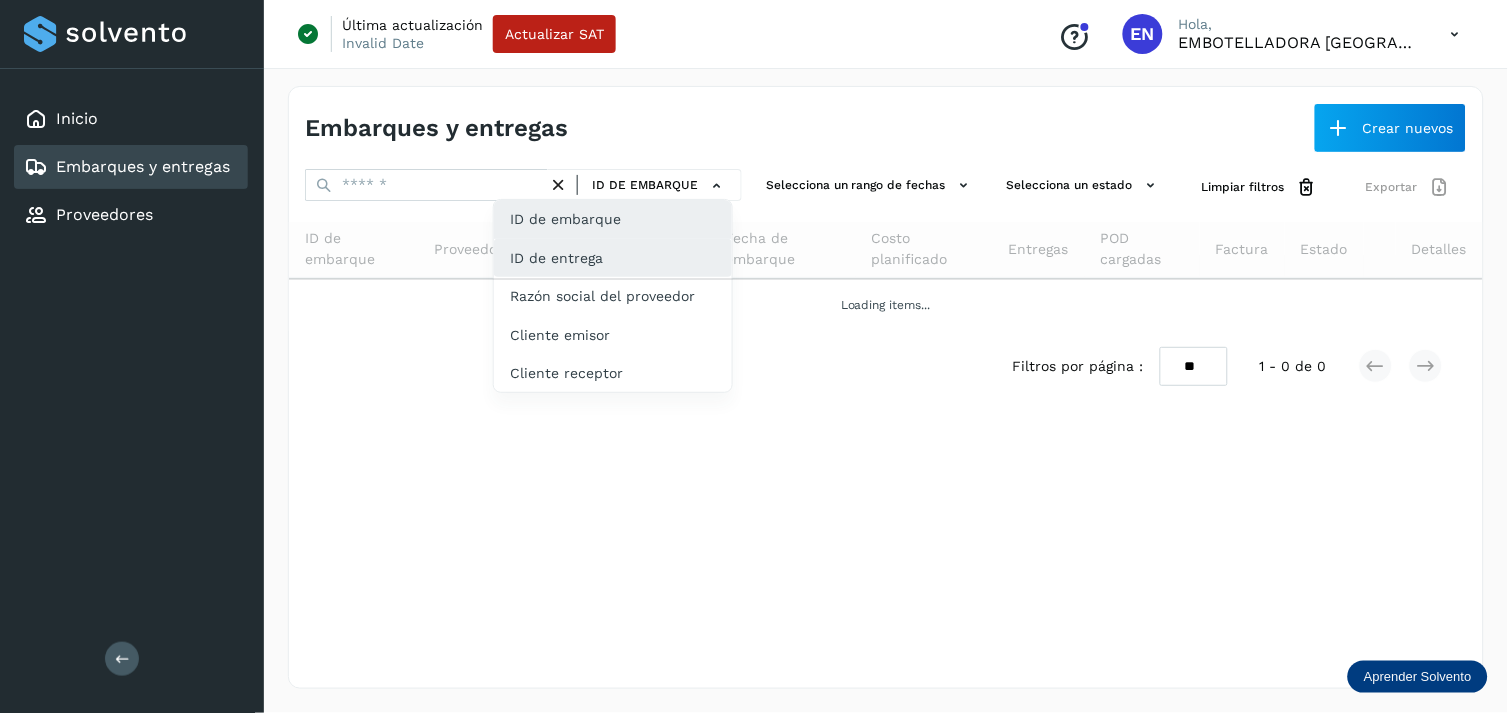 drag, startPoint x: 595, startPoint y: 234, endPoint x: 588, endPoint y: 253, distance: 20.248457 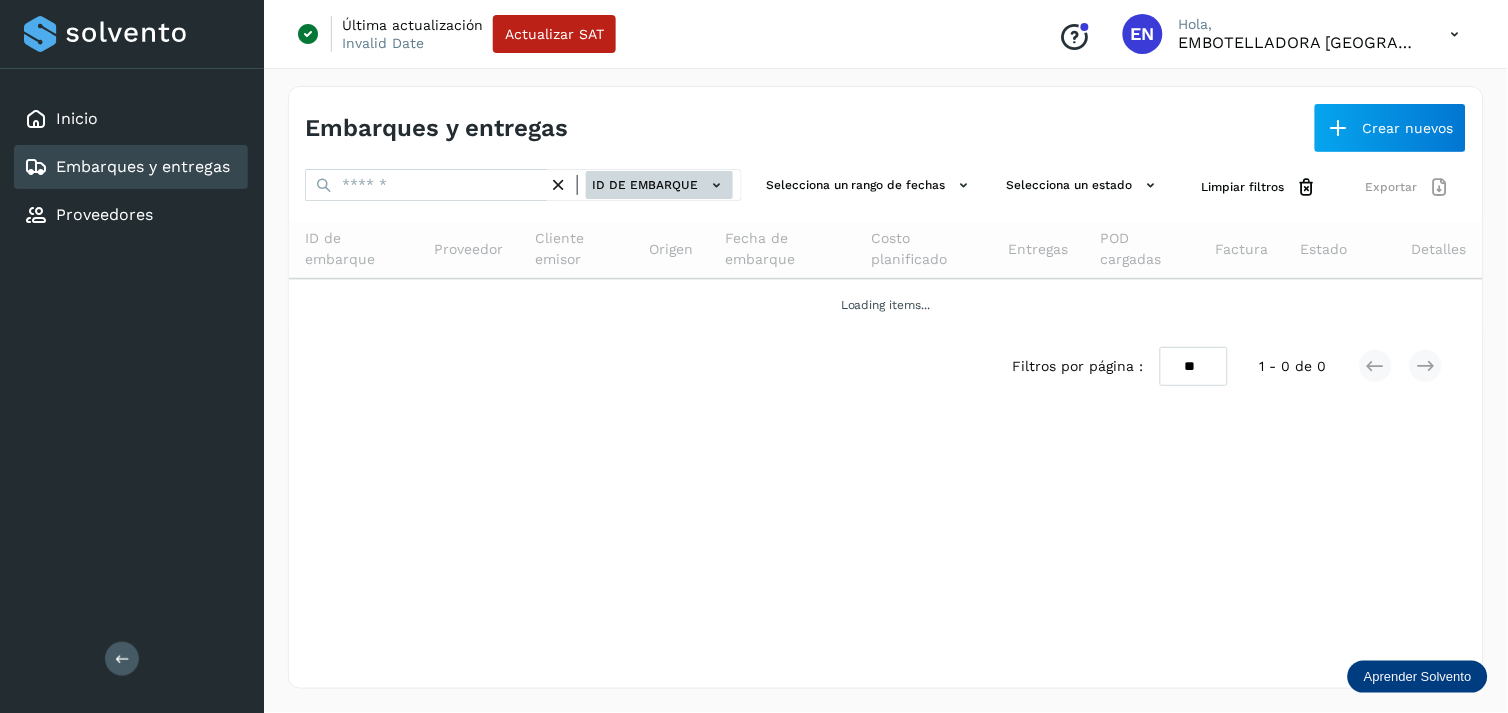 drag, startPoint x: 588, startPoint y: 253, endPoint x: 658, endPoint y: 171, distance: 107.81466 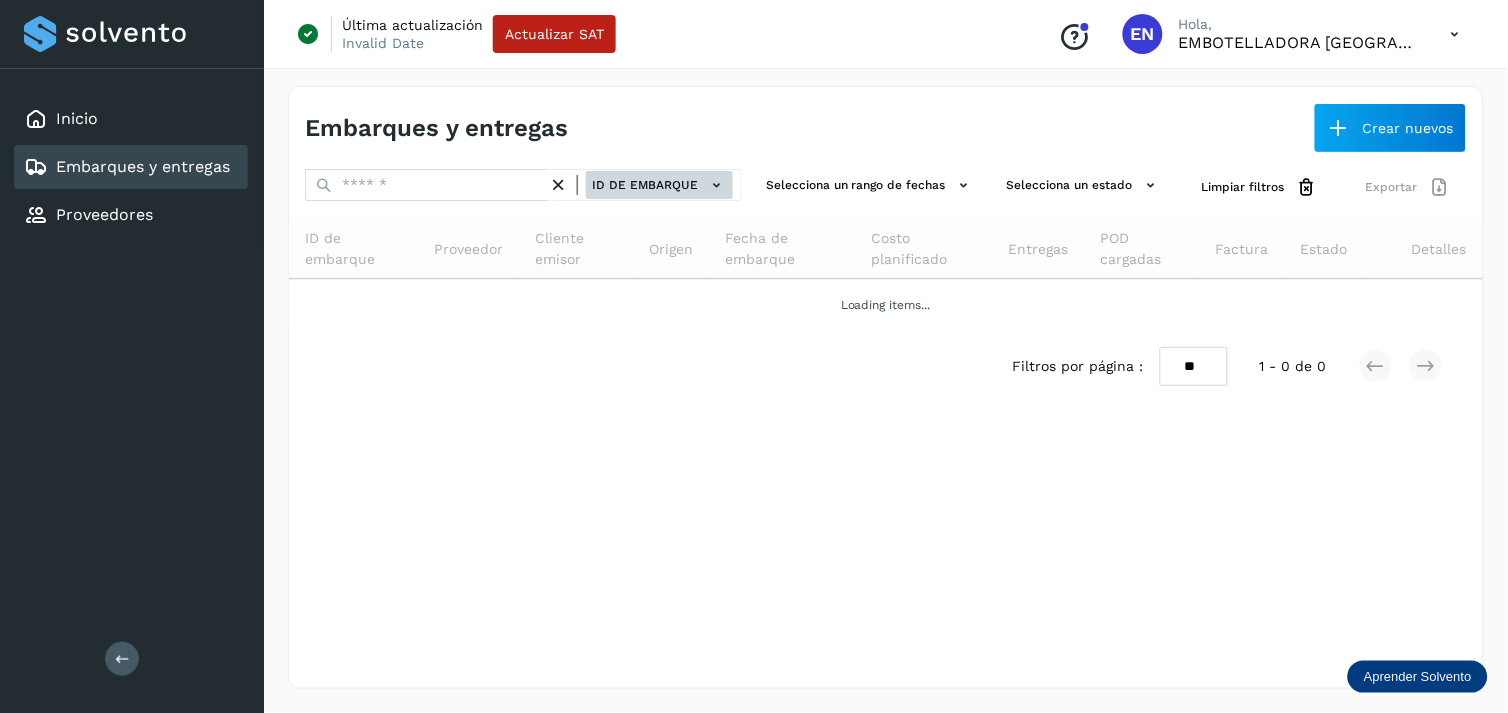 click on "ID de embarque" at bounding box center [659, 185] 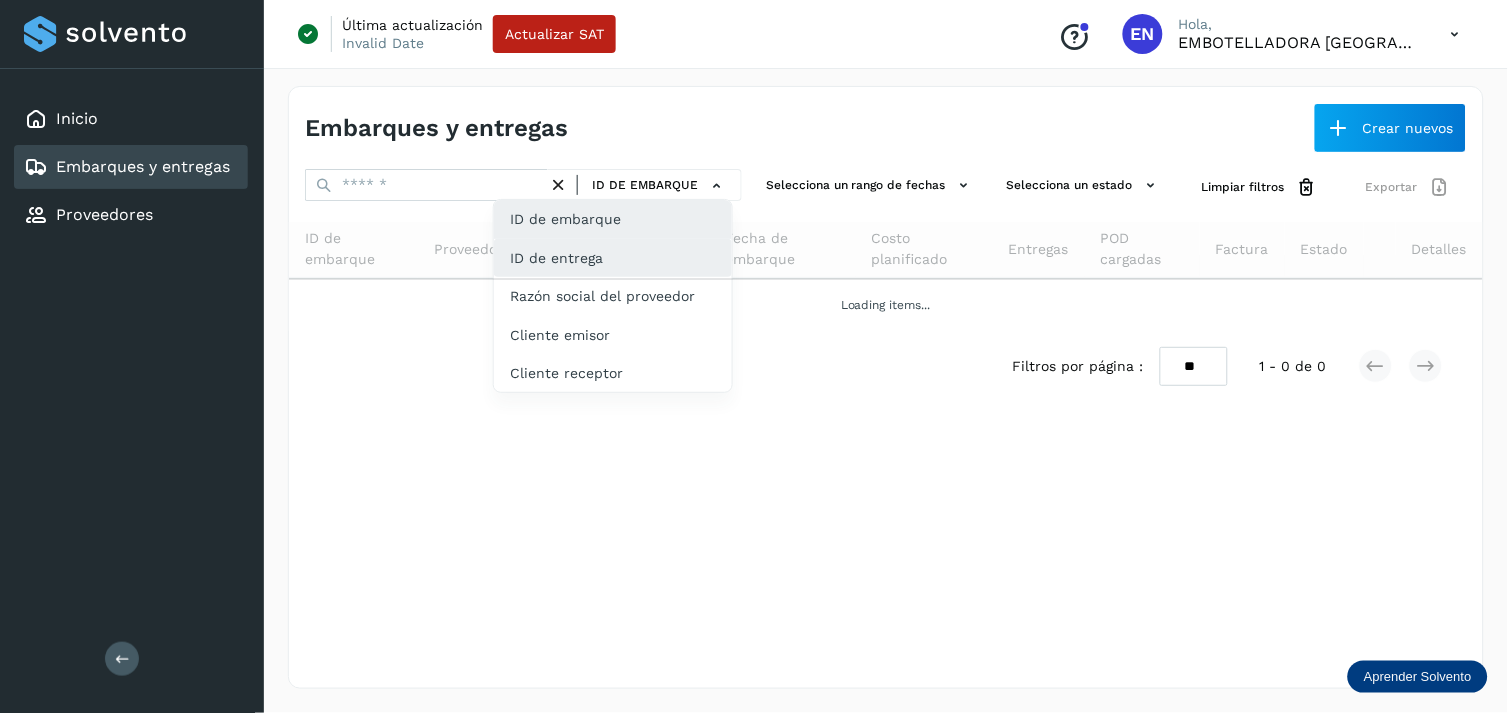 click on "ID de entrega" 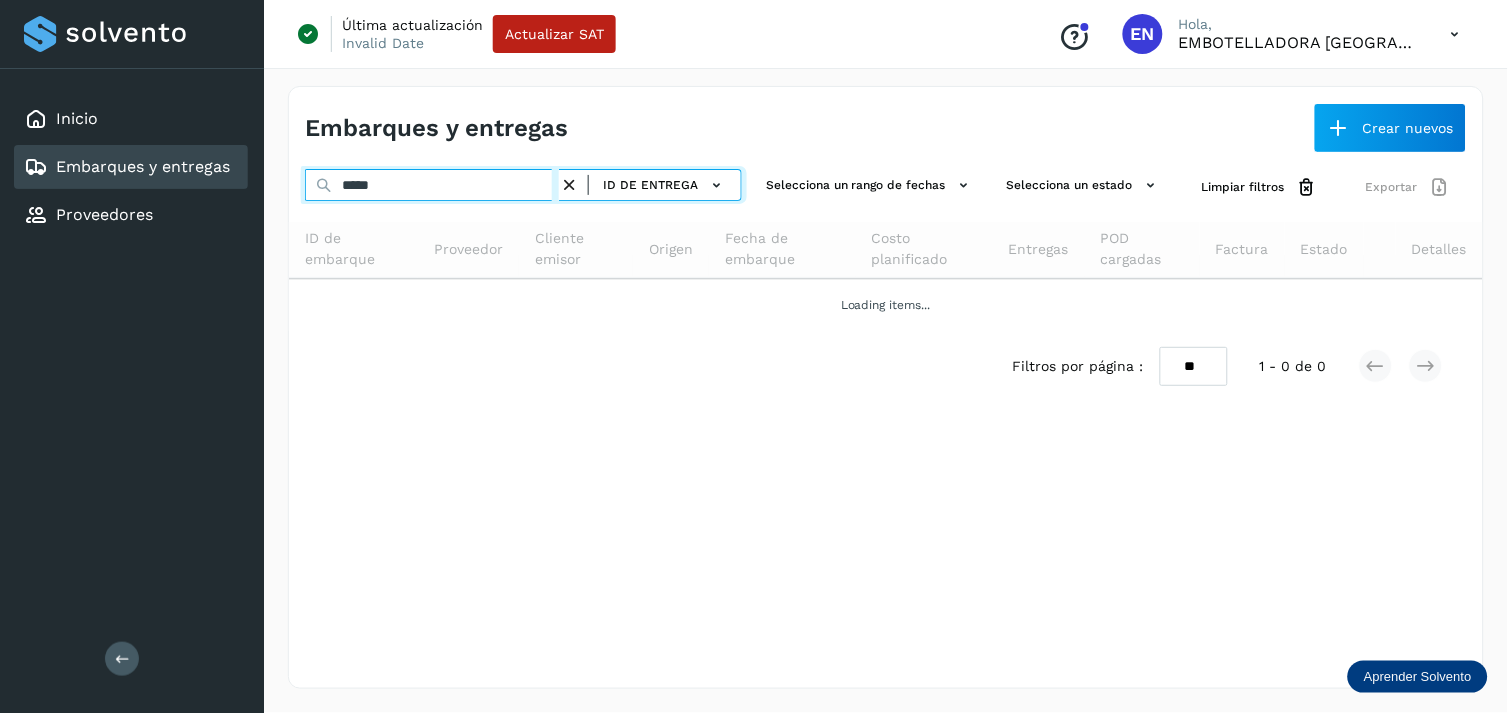 click on "*****" at bounding box center (432, 185) 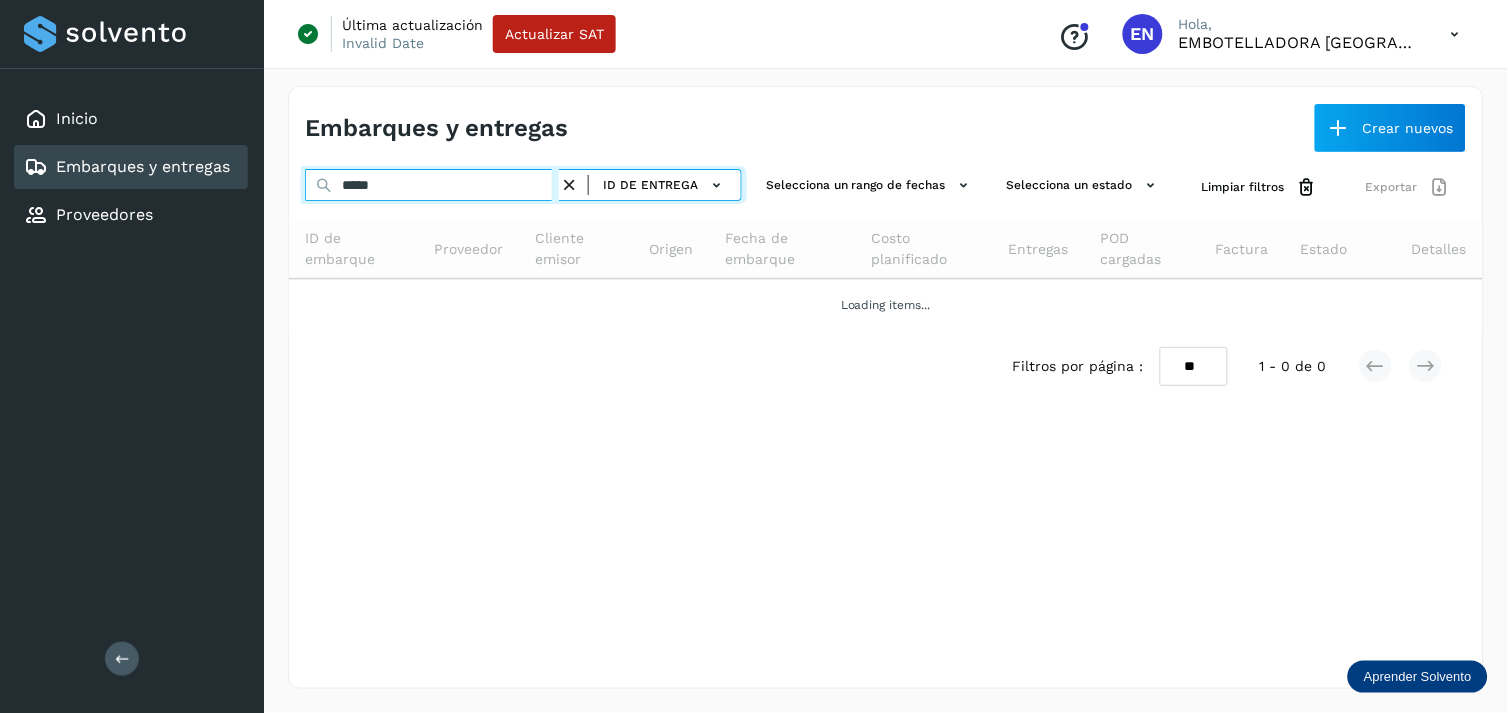 click on "*****" at bounding box center [432, 185] 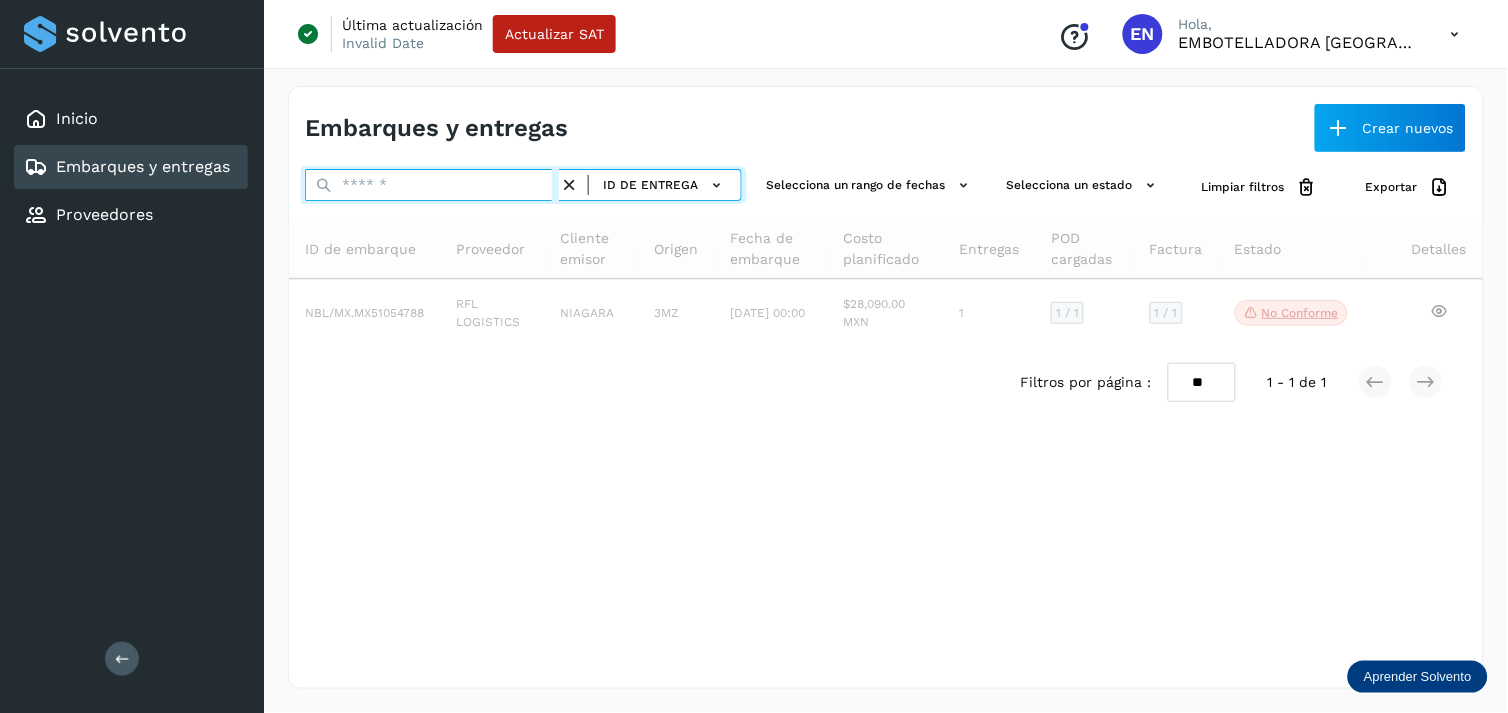 paste on "******" 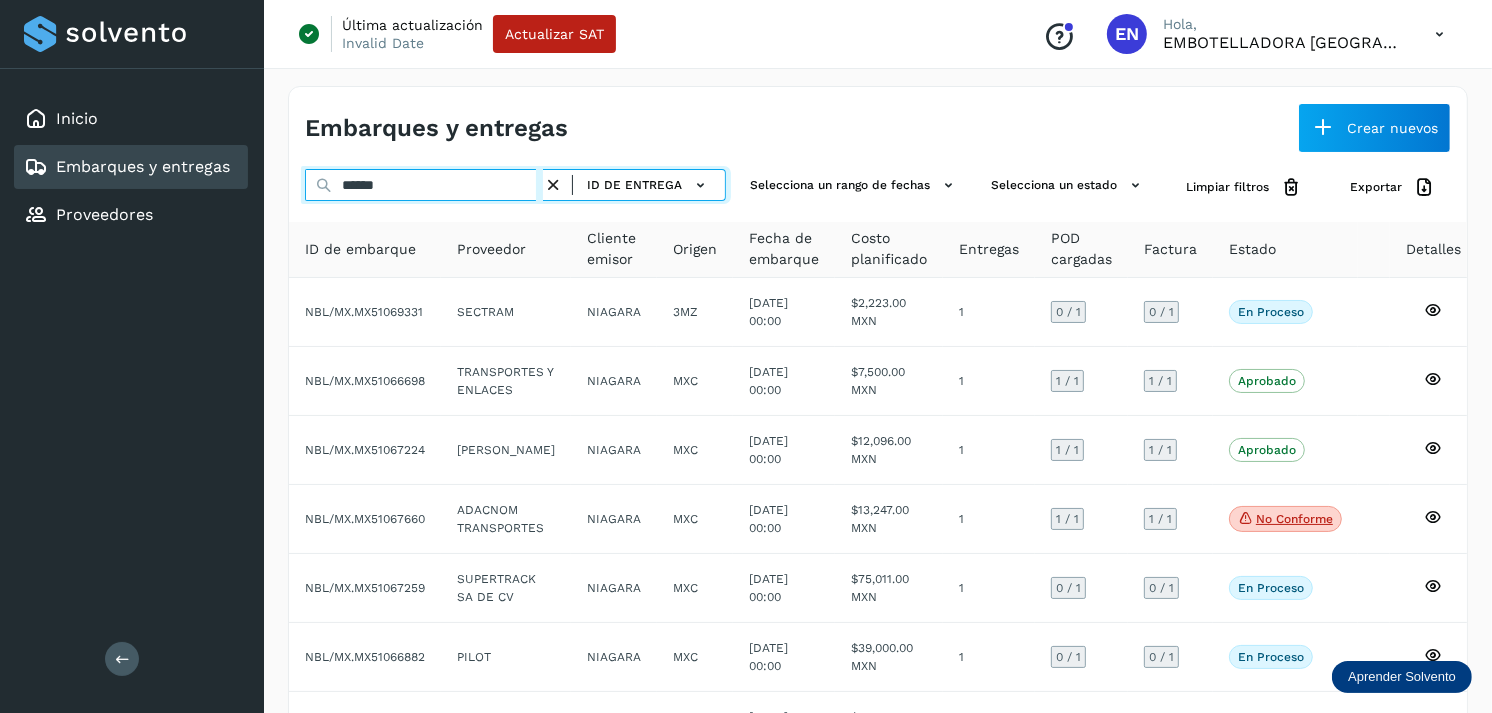 type on "******" 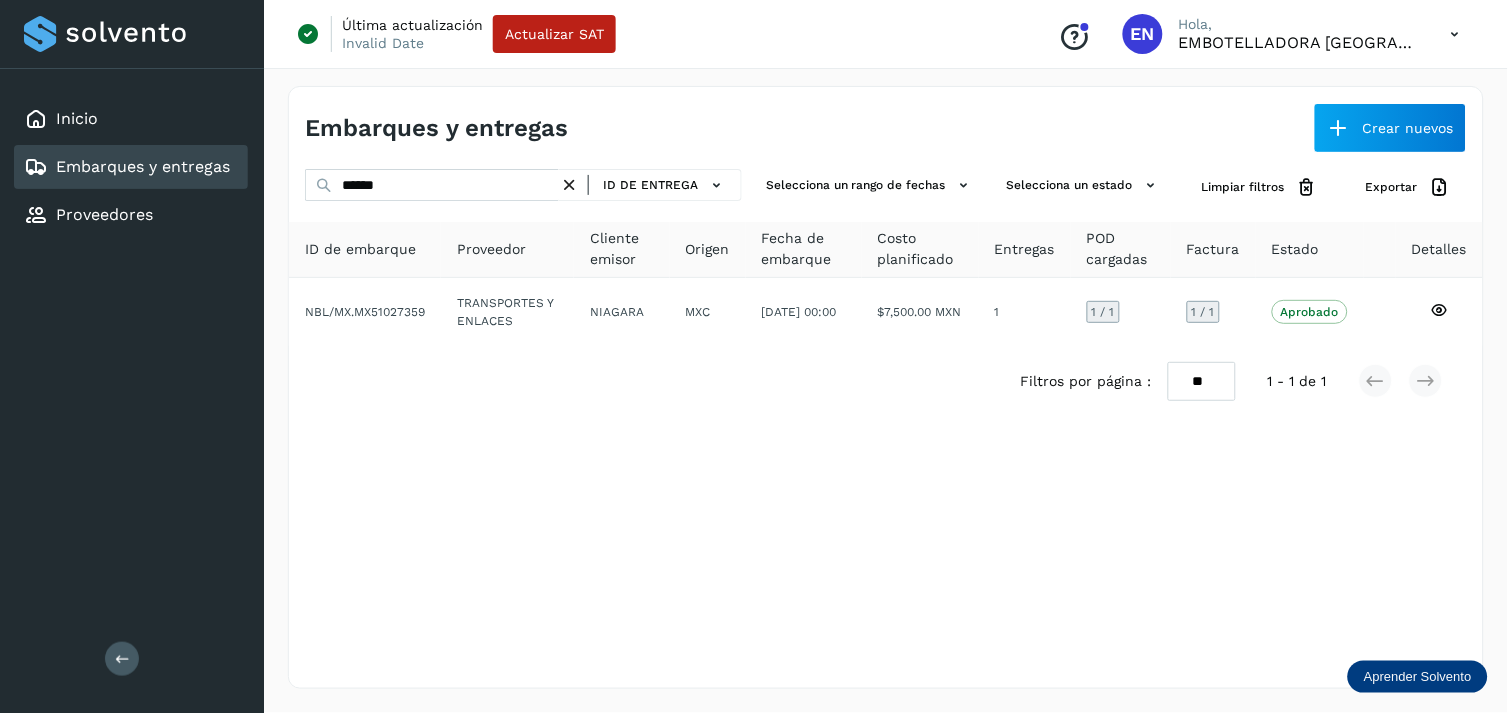 click on "Embarques y entregas Crear nuevos ****** ID de entrega Selecciona un rango de fechas  Selecciona un estado Limpiar filtros Exportar ID de embarque Proveedor Cliente emisor Origen Fecha de embarque Costo planificado Entregas POD cargadas Factura Estado Detalles NBL/MX.MX51027359 TRANSPORTES Y ENLACES NIAGARA MXC [DATE] 00:00  $7,500.00 MXN  1 1  / 1 1 / 1 Aprobado
Verifica el estado de la factura o entregas asociadas a este embarque
Filtros por página : ** ** ** 1 - 1 de 1" at bounding box center [886, 387] 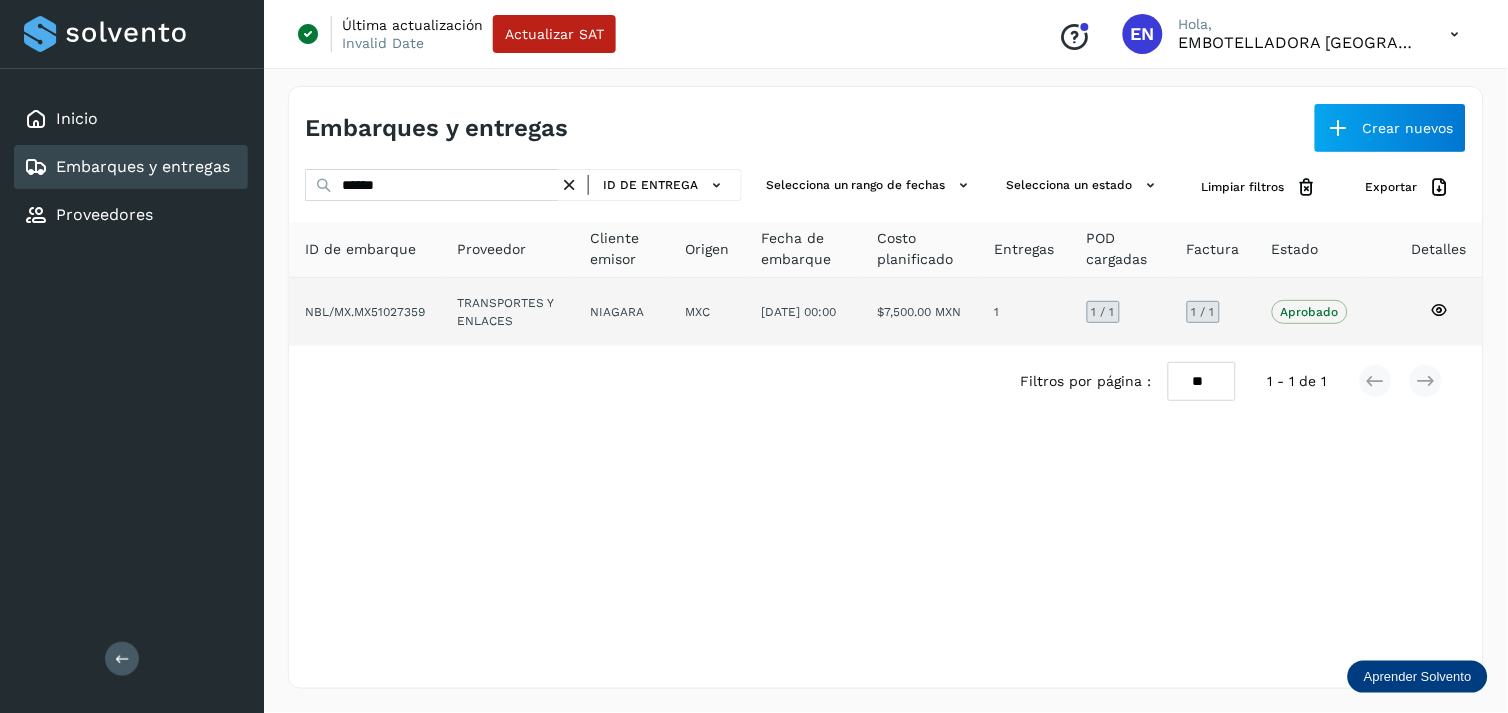 click on "ID de embarque Proveedor Cliente emisor Origen Fecha de embarque Costo planificado Entregas POD cargadas Factura Estado Detalles NBL/MX.MX51027359 TRANSPORTES Y ENLACES NIAGARA MXC [DATE] 00:00  $7,500.00 MXN  1 1  / 1 1 / 1 Aprobado
Verifica el estado de la factura o entregas asociadas a este embarque
Filtros por página : ** ** ** 1 - 1 de 1" at bounding box center (886, 319) 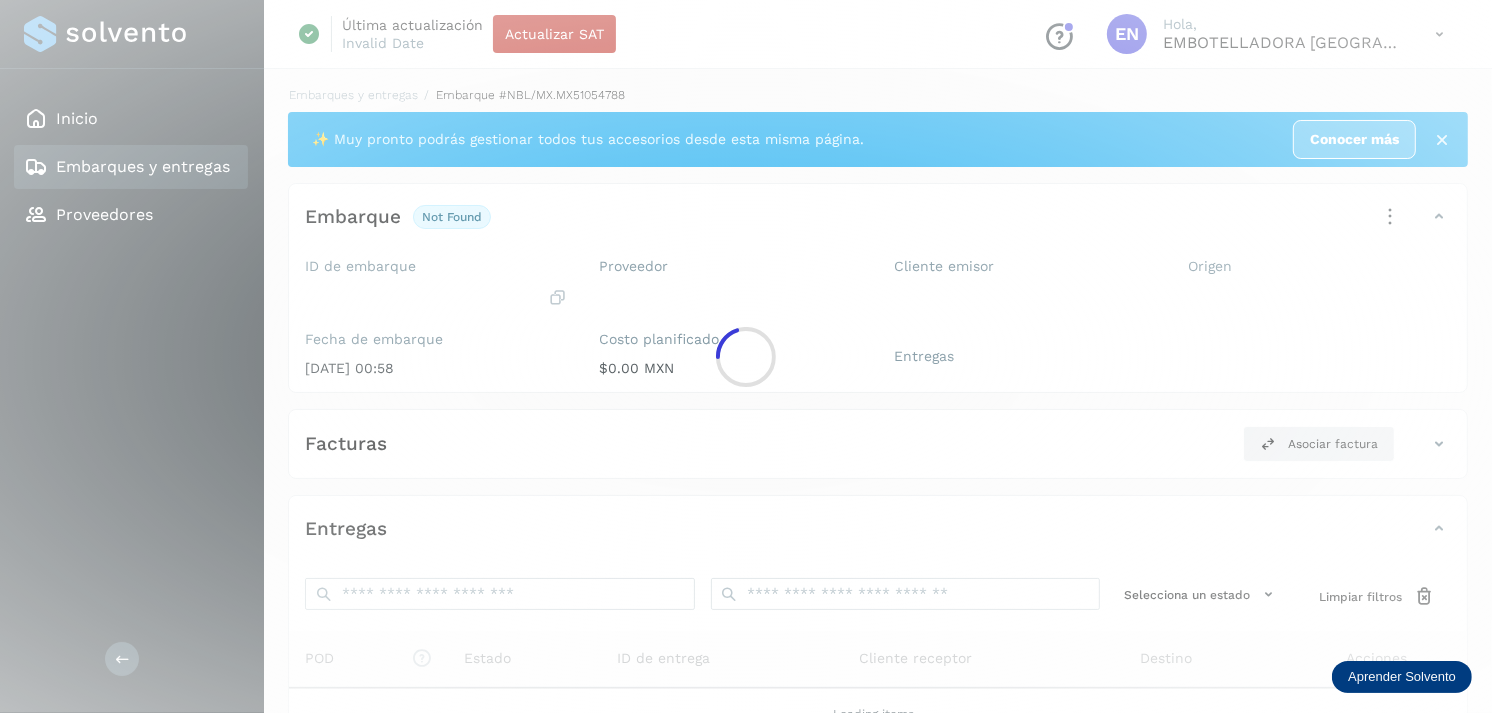 click 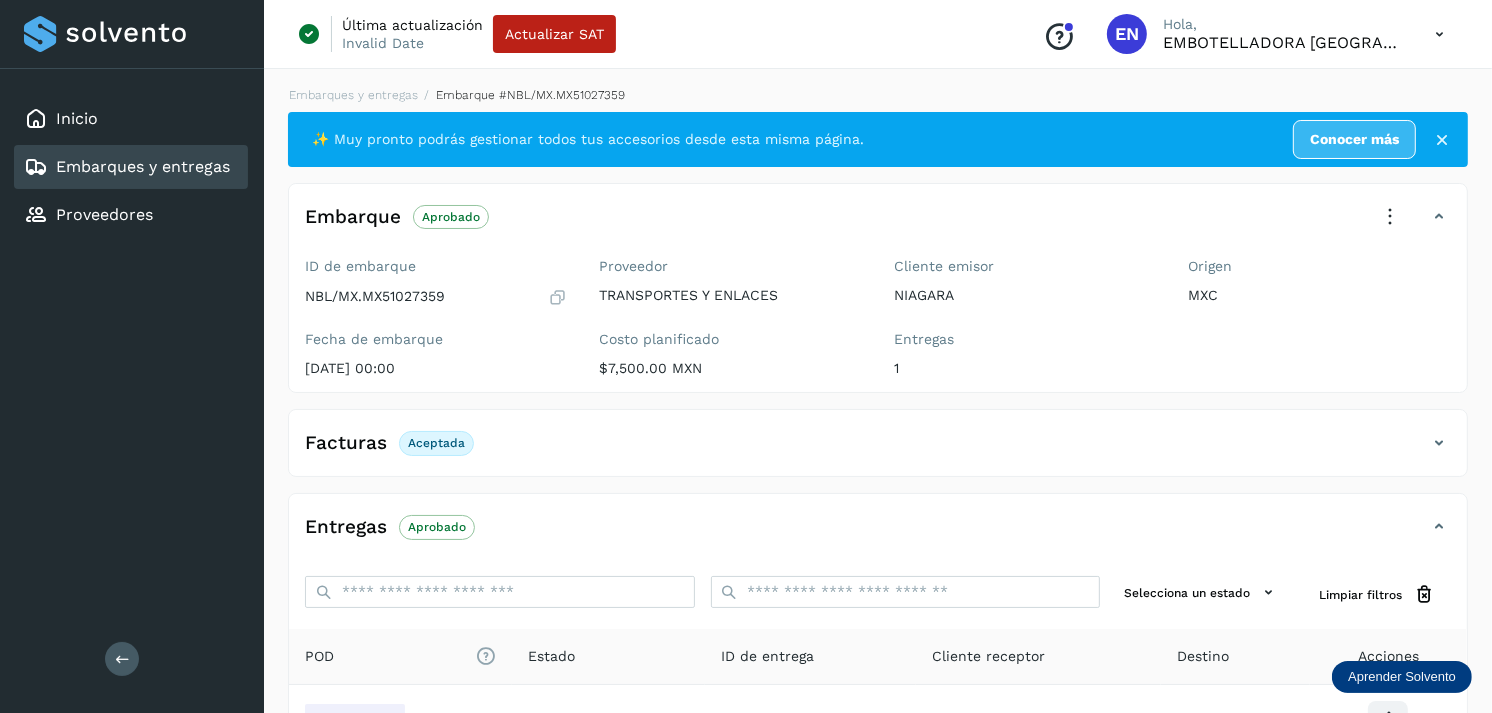 scroll, scrollTop: 241, scrollLeft: 0, axis: vertical 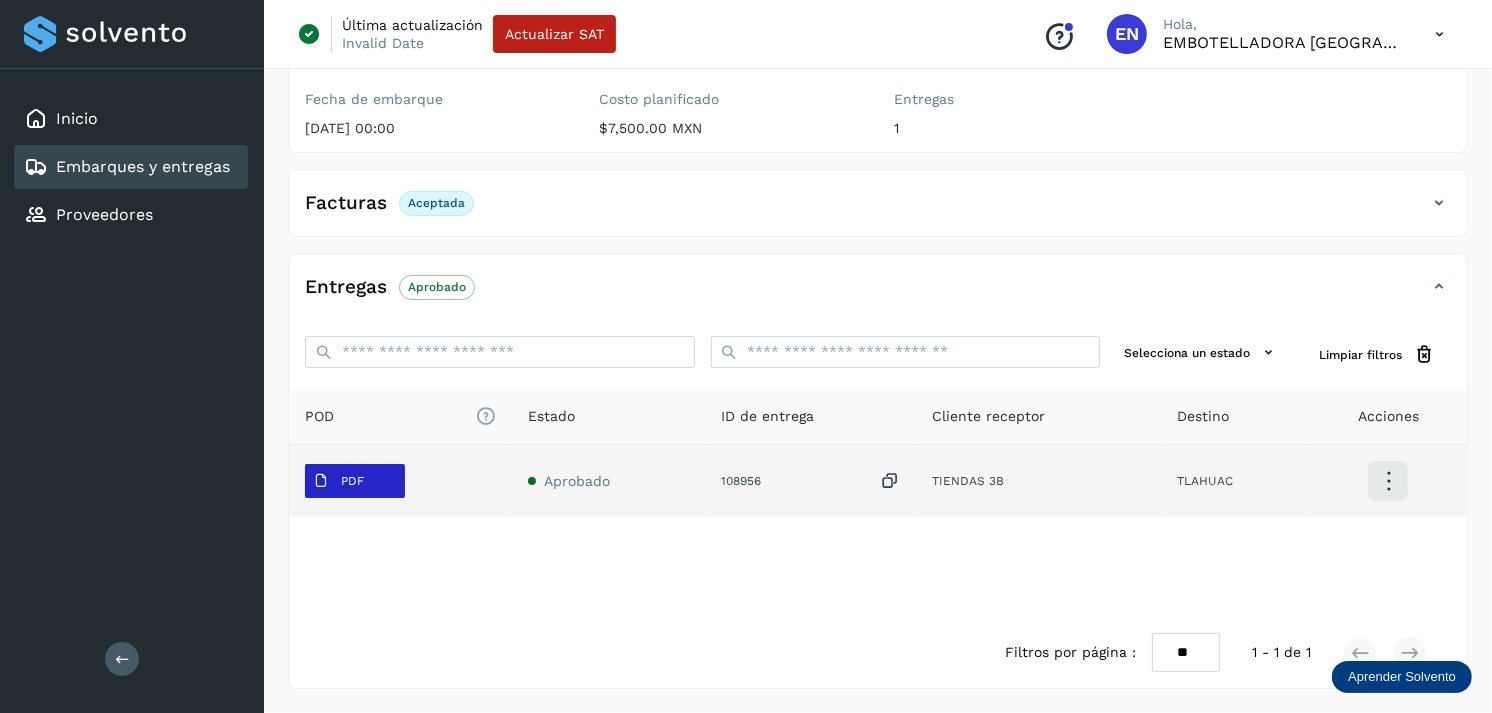 click on "PDF" at bounding box center [338, 481] 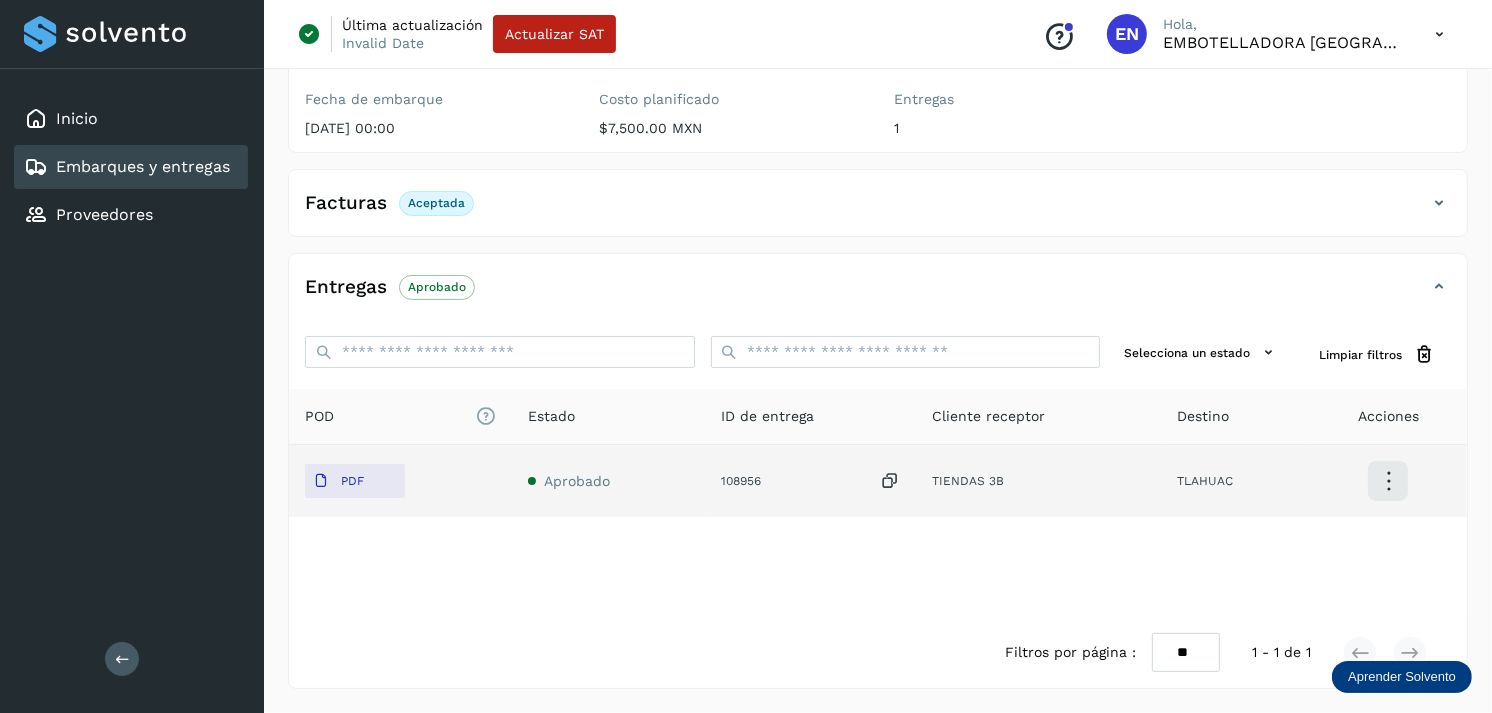 type 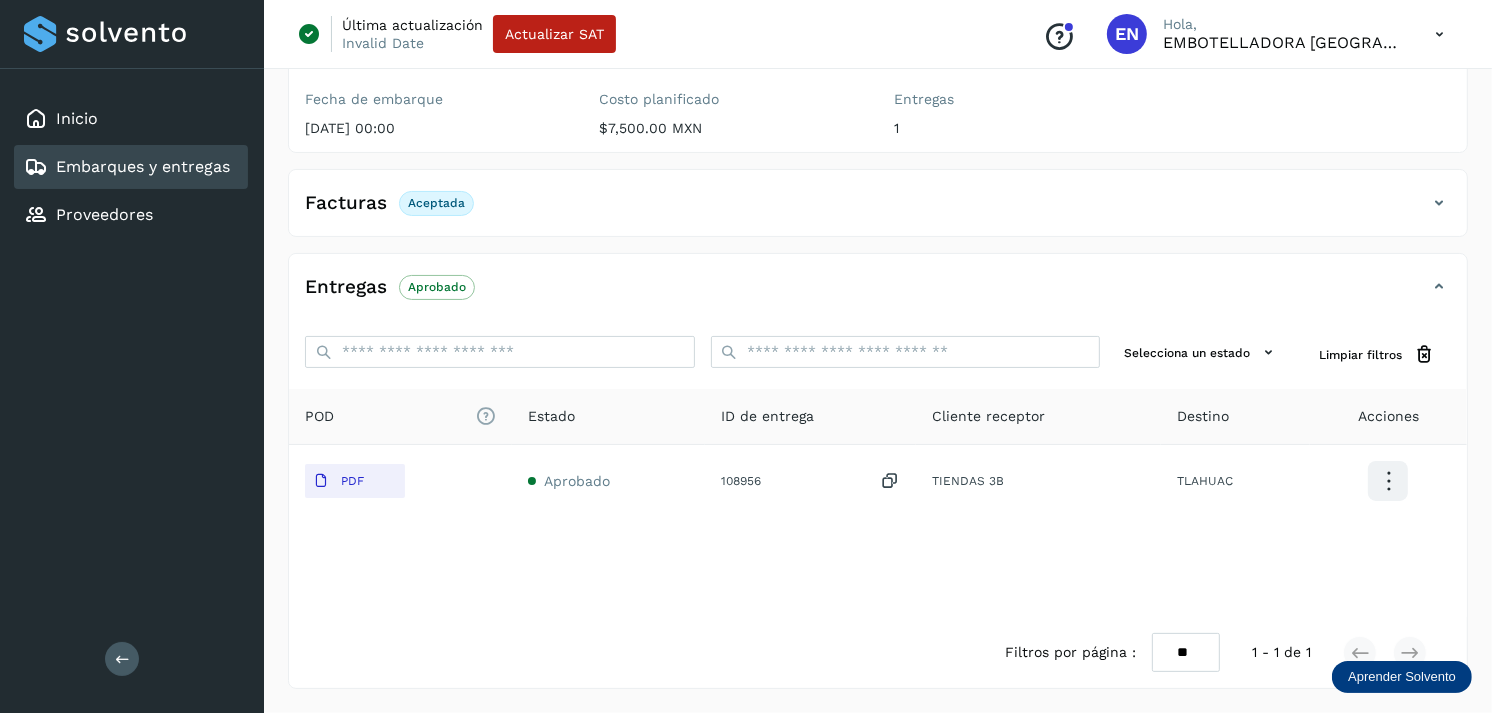 click on "Embarques y entregas" 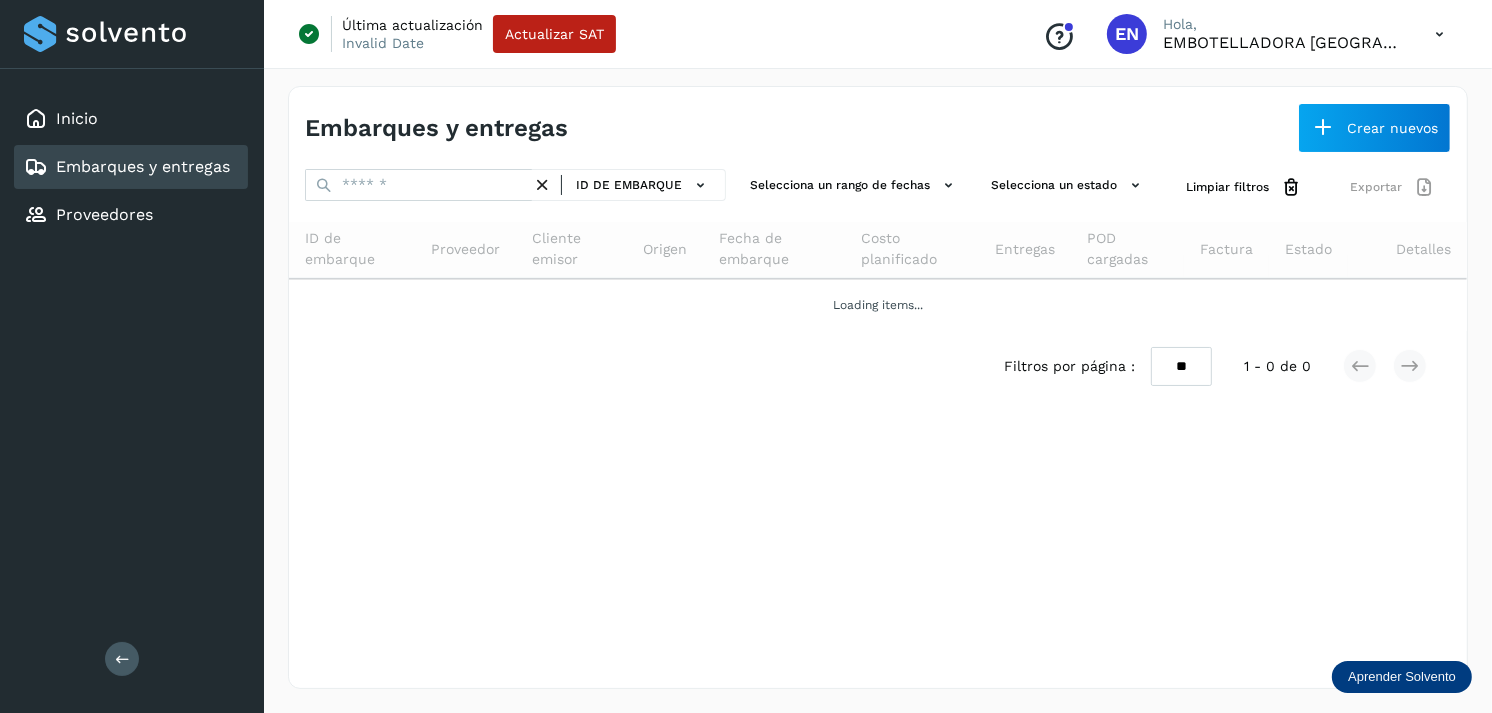 scroll, scrollTop: 0, scrollLeft: 0, axis: both 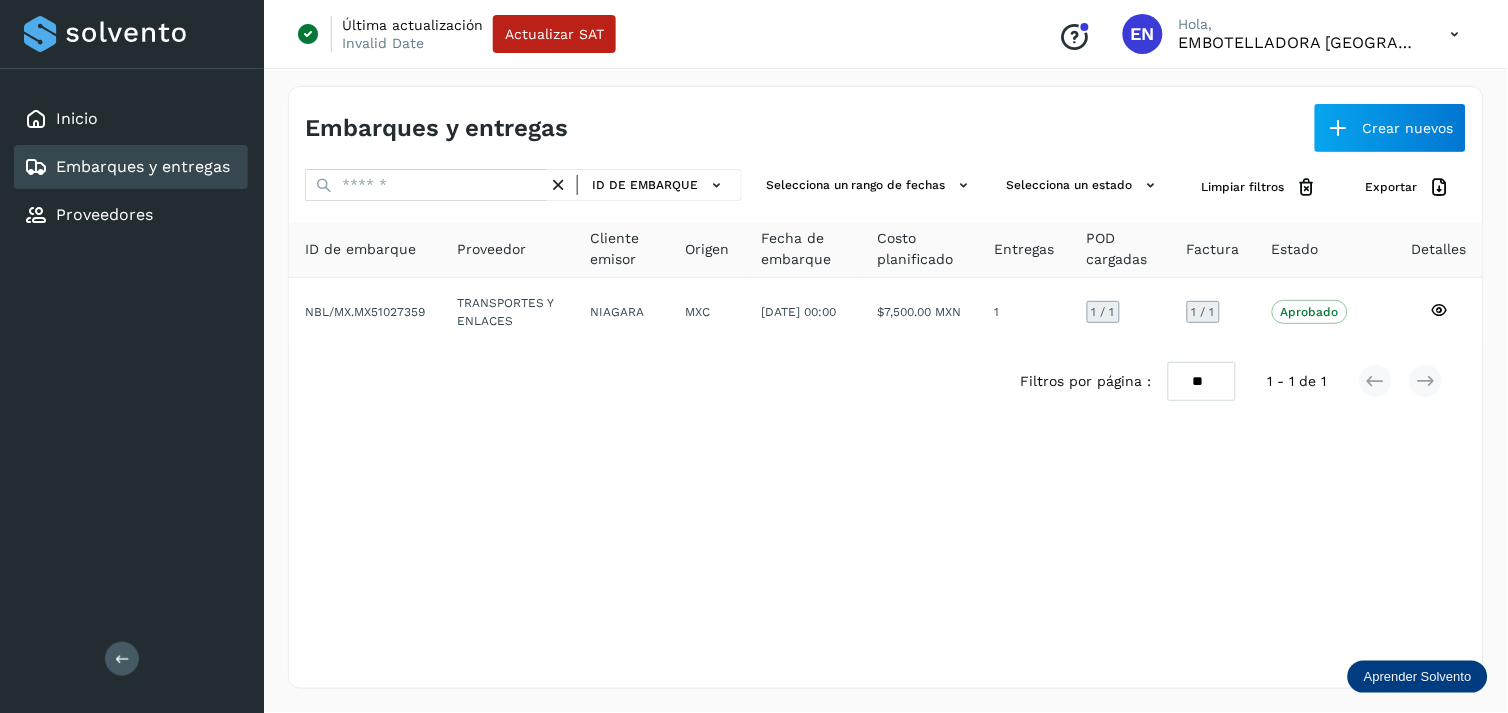 click on "Embarques y entregas" at bounding box center (143, 166) 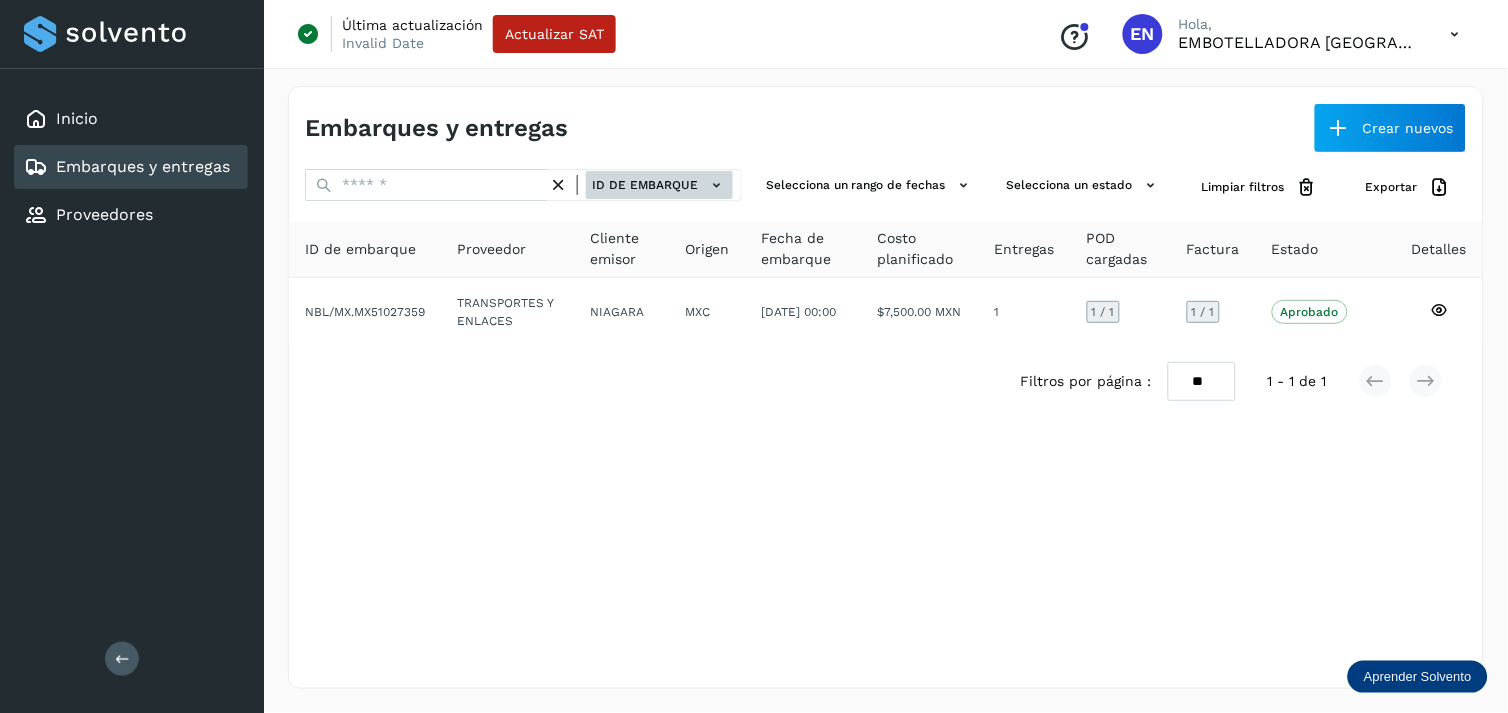 click on "ID de embarque" 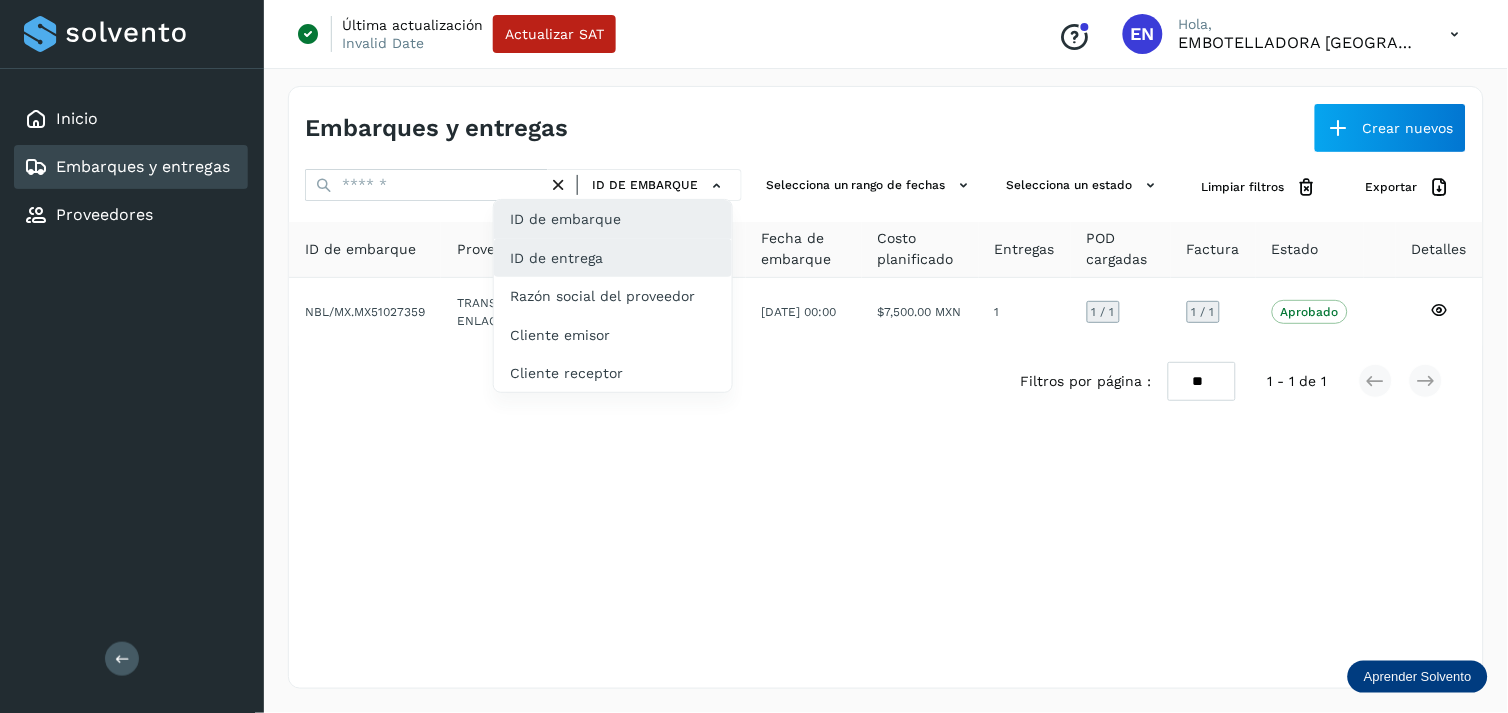 click on "ID de entrega" 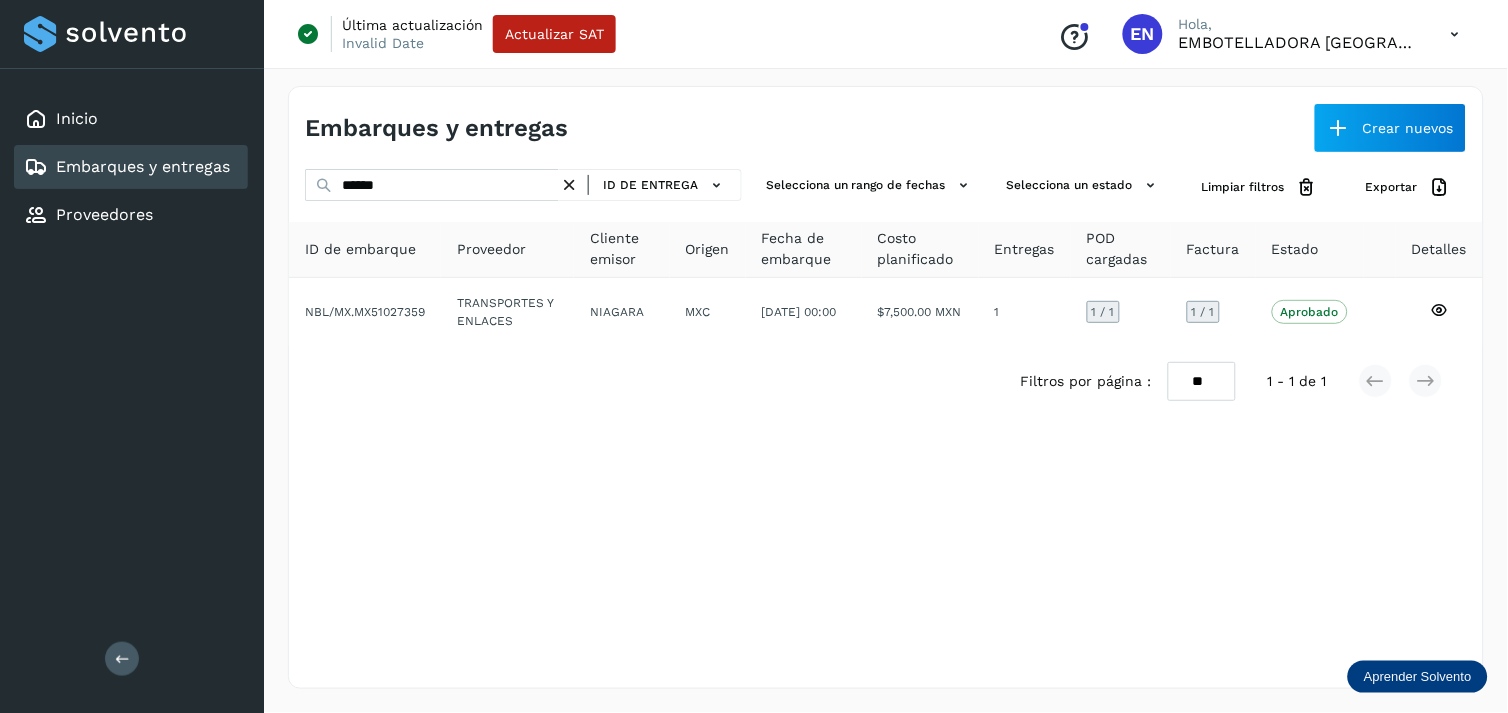 drag, startPoint x: 570, startPoint y: 172, endPoint x: 575, endPoint y: 188, distance: 16.763054 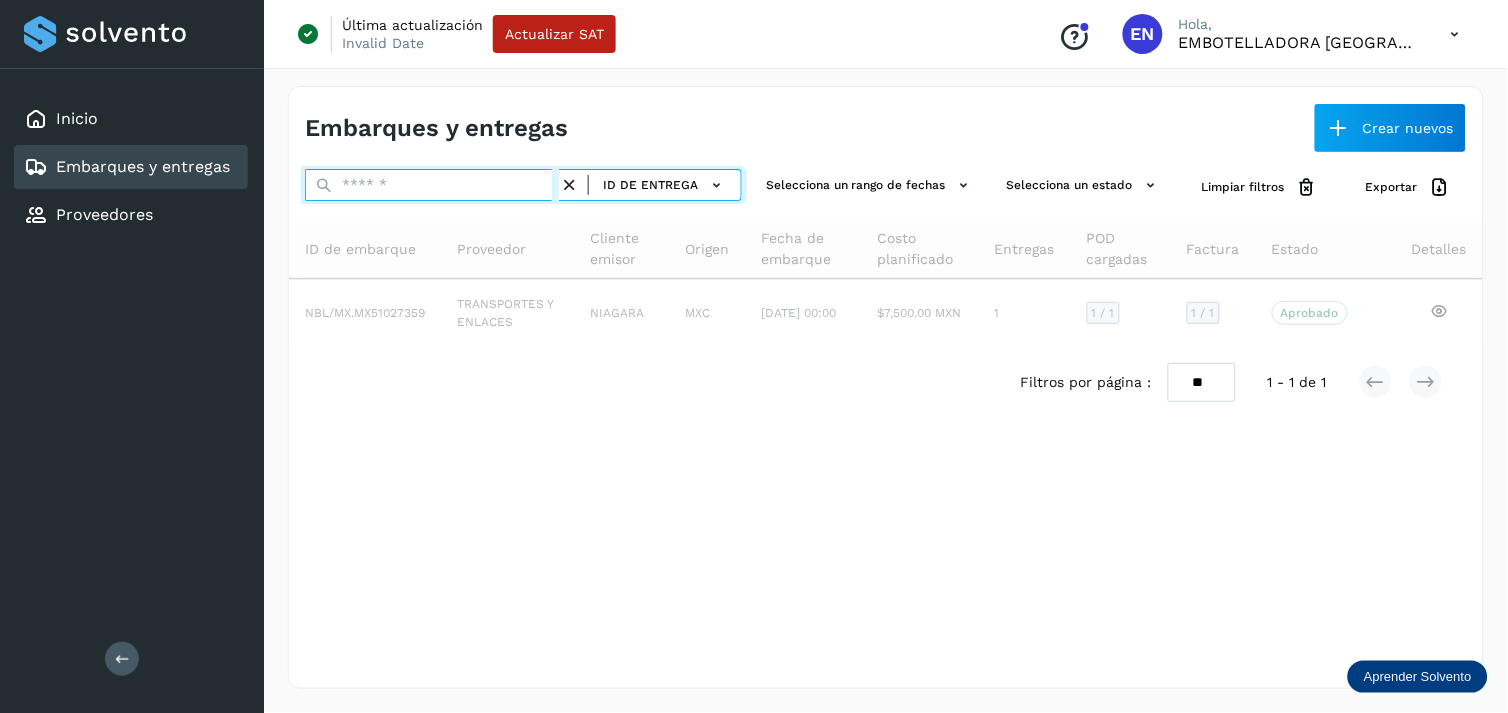 click at bounding box center (432, 185) 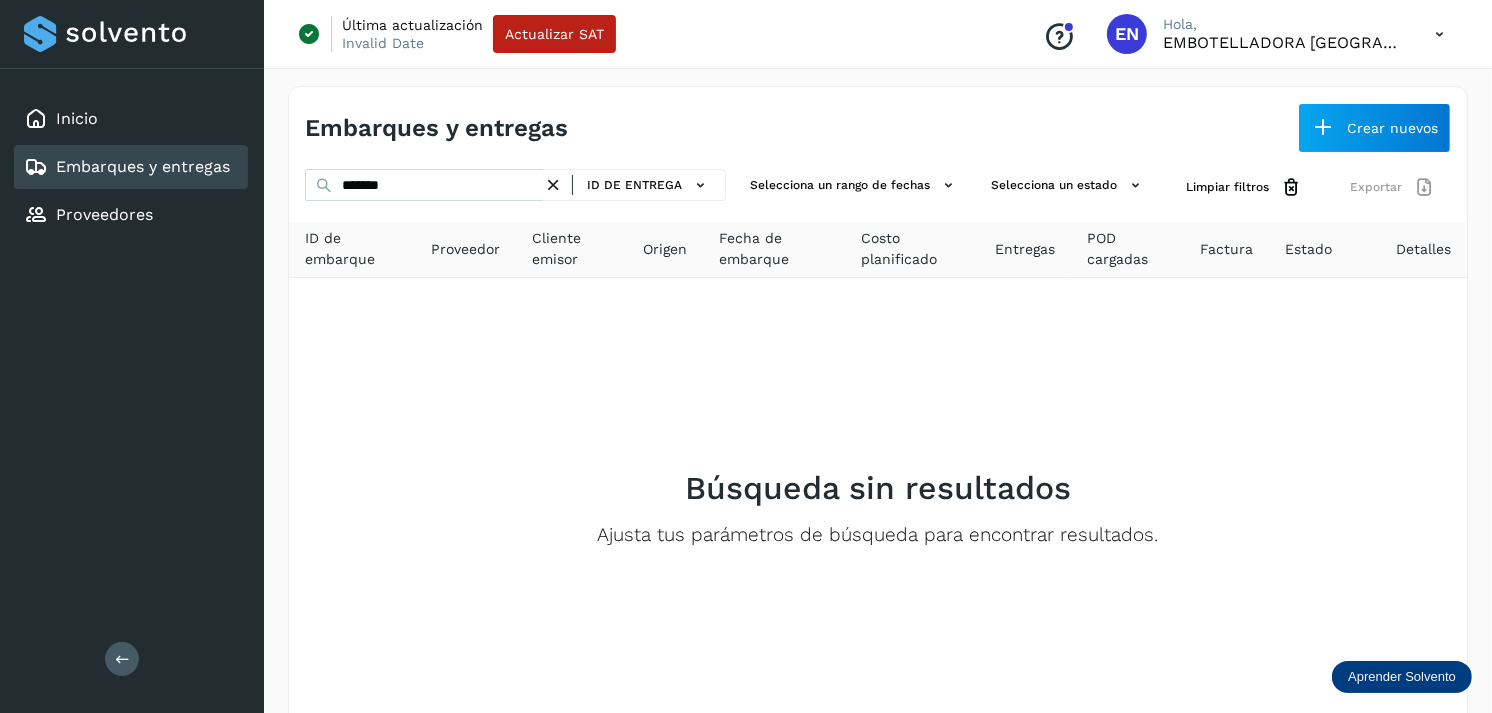 drag, startPoint x: 445, startPoint y: 204, endPoint x: 513, endPoint y: 185, distance: 70.60453 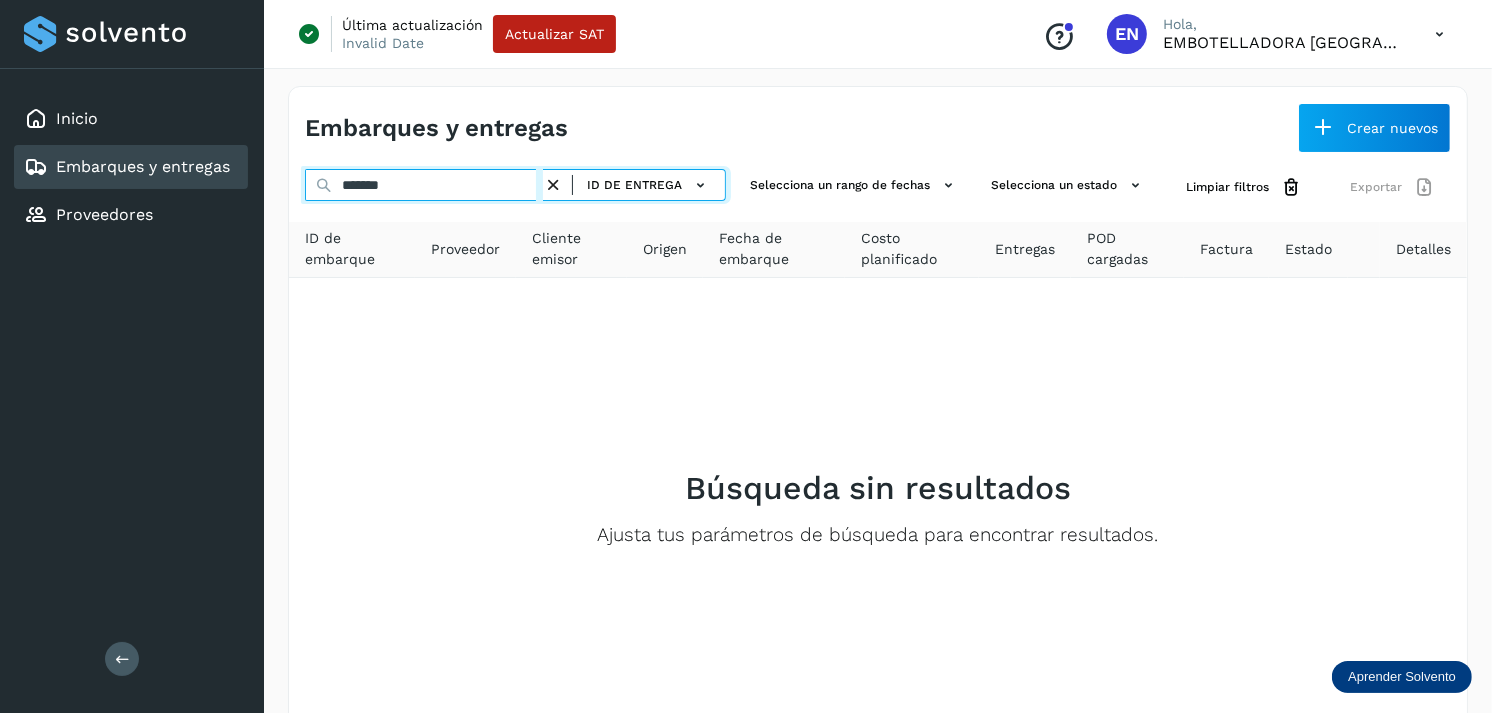 click on "*******" at bounding box center [424, 185] 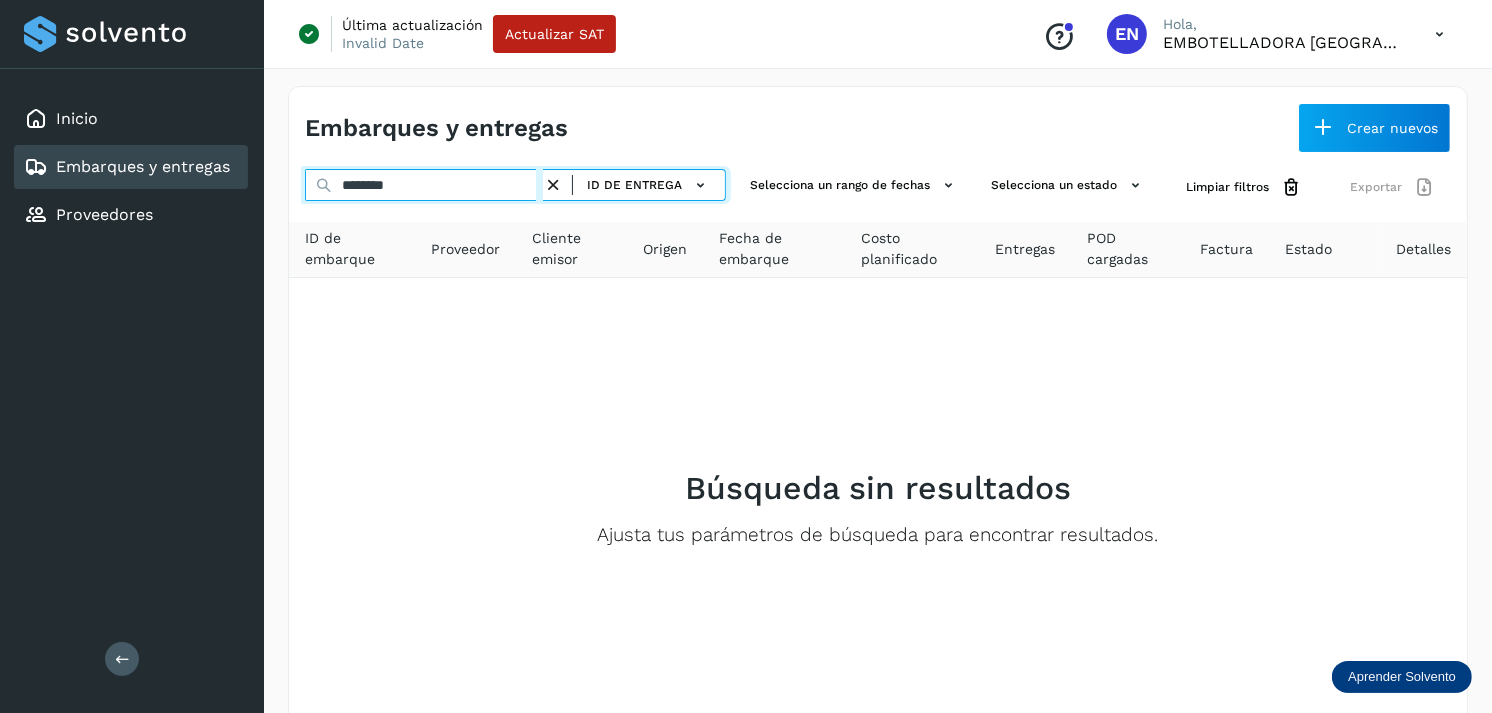 type on "*******" 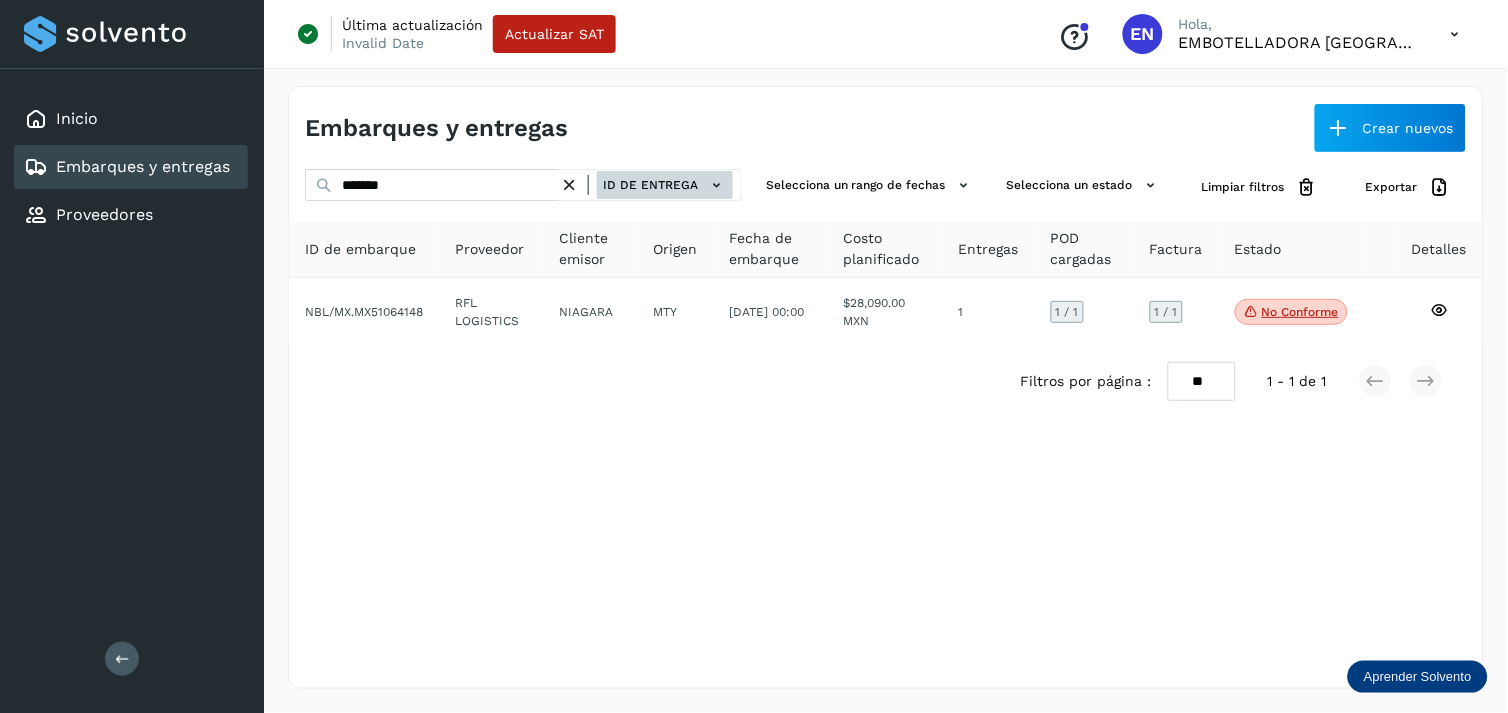 click on "ID de entrega" 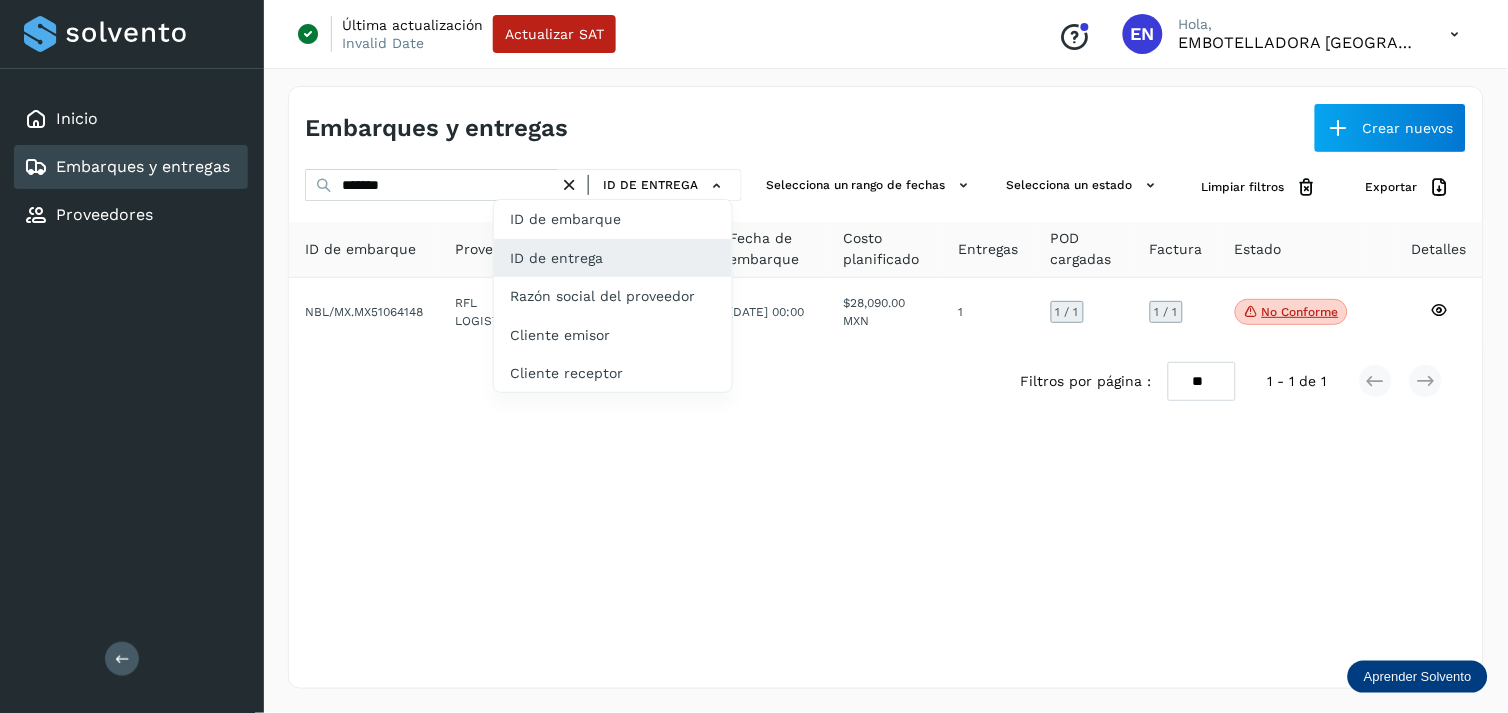 click at bounding box center (754, 356) 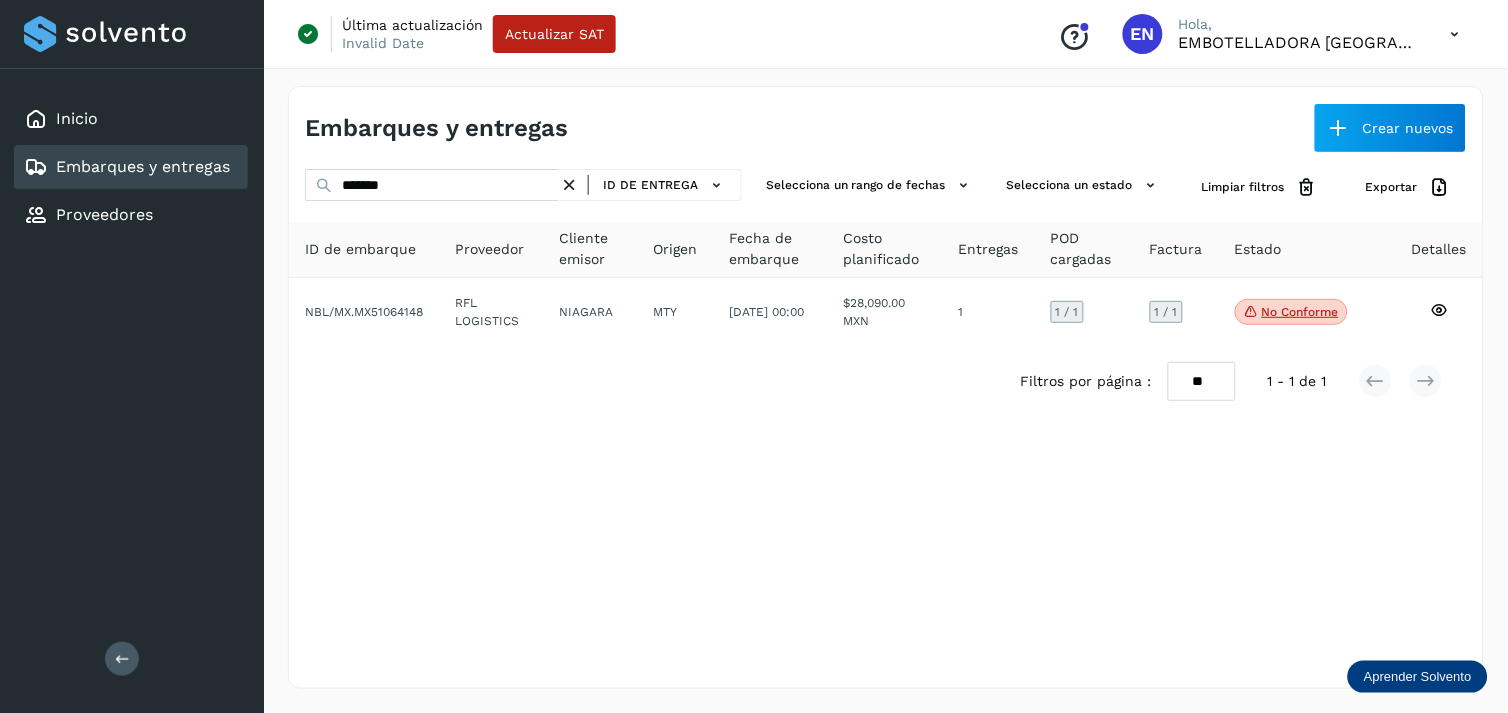 click on "ID de entrega" at bounding box center (650, 185) 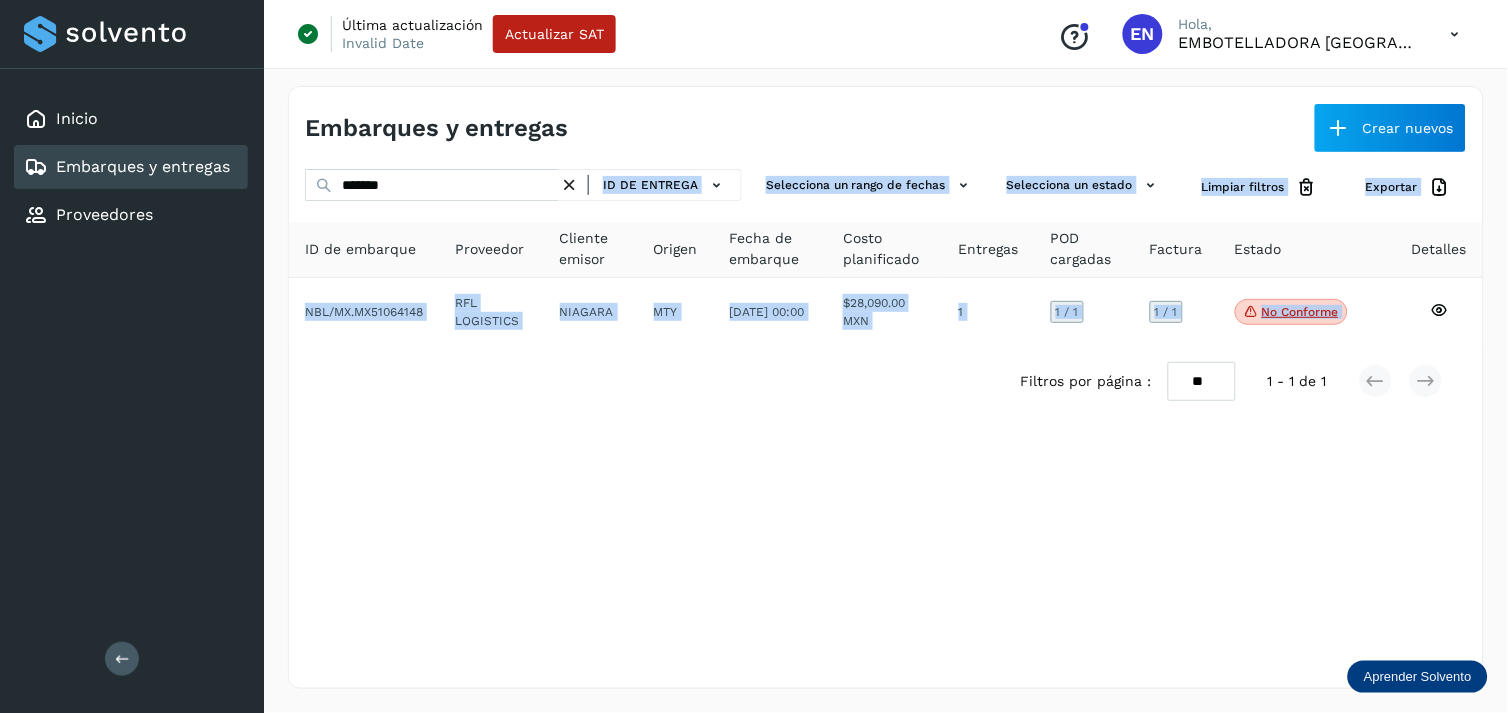 drag, startPoint x: 576, startPoint y: 183, endPoint x: 580, endPoint y: 354, distance: 171.04678 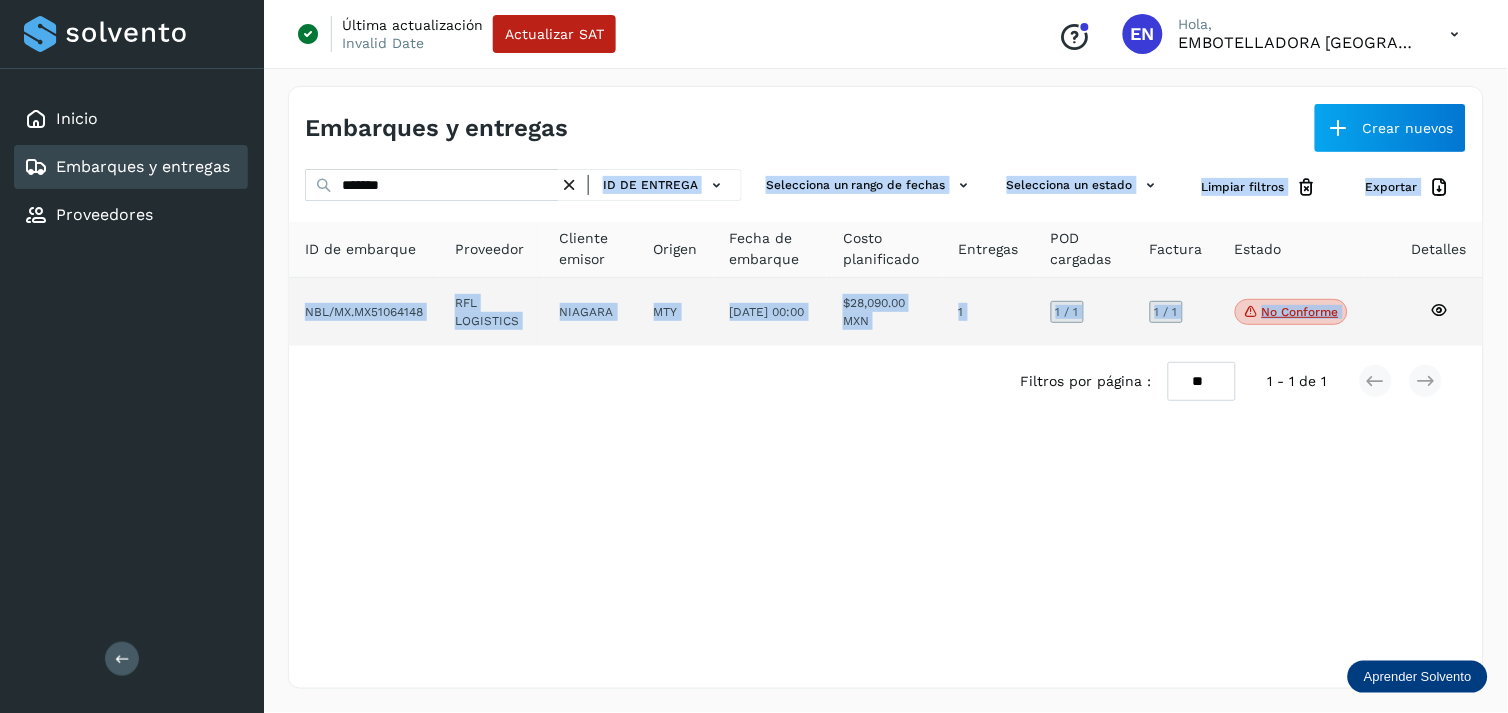 drag, startPoint x: 580, startPoint y: 354, endPoint x: 570, endPoint y: 335, distance: 21.470911 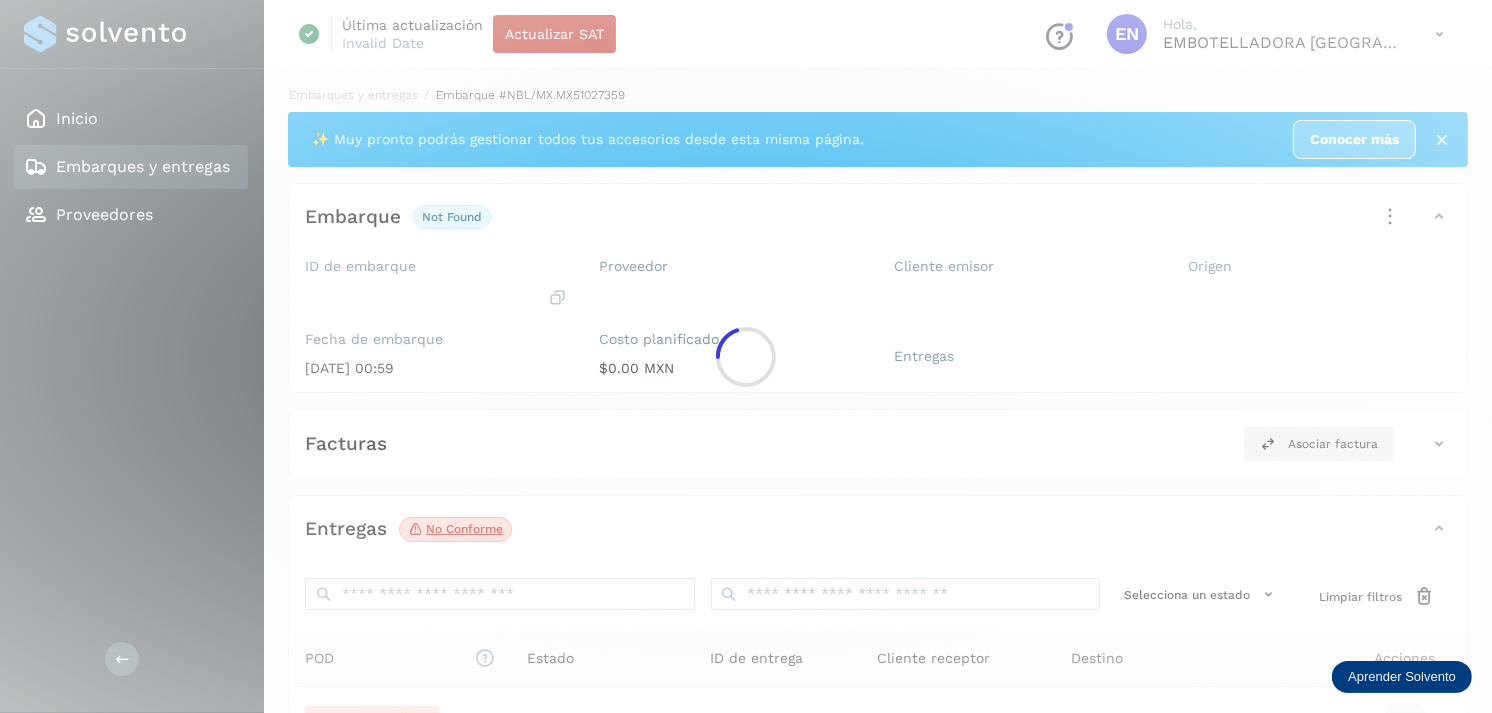 click 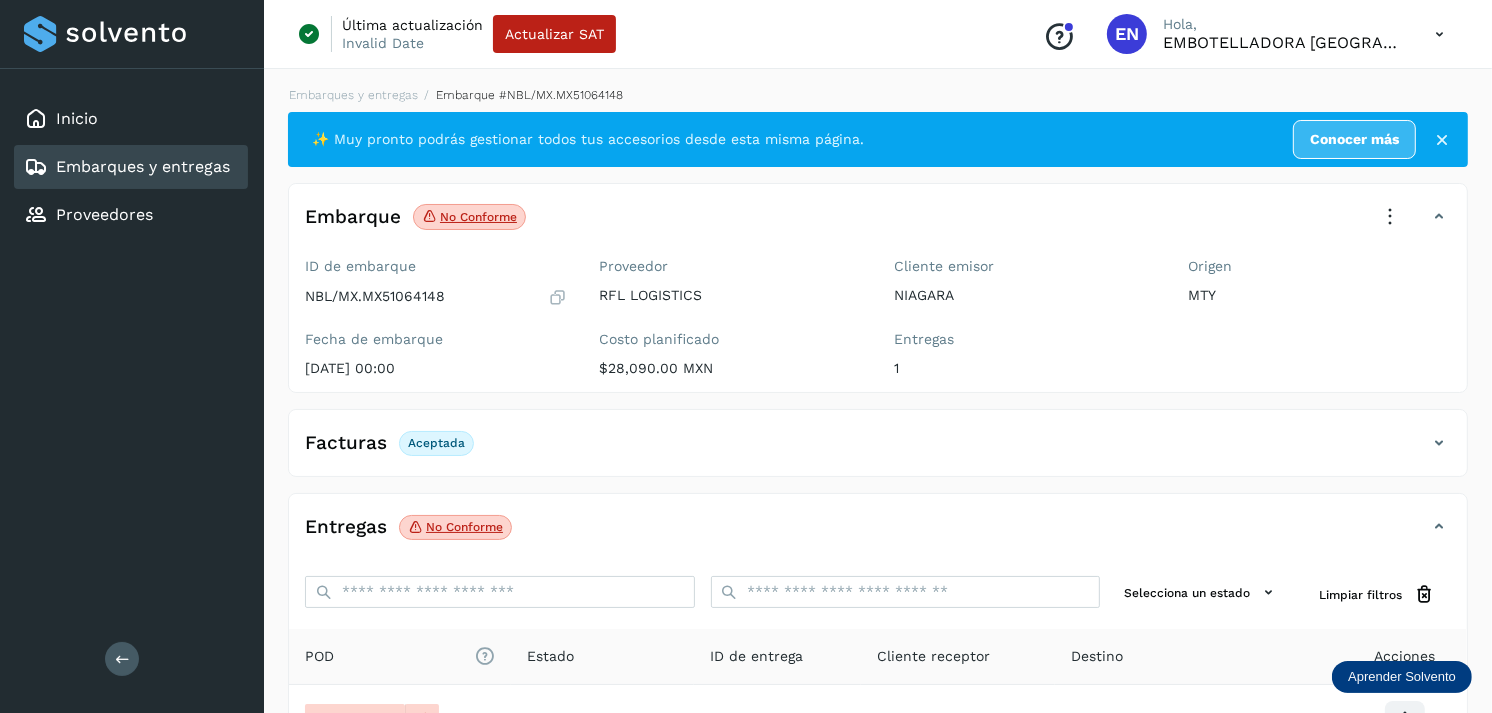 scroll, scrollTop: 241, scrollLeft: 0, axis: vertical 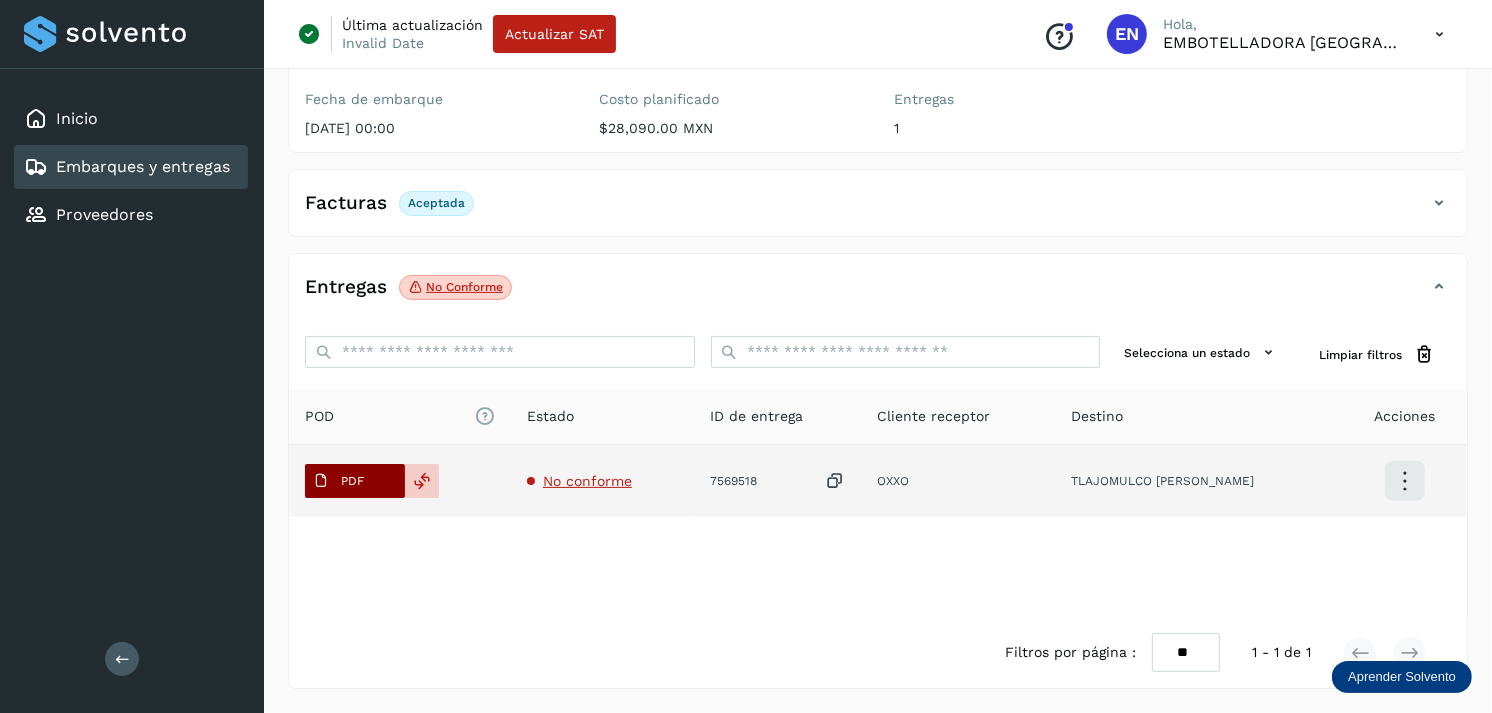 drag, startPoint x: 398, startPoint y: 483, endPoint x: 354, endPoint y: 483, distance: 44 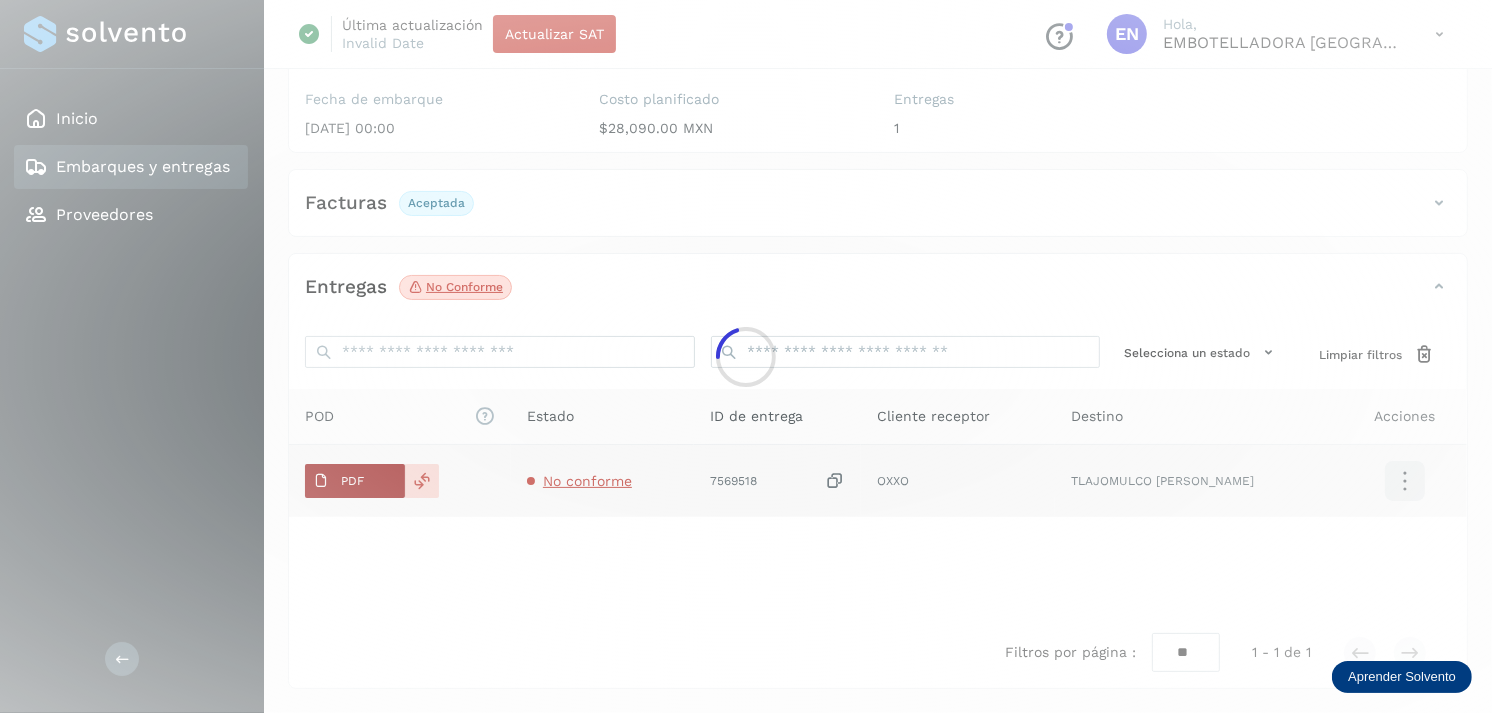 click 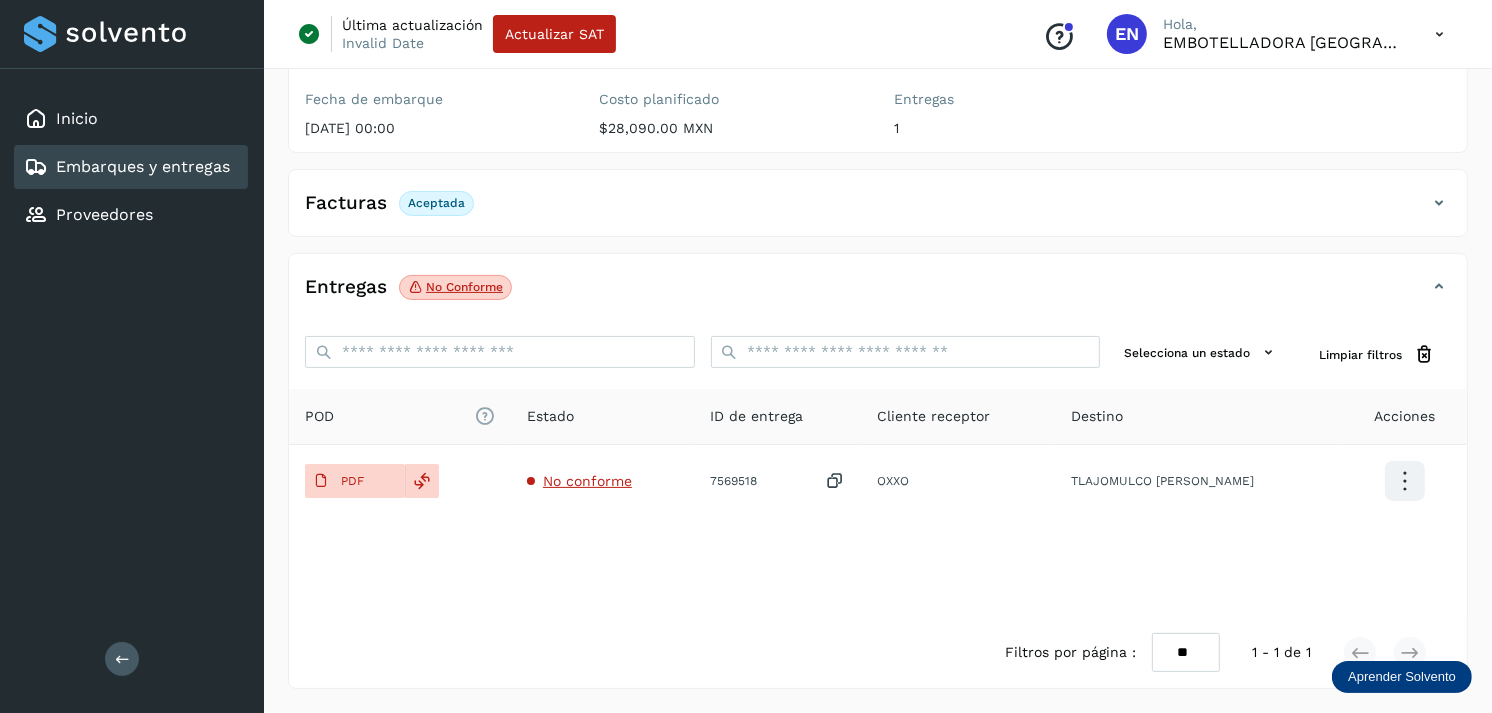 click on "Embarques y entregas" at bounding box center [143, 166] 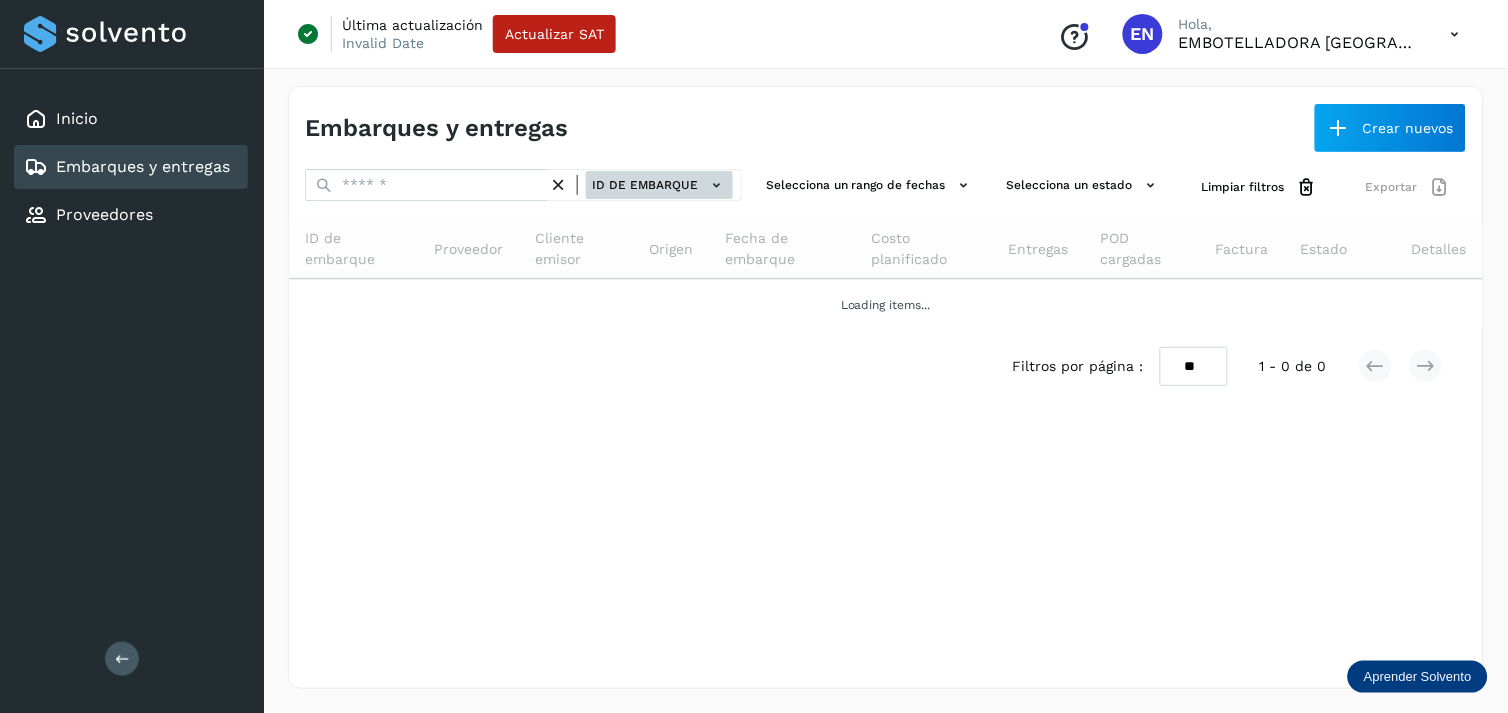 click on "ID de embarque" 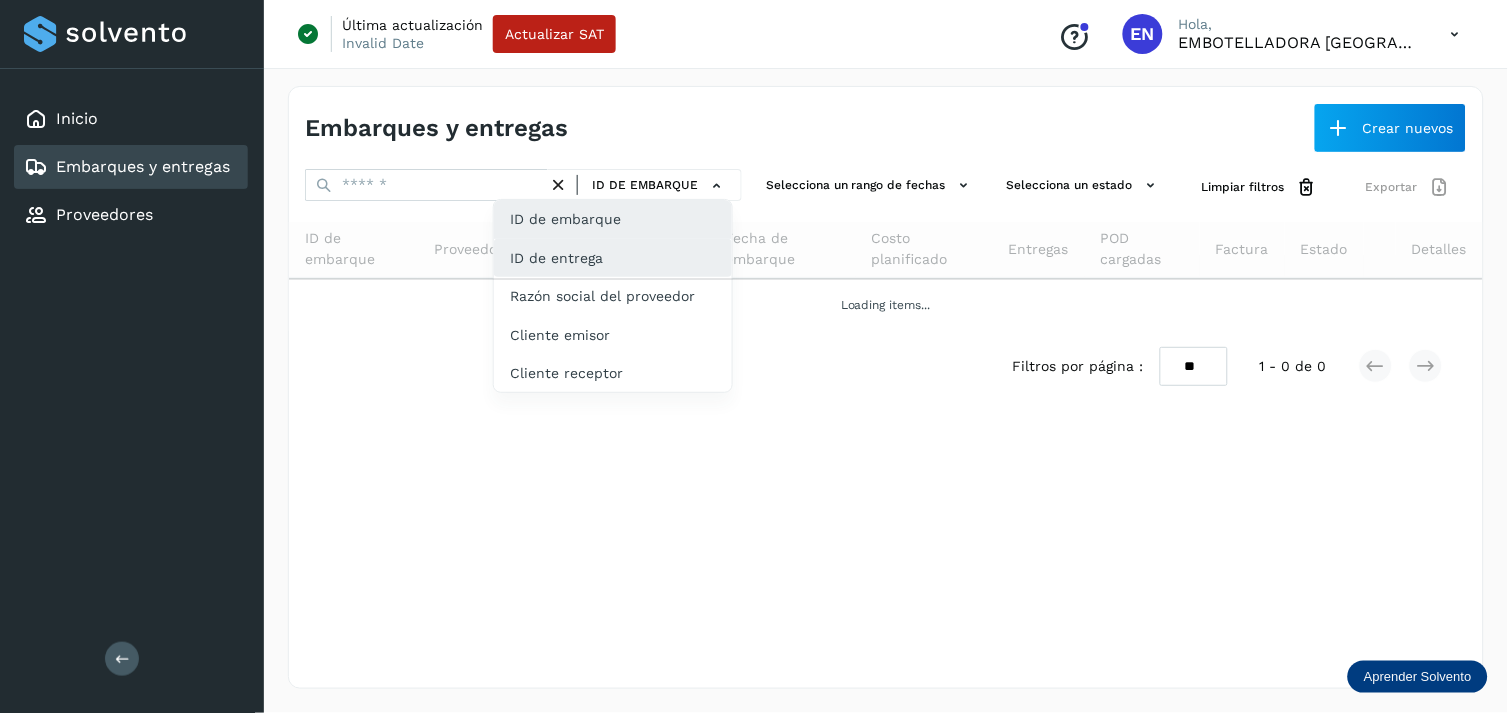 click on "ID de entrega" 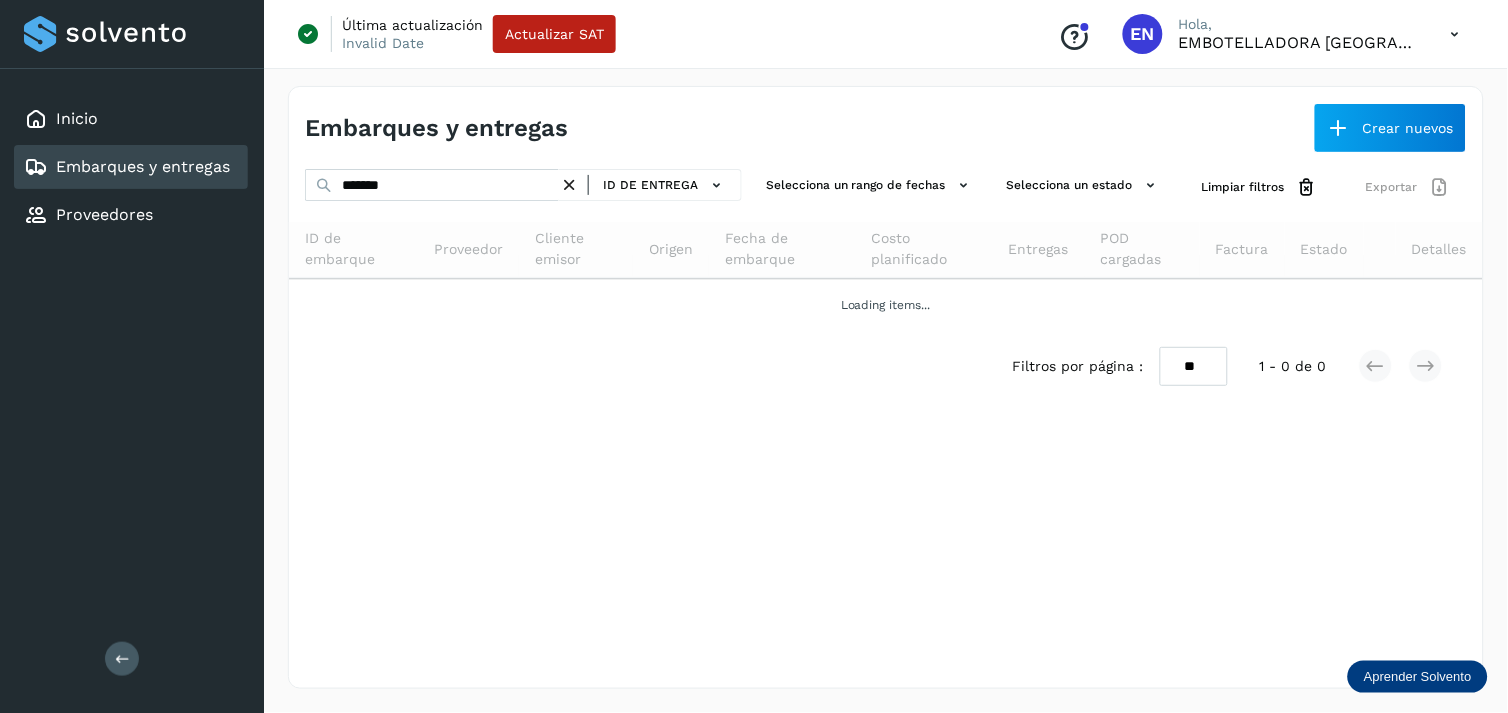 click at bounding box center (569, 185) 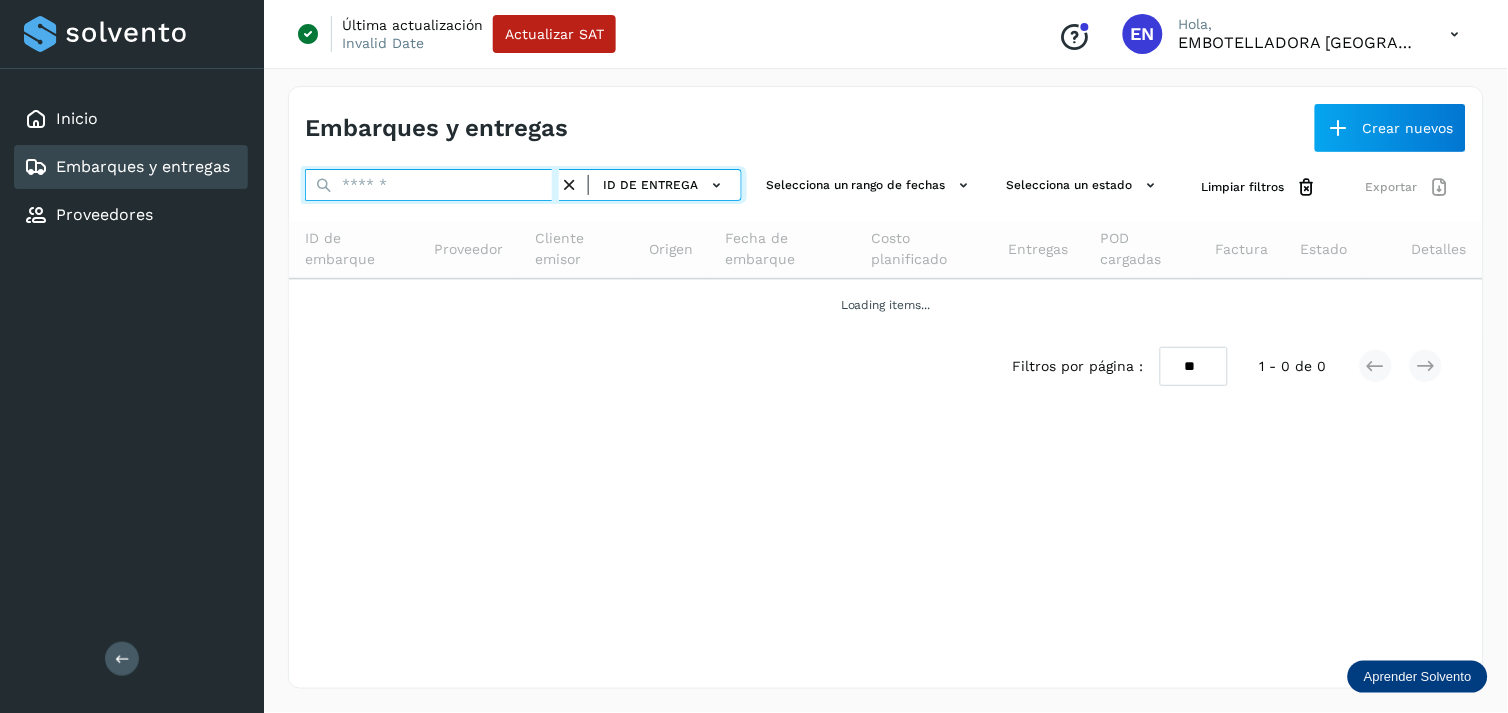 paste on "*********" 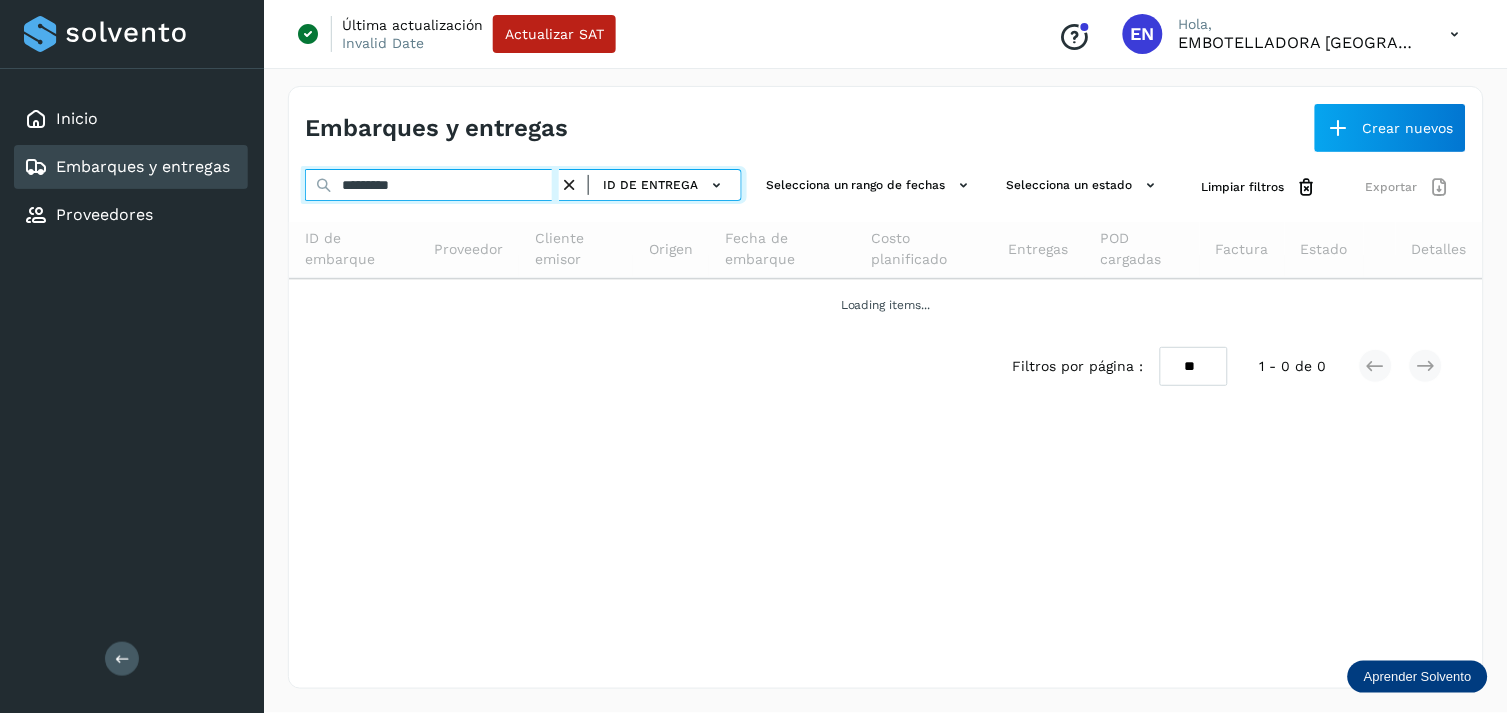 click on "*********" at bounding box center (432, 185) 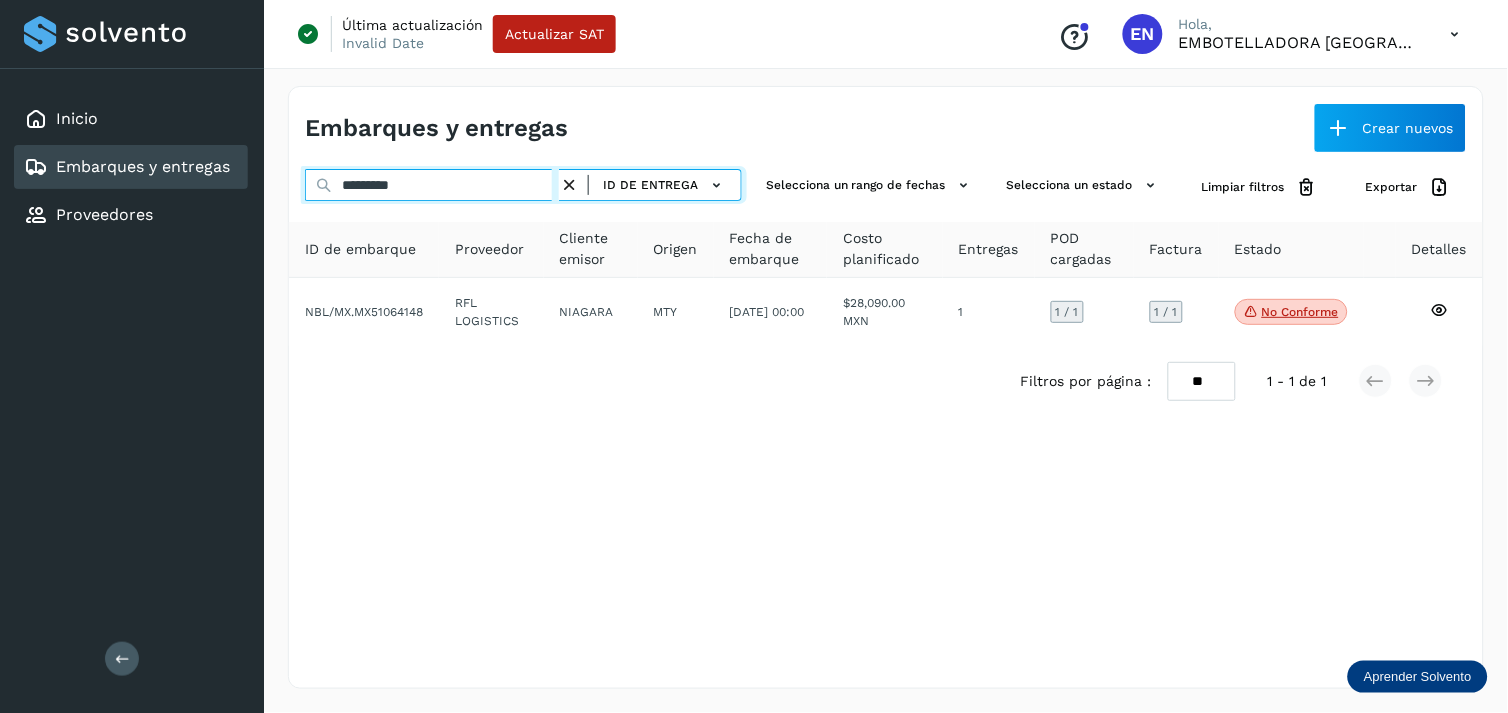type on "*********" 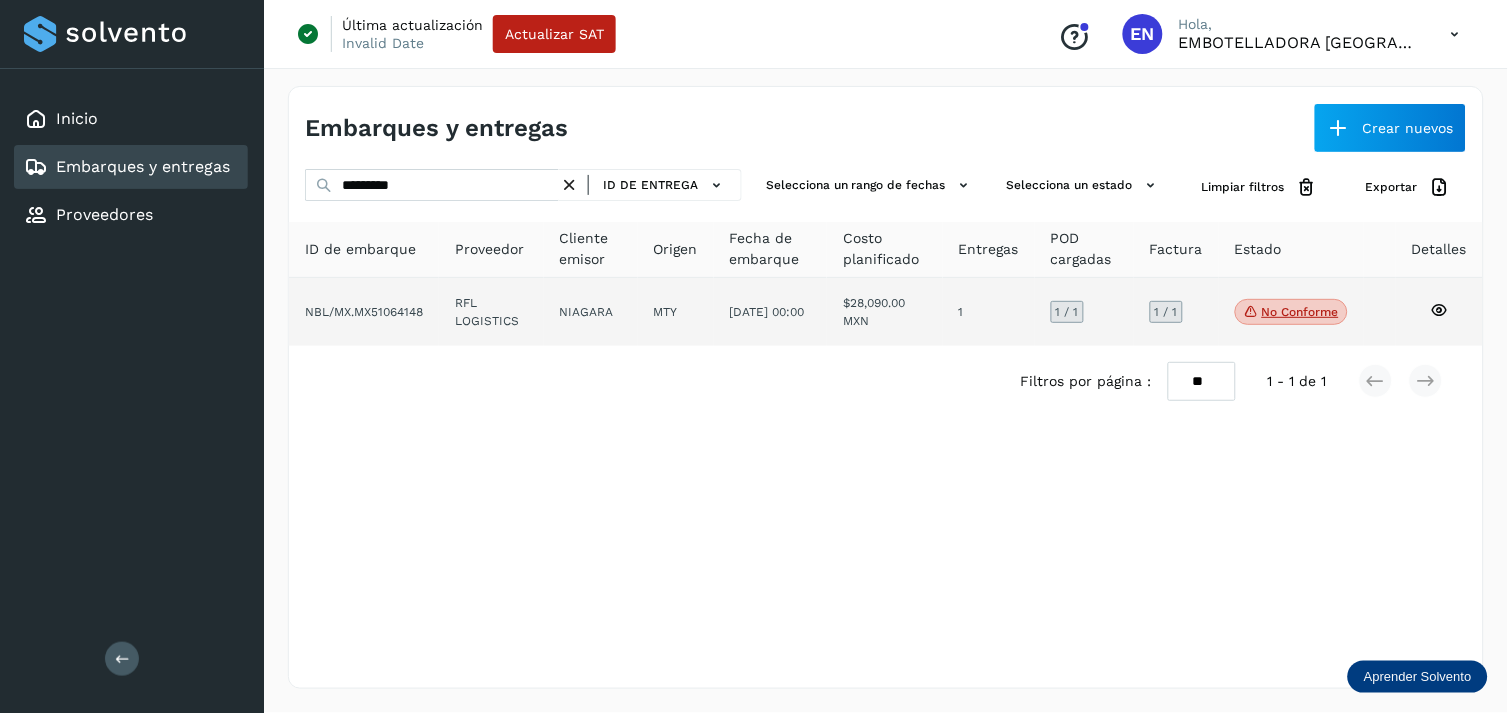 drag, startPoint x: 547, startPoint y: 275, endPoint x: 536, endPoint y: 292, distance: 20.248457 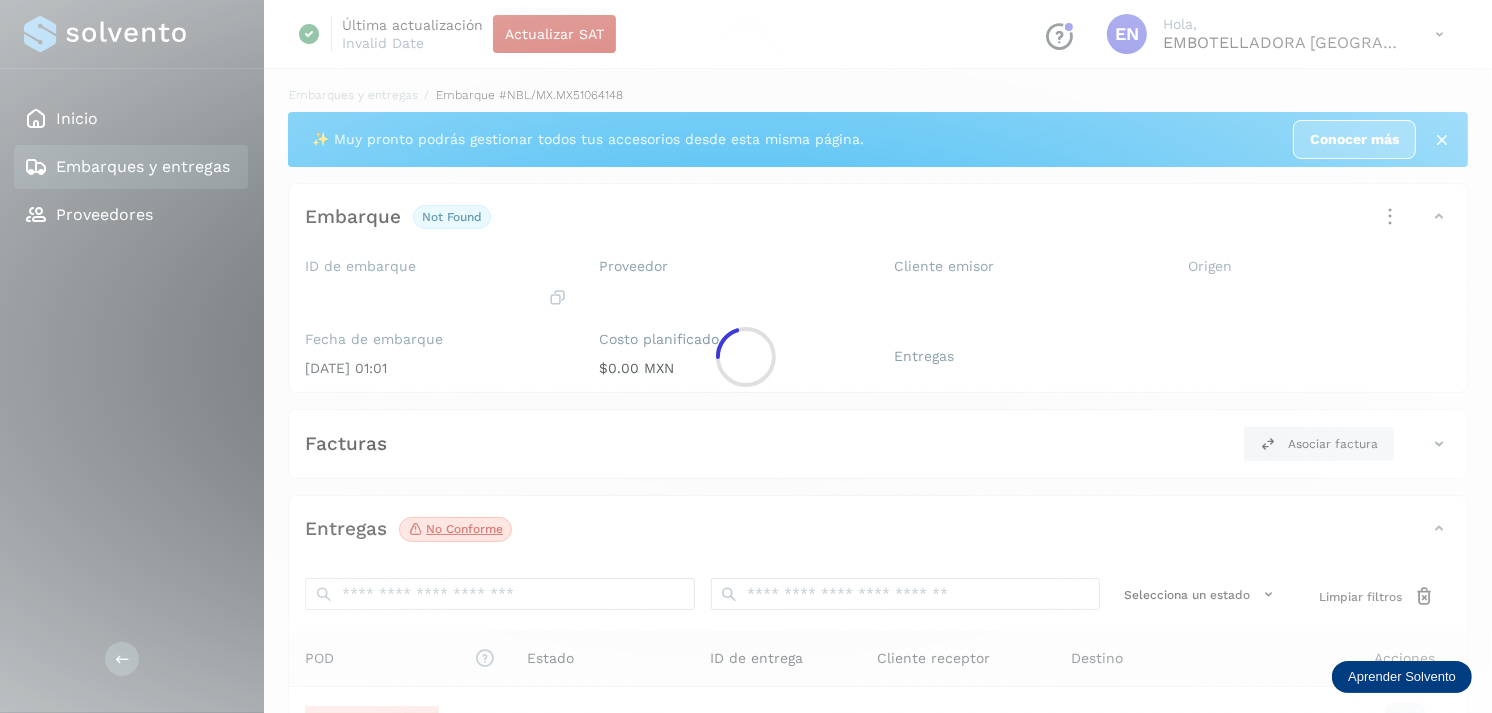click 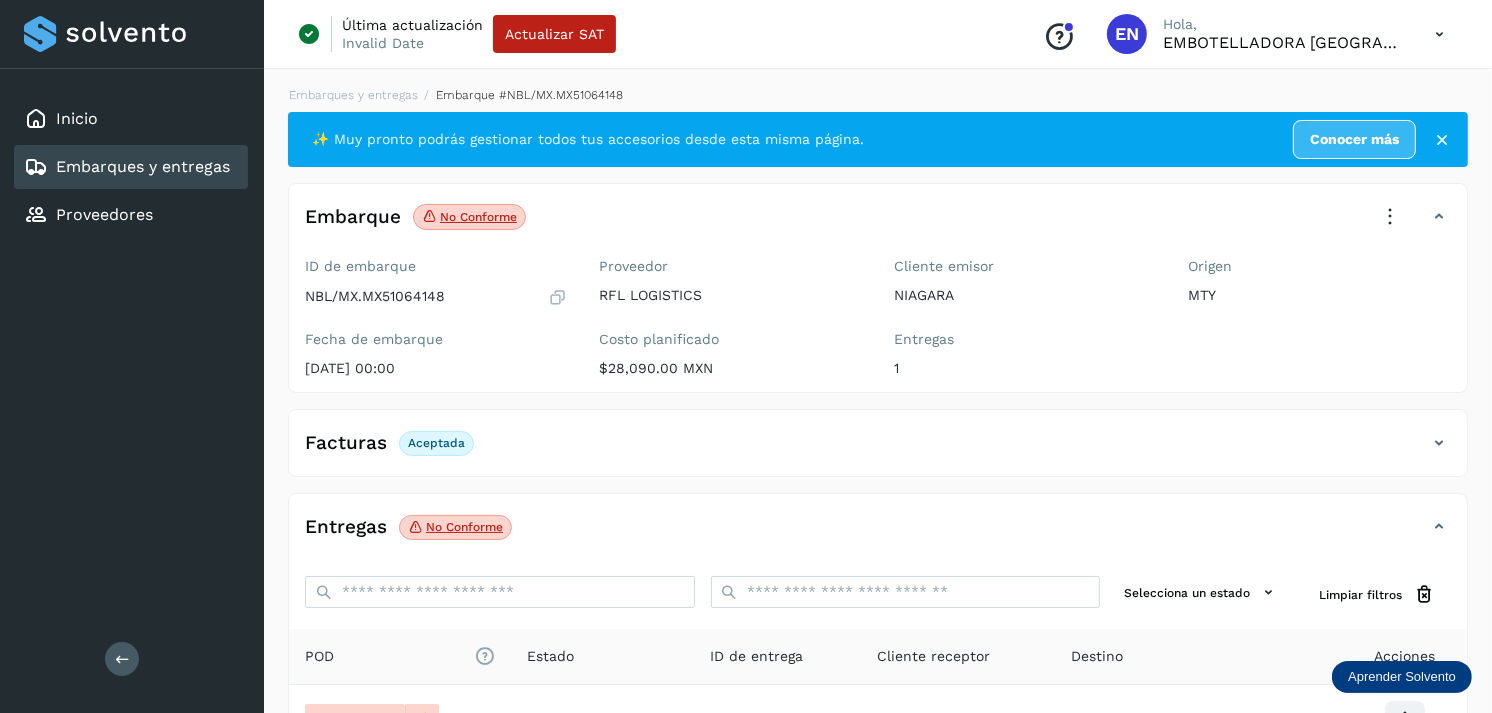 click on "Embarques y entregas" at bounding box center [143, 166] 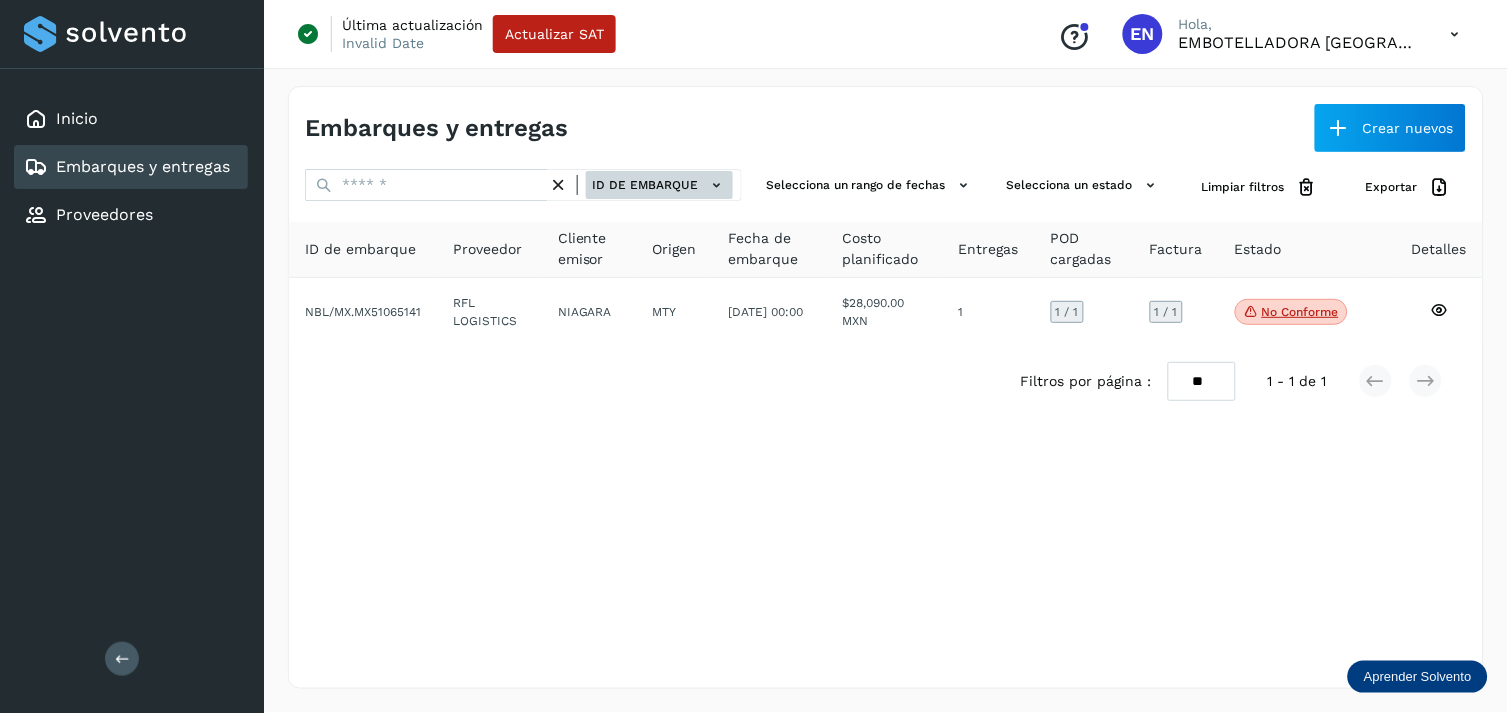 click on "ID de embarque" 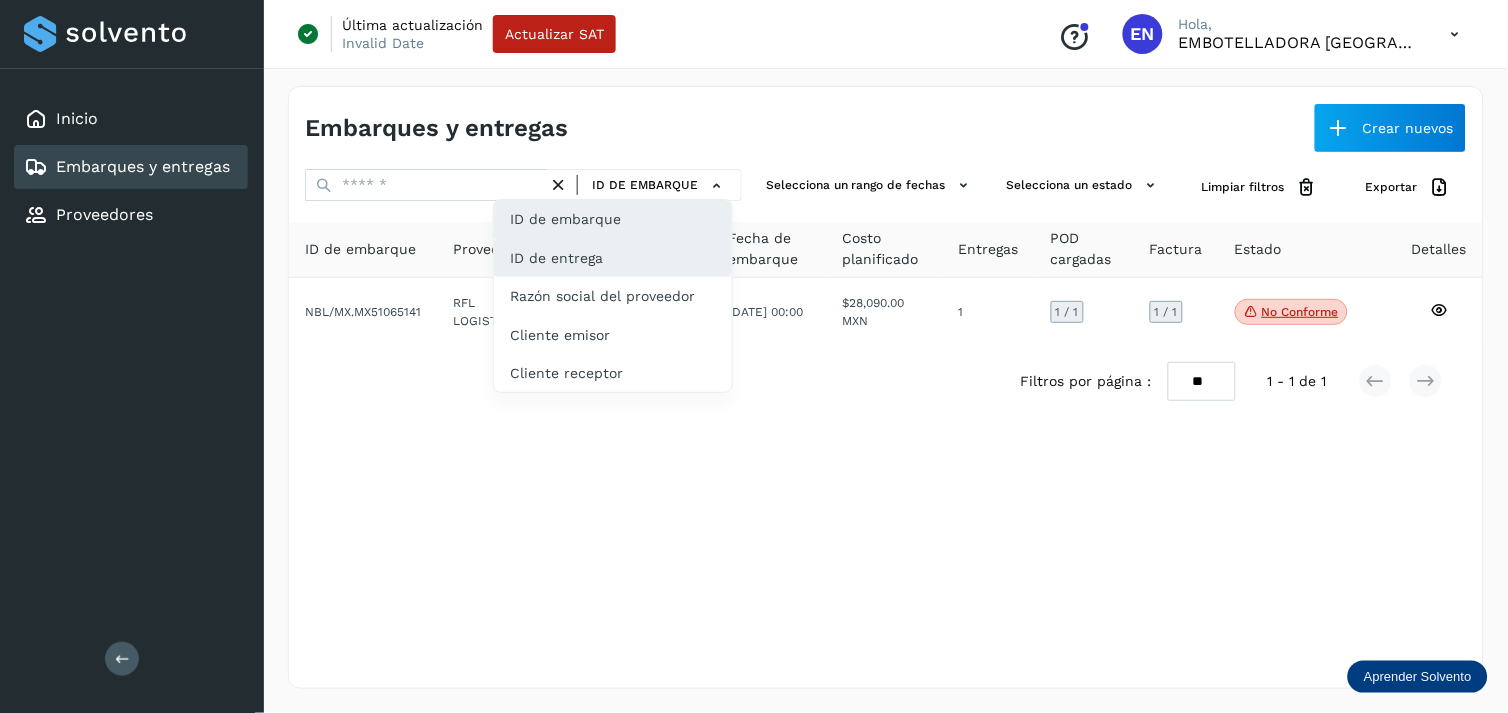 click on "ID de entrega" 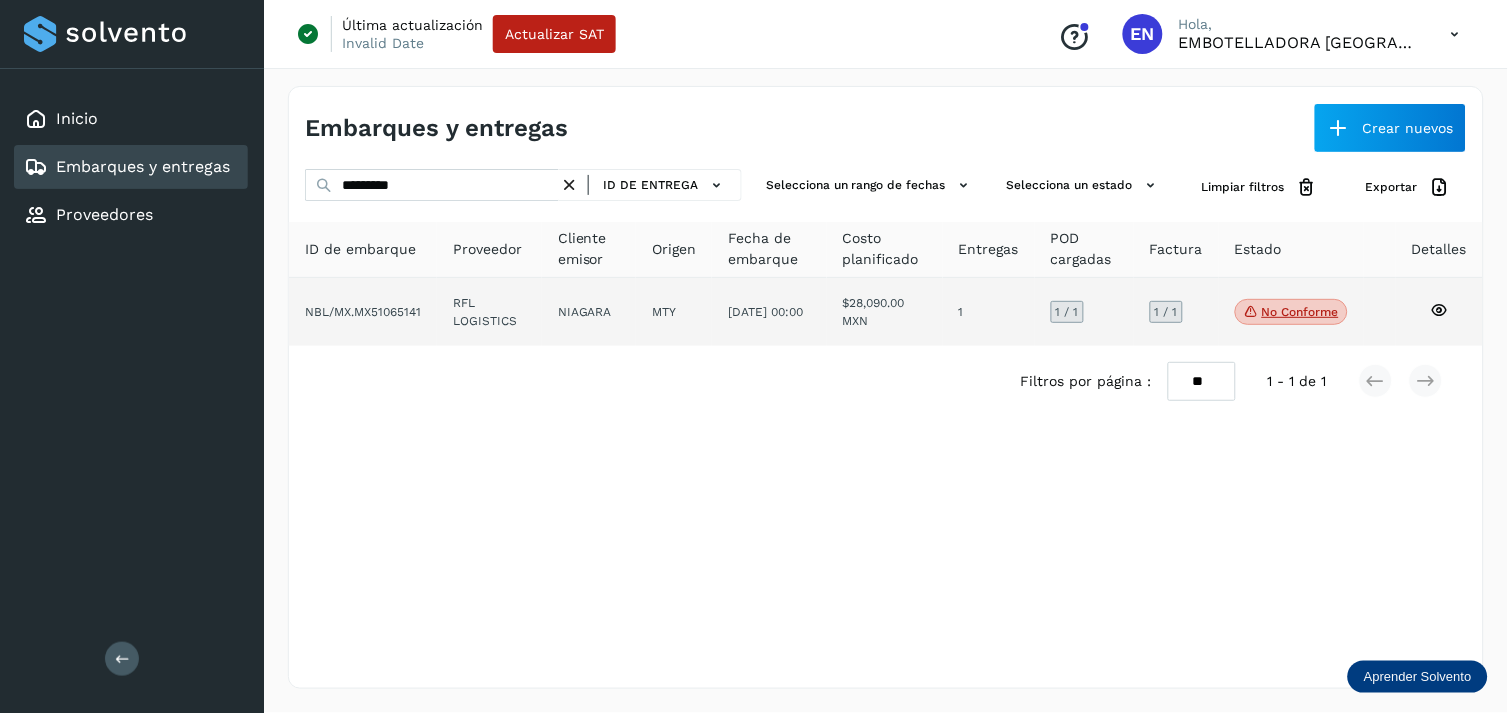 click on "RFL LOGISTICS" 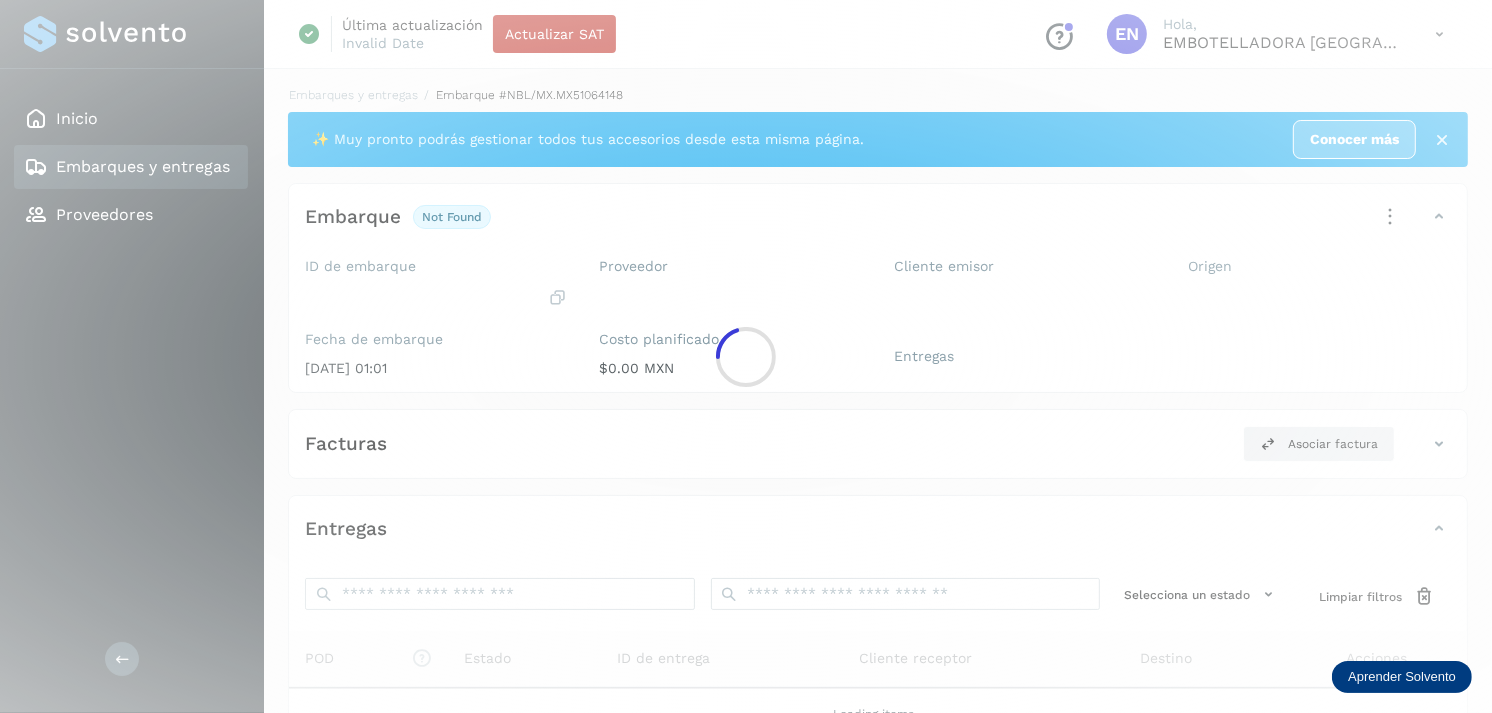 click 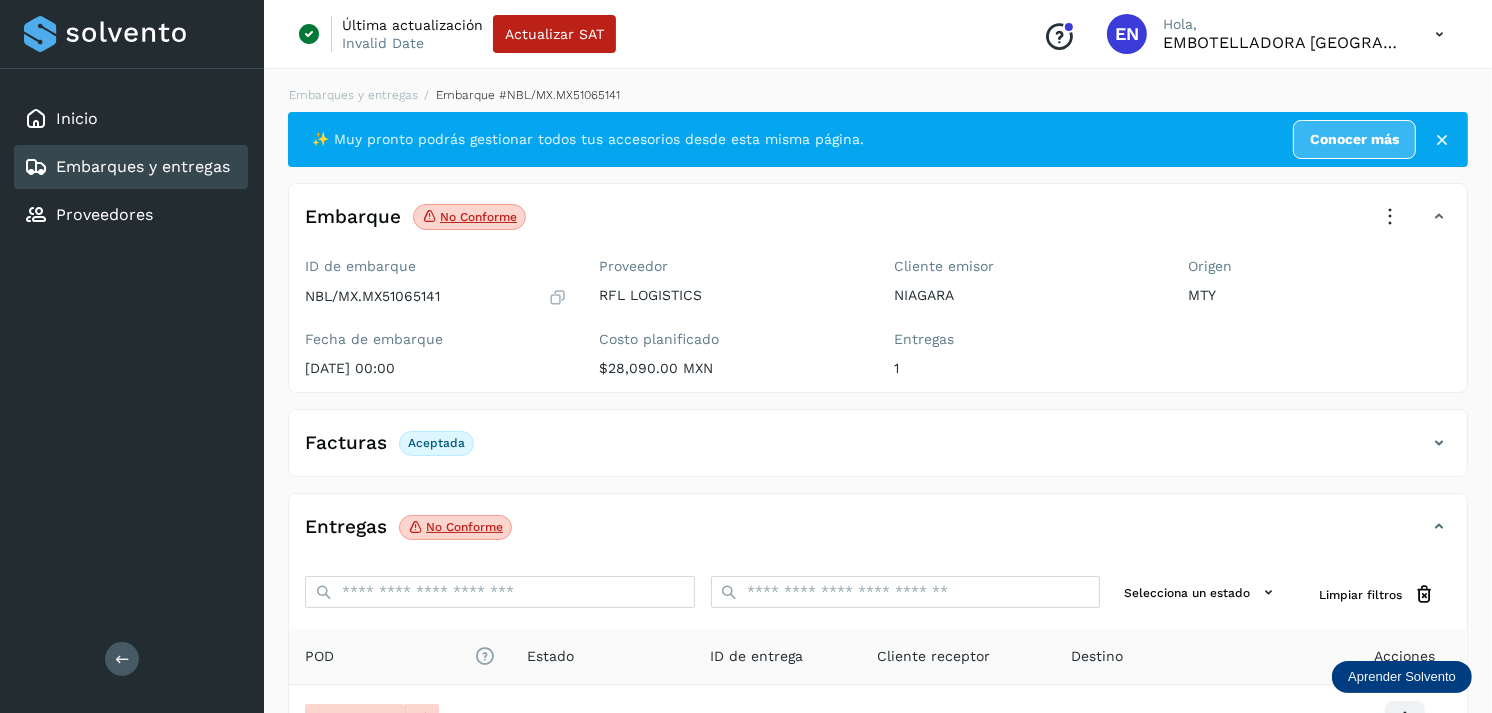 scroll, scrollTop: 241, scrollLeft: 0, axis: vertical 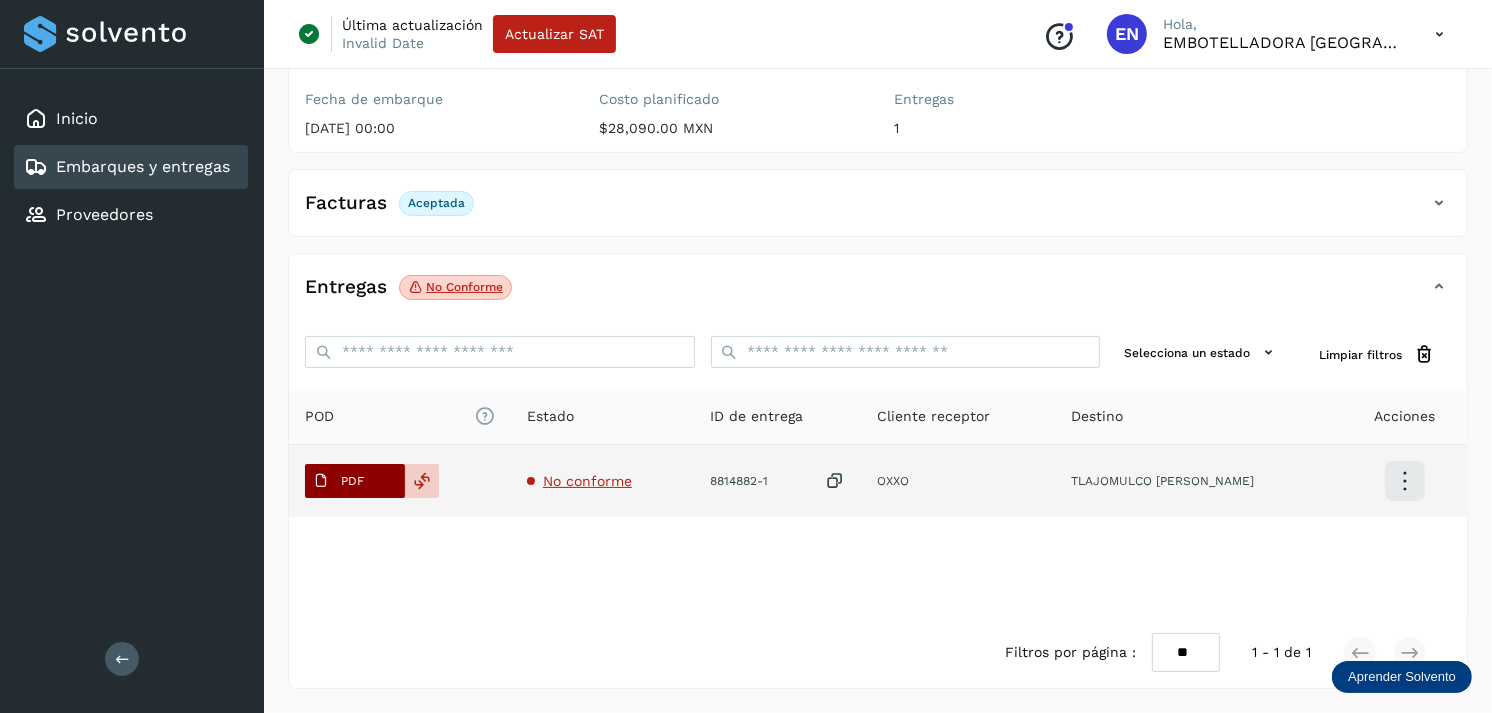 click on "PDF" at bounding box center (338, 481) 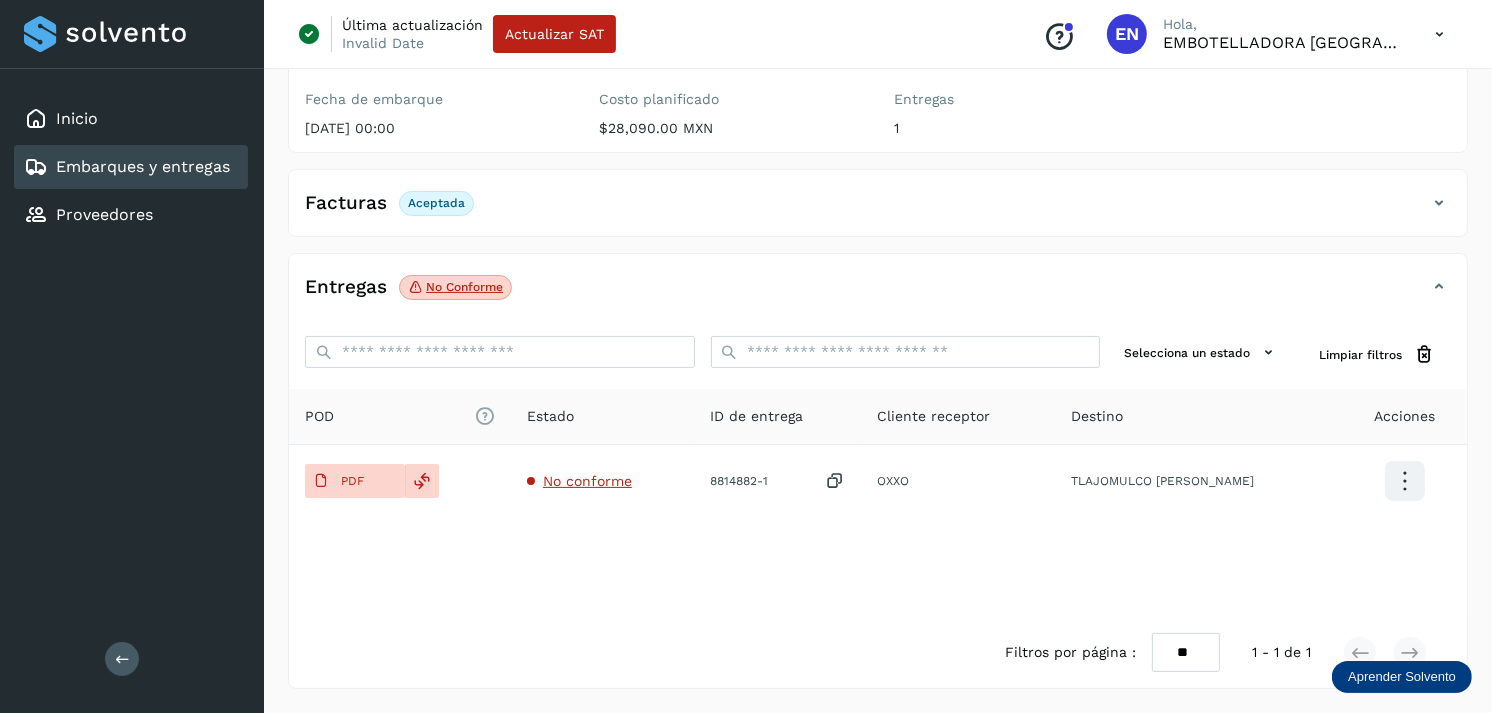 type 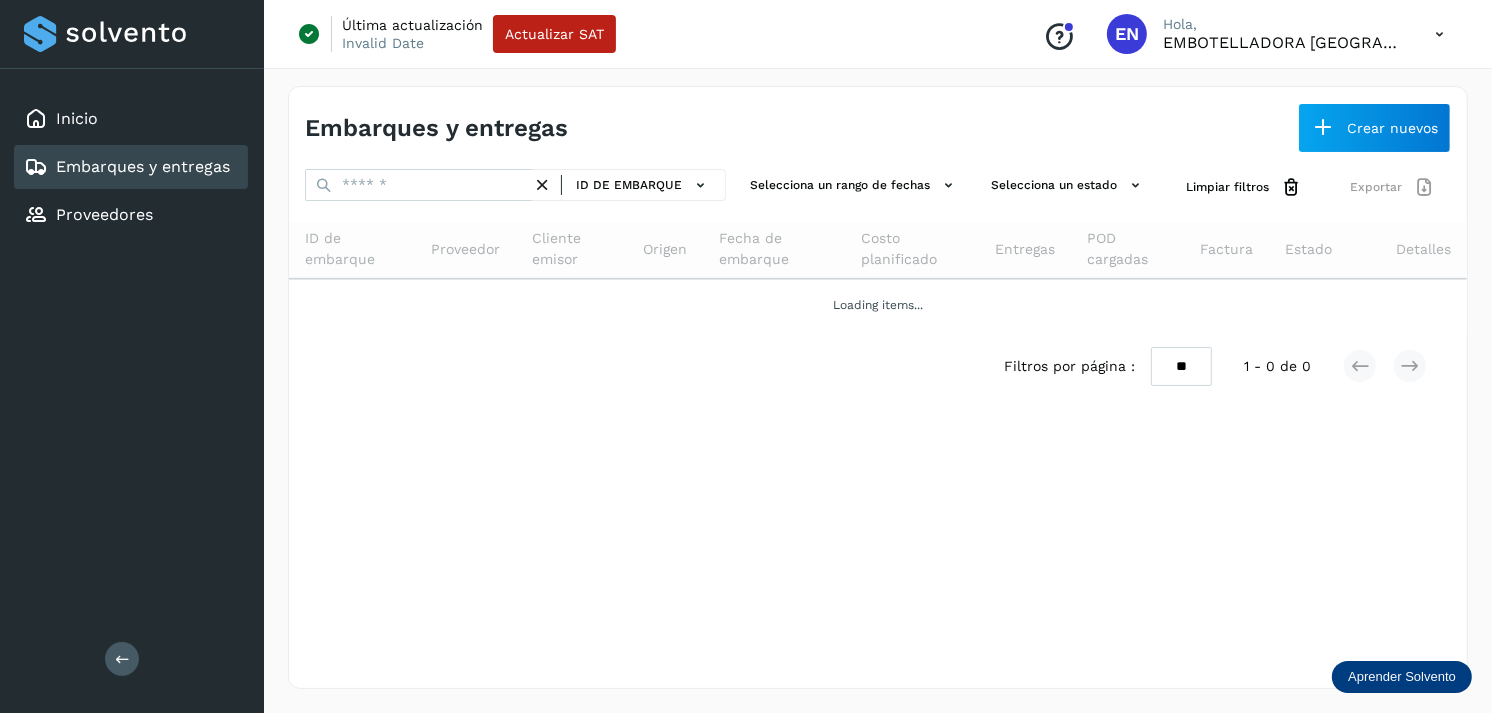 scroll, scrollTop: 0, scrollLeft: 0, axis: both 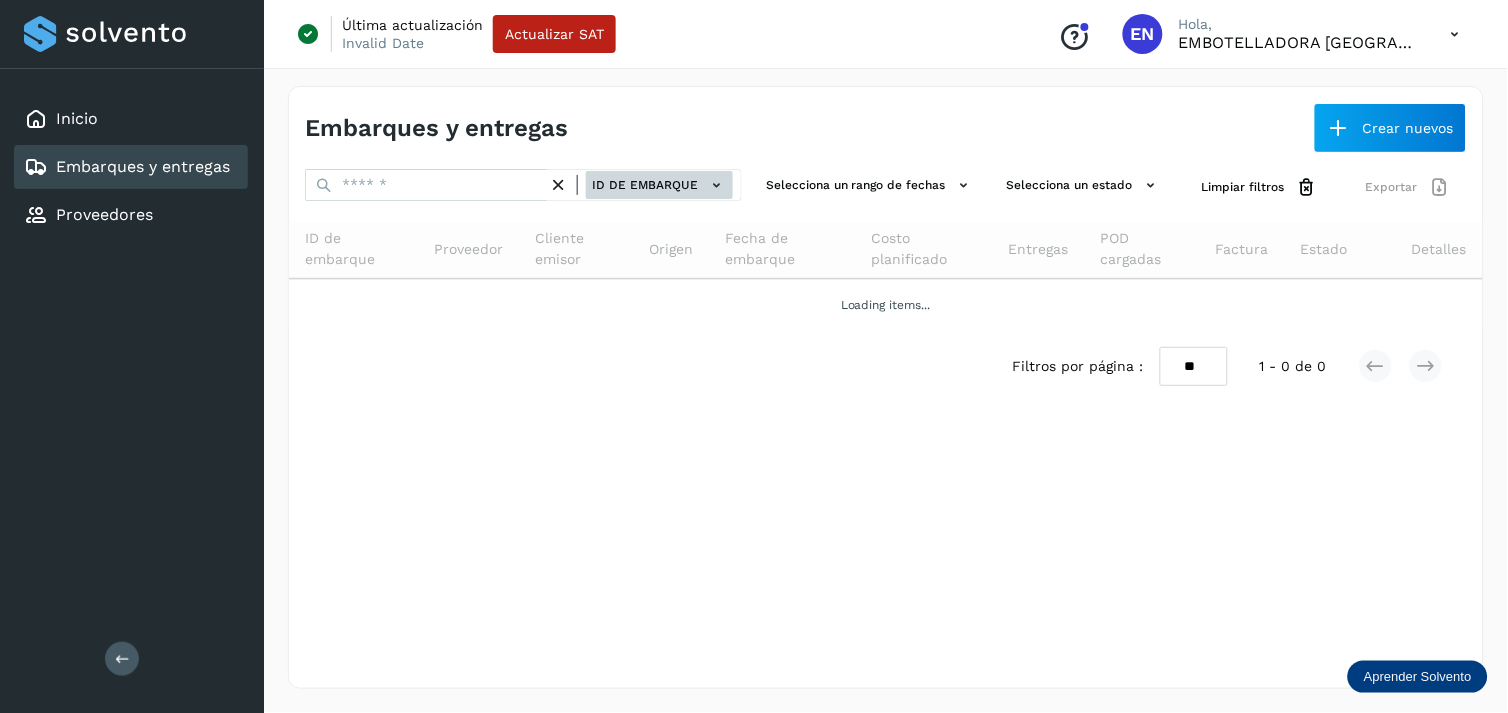 drag, startPoint x: 740, startPoint y: 184, endPoint x: 730, endPoint y: 183, distance: 10.049875 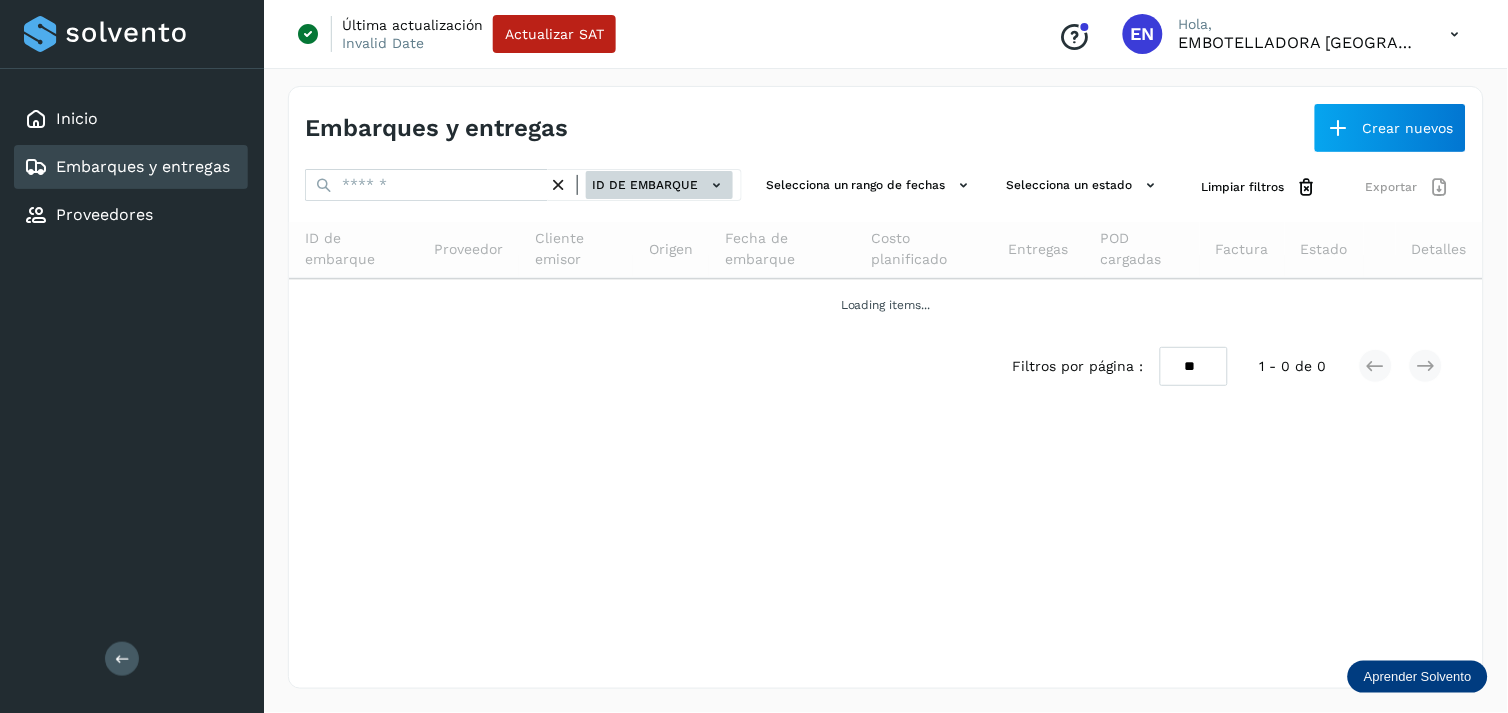 click on "ID de embarque" at bounding box center (645, 185) 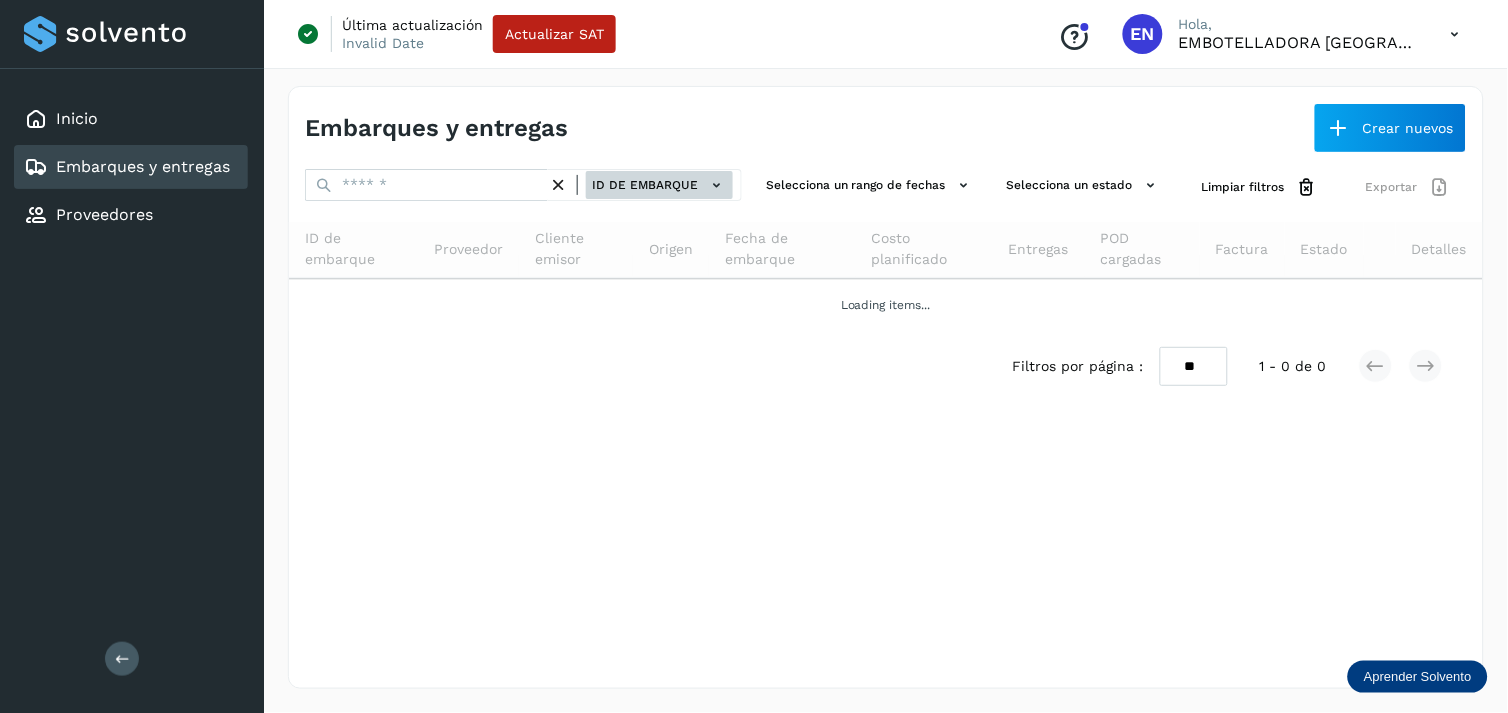 click 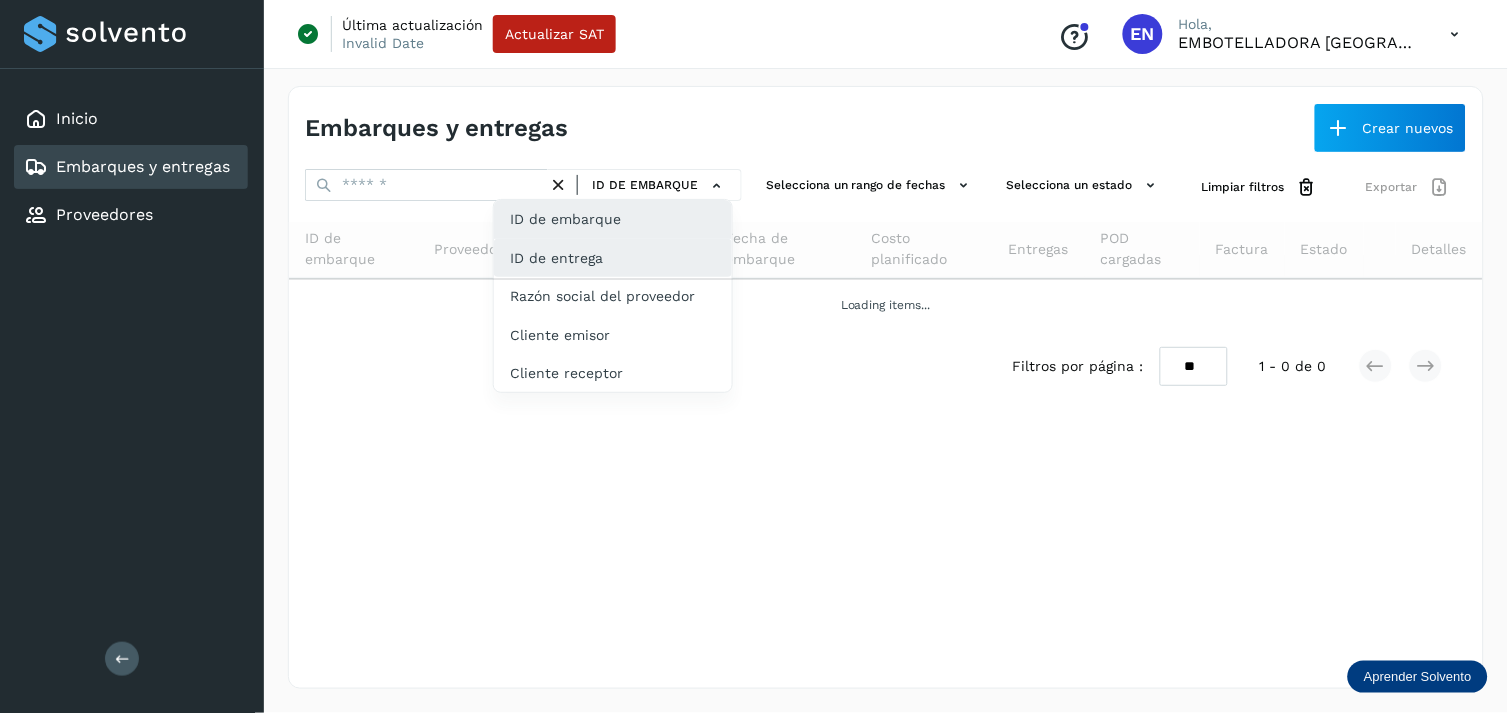 drag, startPoint x: 586, startPoint y: 287, endPoint x: 627, endPoint y: 266, distance: 46.06517 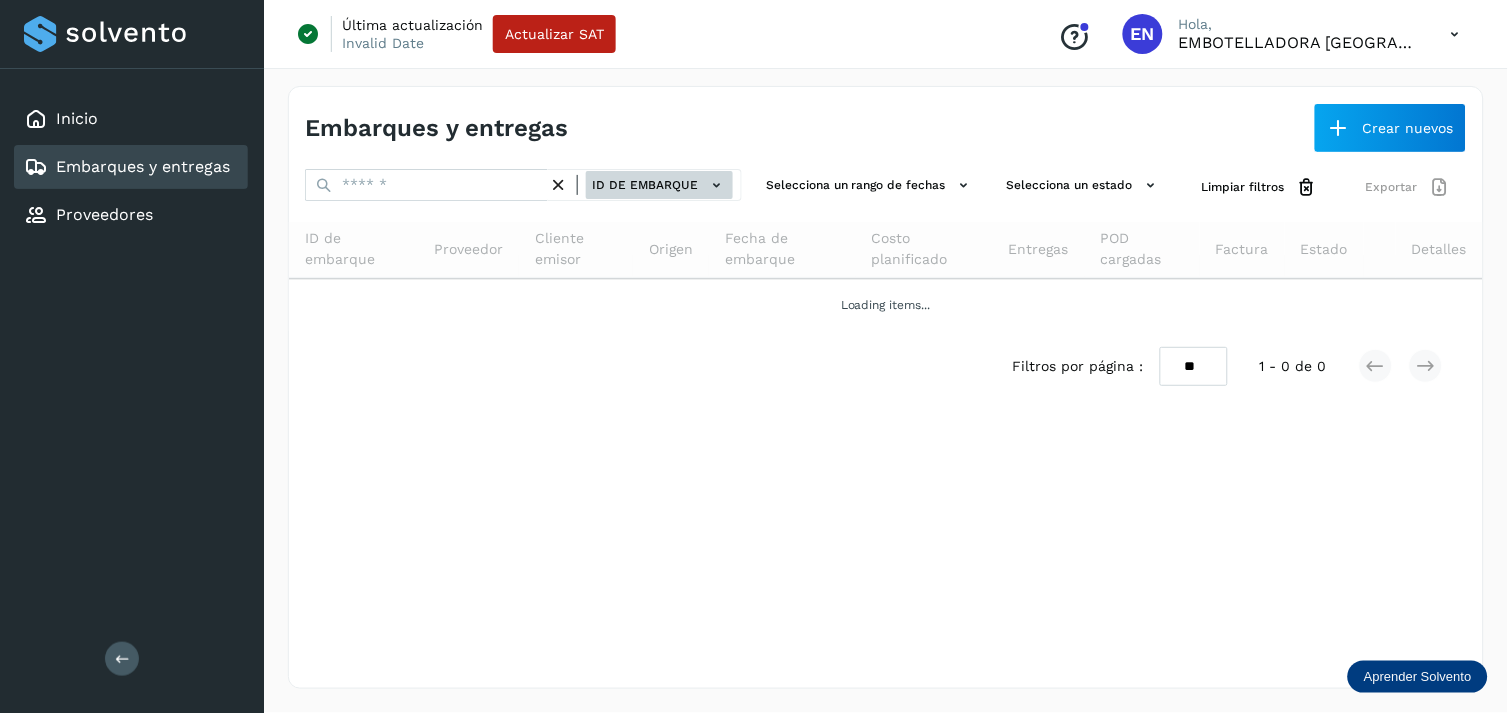 click on "ID de embarque" 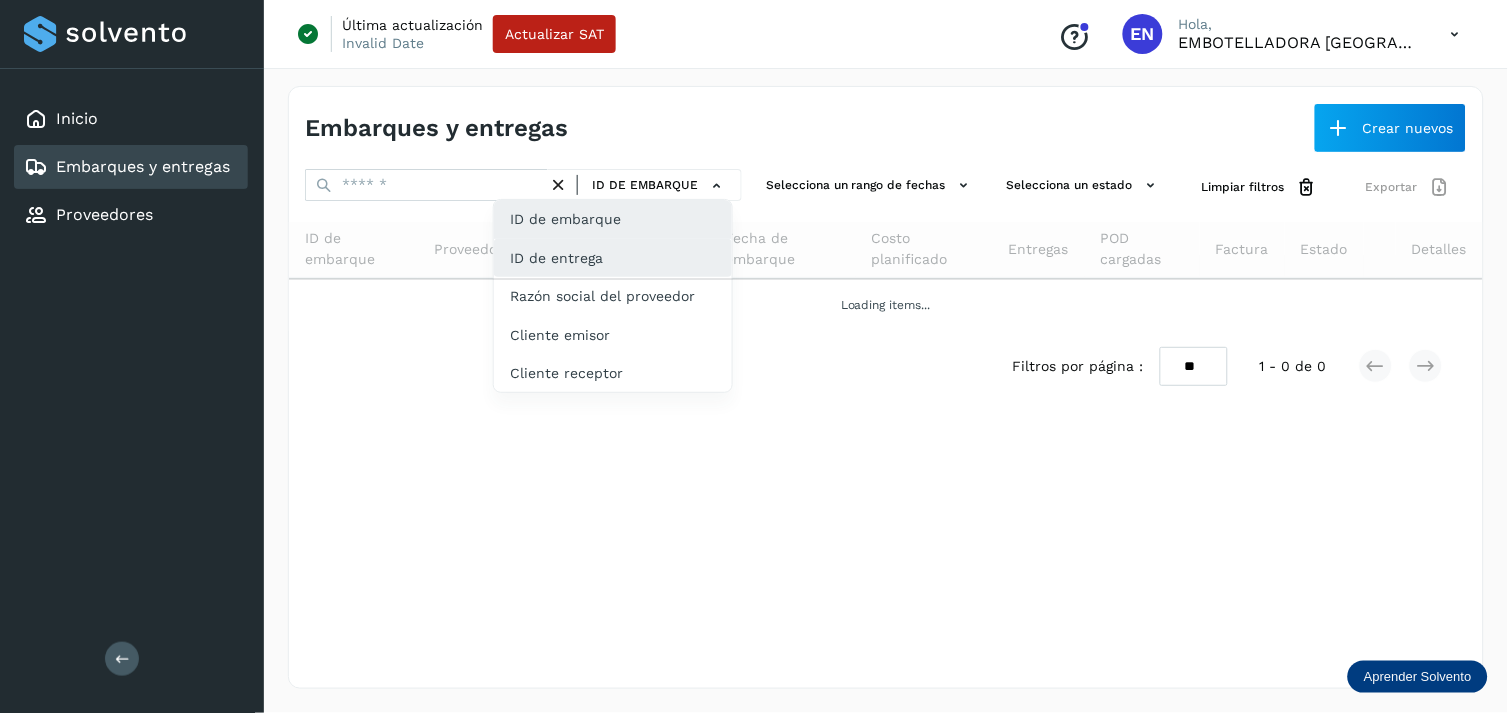 click on "ID de entrega" 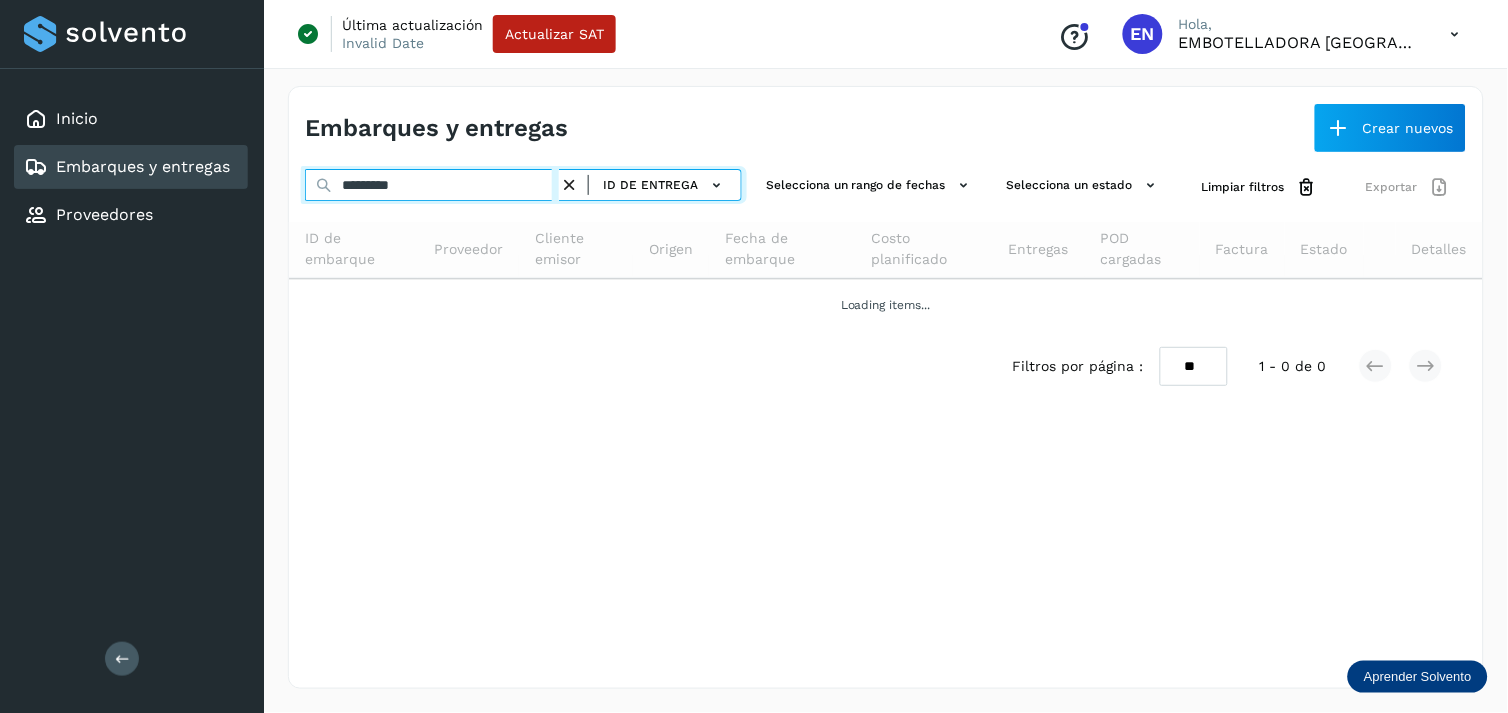 click on "*********" at bounding box center [432, 185] 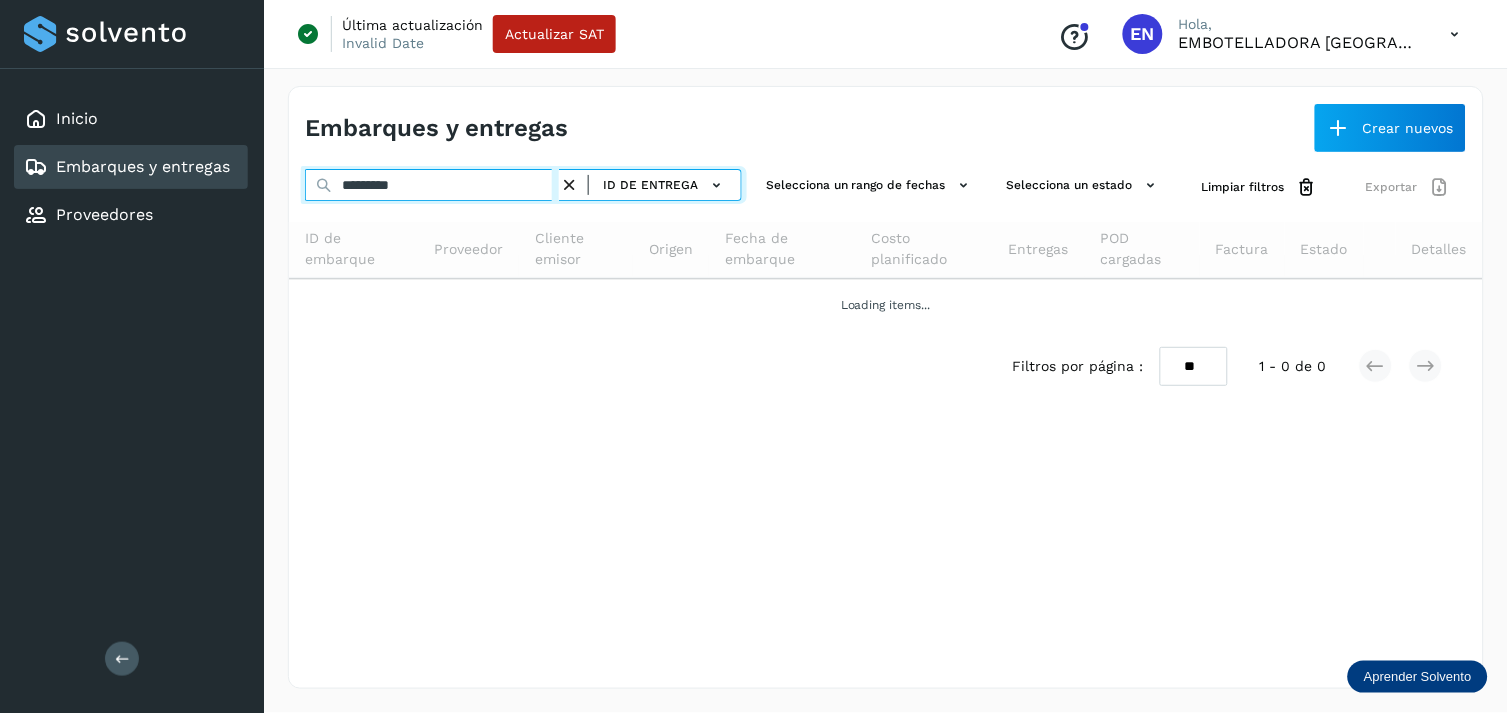 click on "*********" at bounding box center (432, 185) 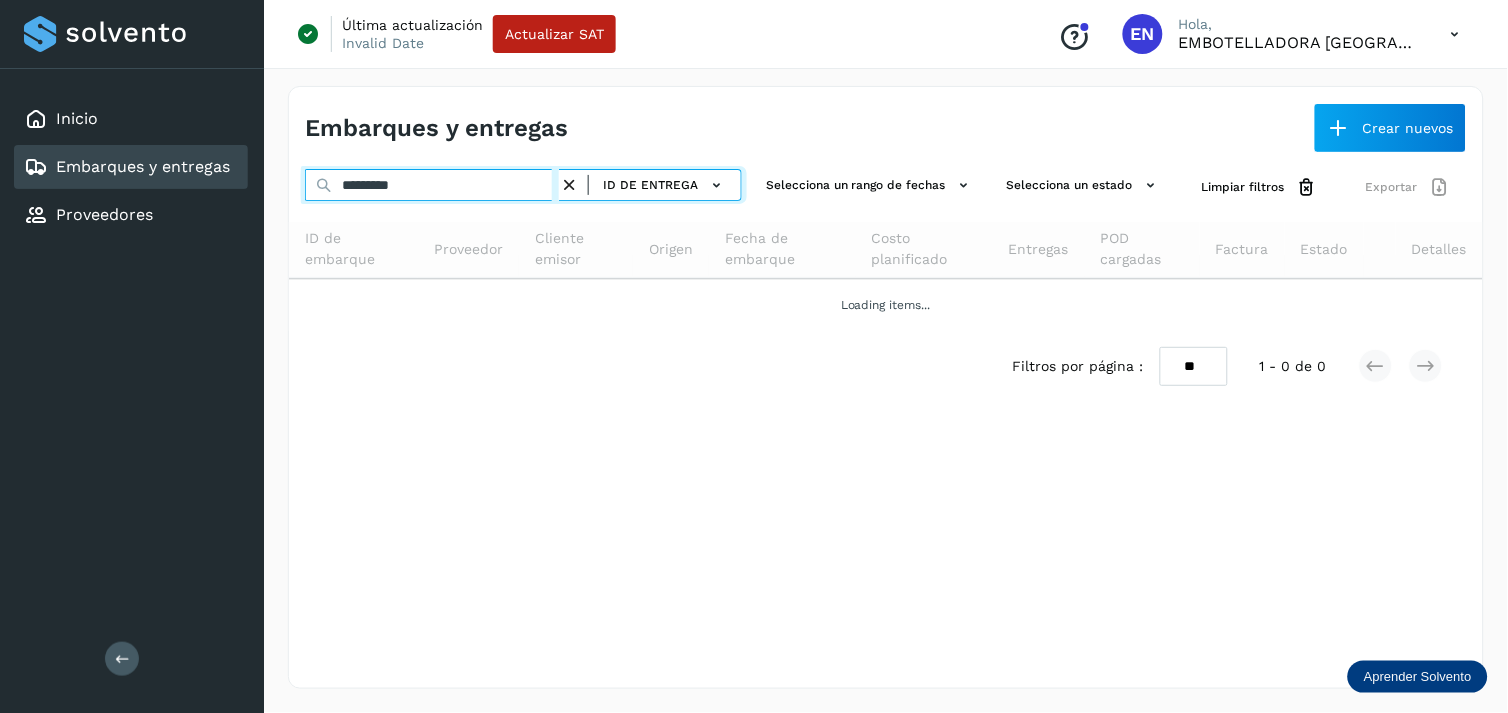 click on "*********" at bounding box center [432, 185] 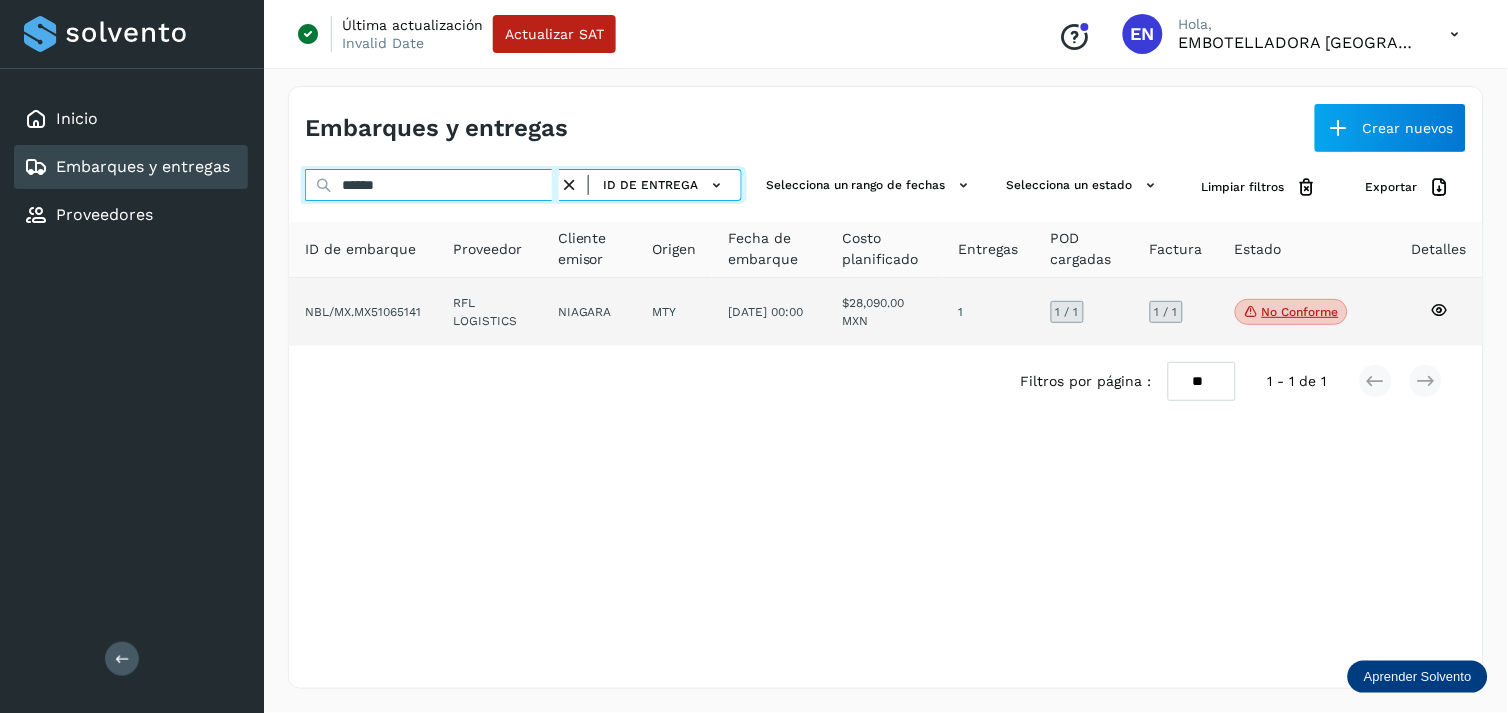 type on "******" 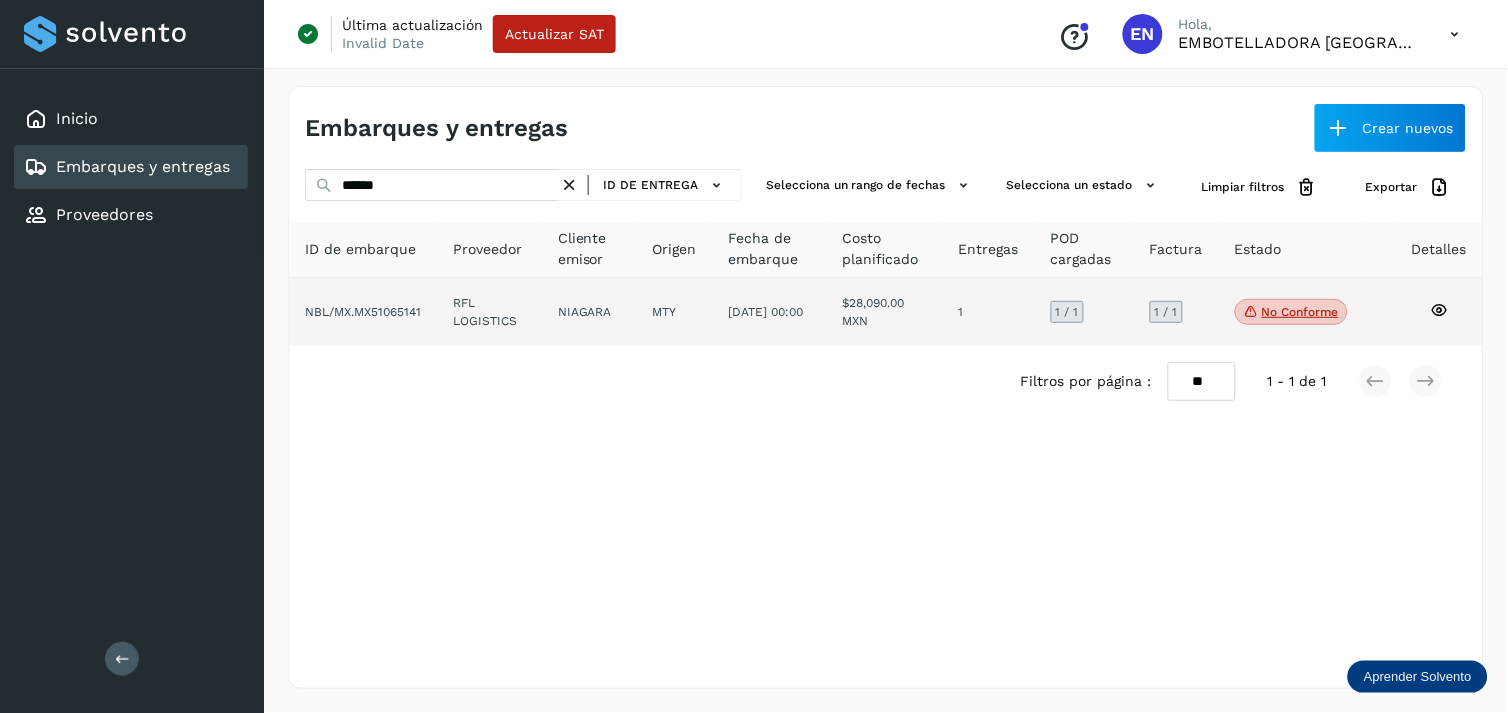 click on "NIAGARA" 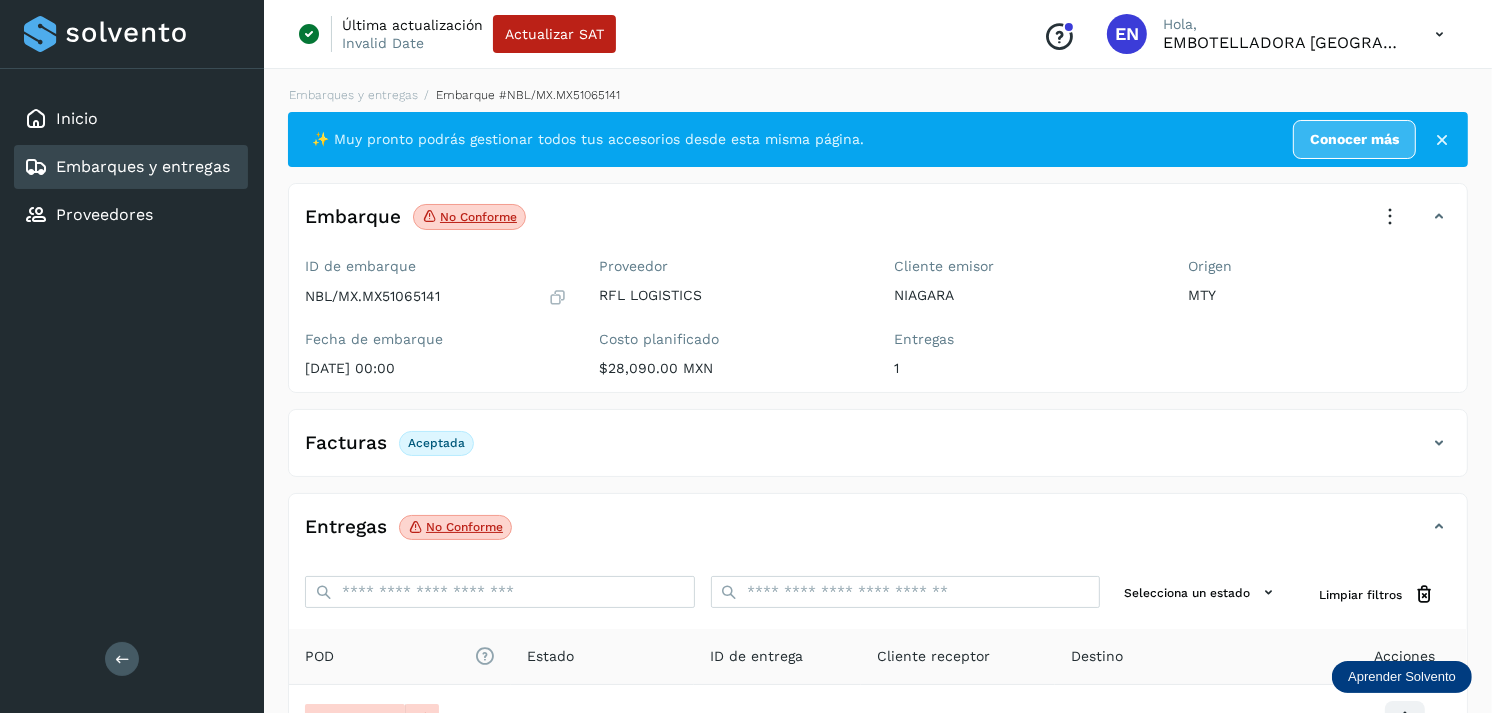 click on "Embarques y entregas" at bounding box center (143, 166) 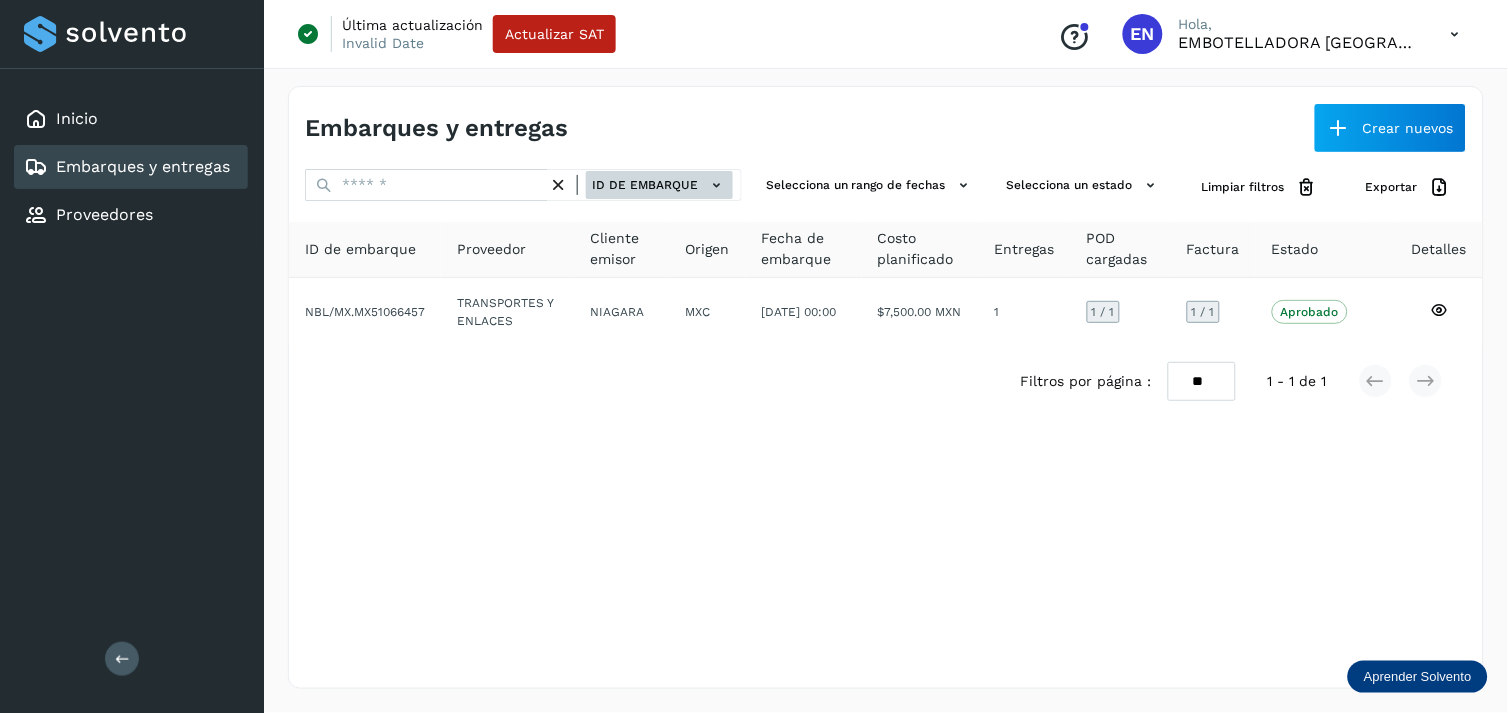 click on "ID de embarque" 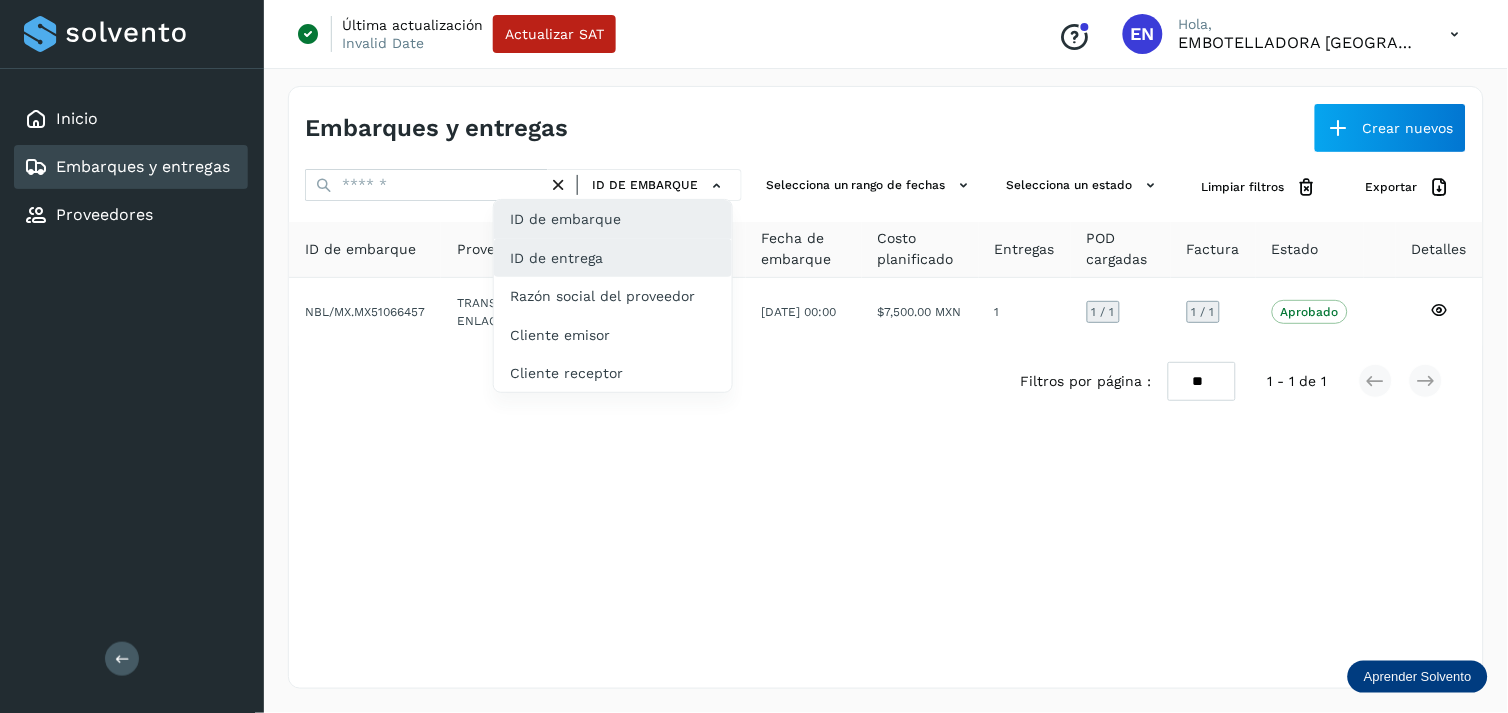 click on "ID de entrega" 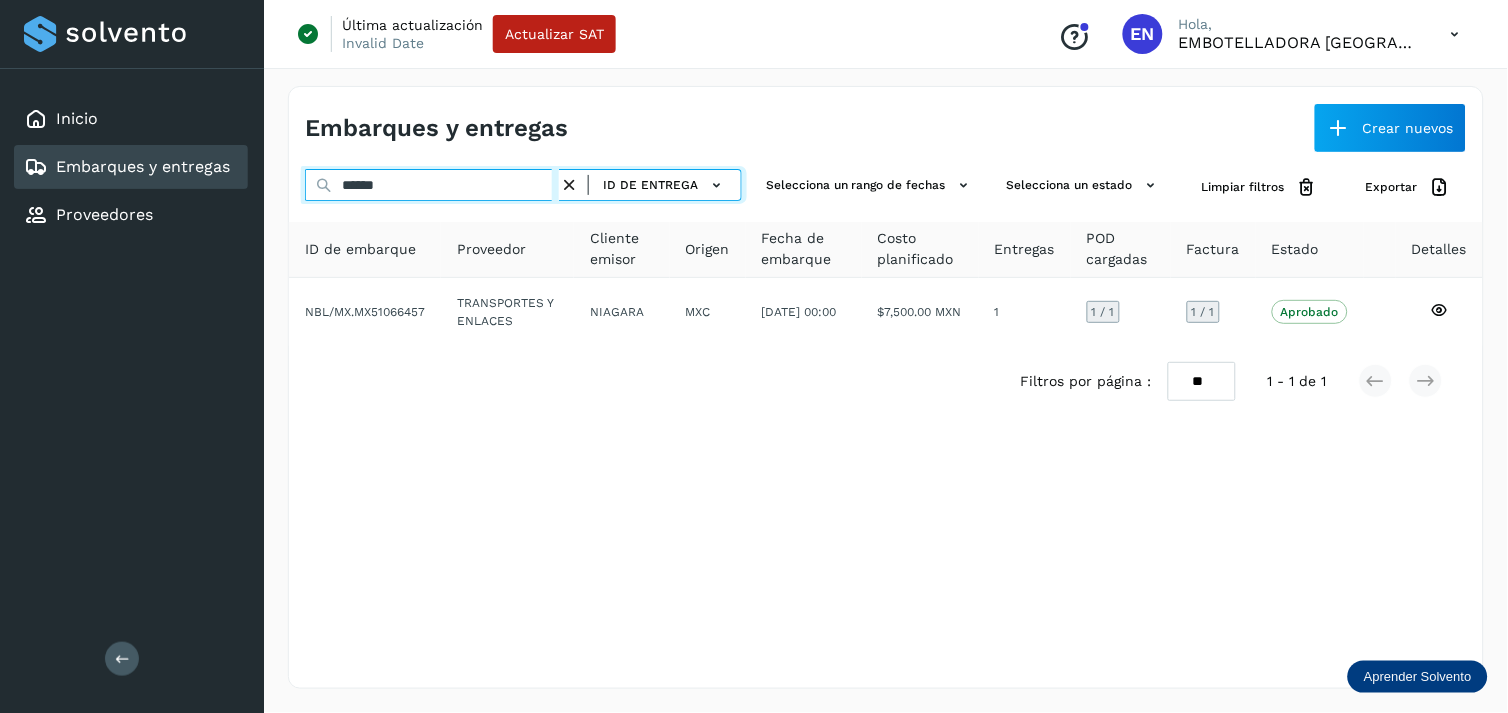 click on "******" at bounding box center [432, 185] 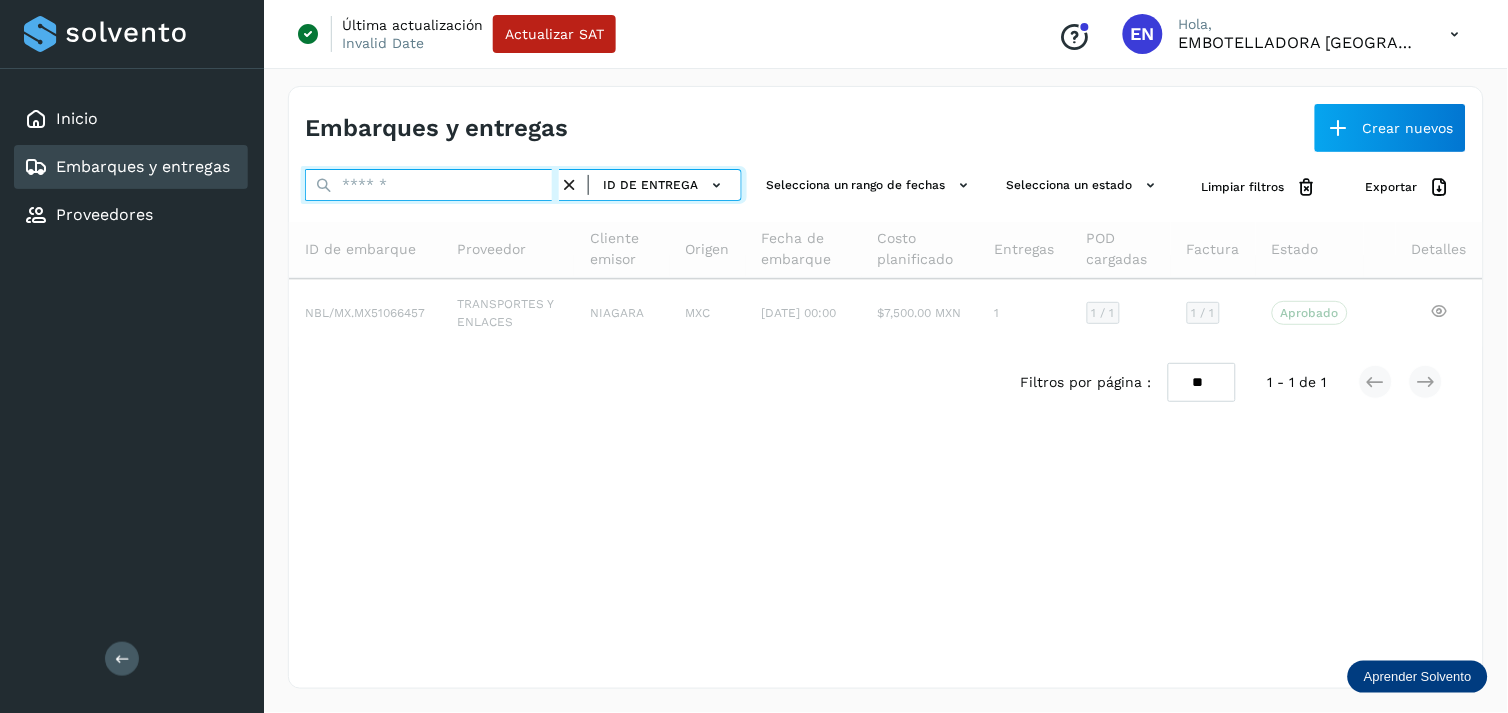 paste on "******" 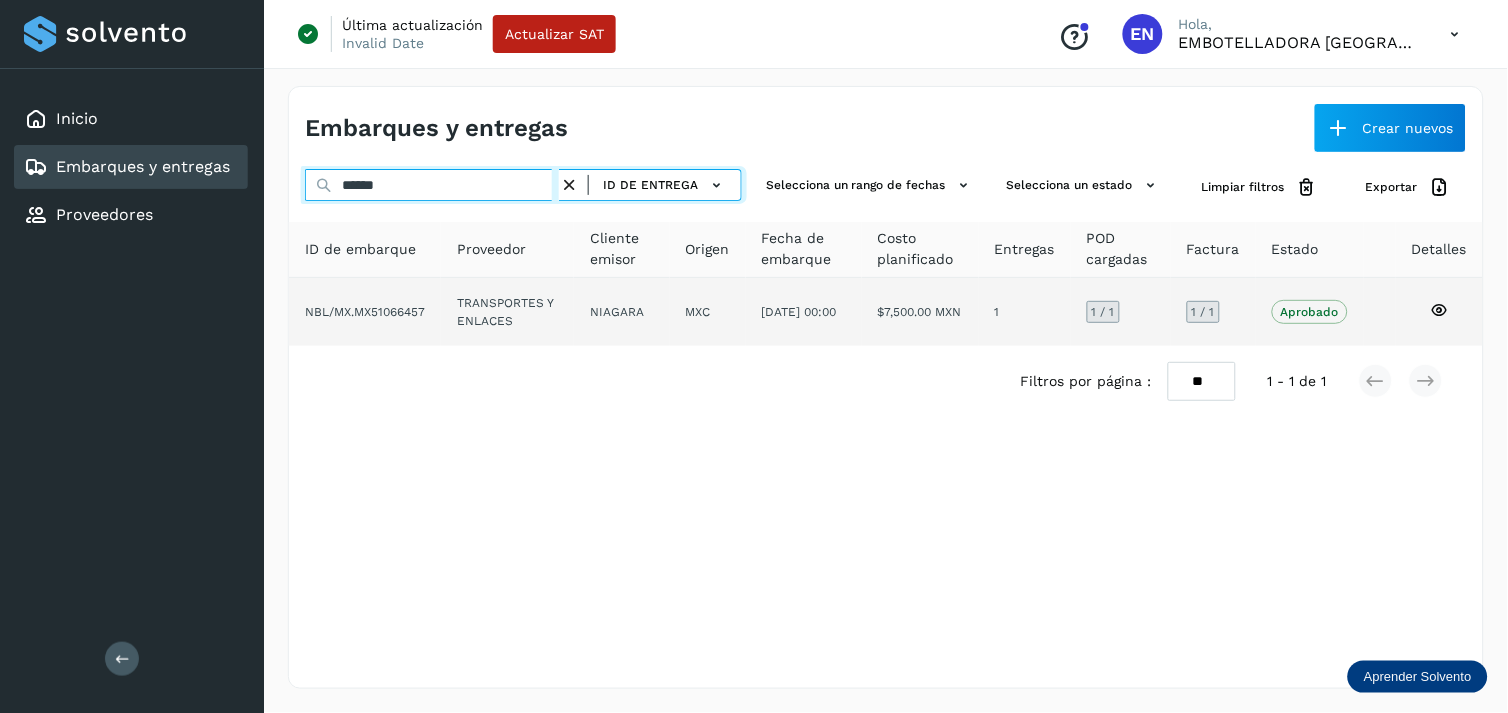 type on "******" 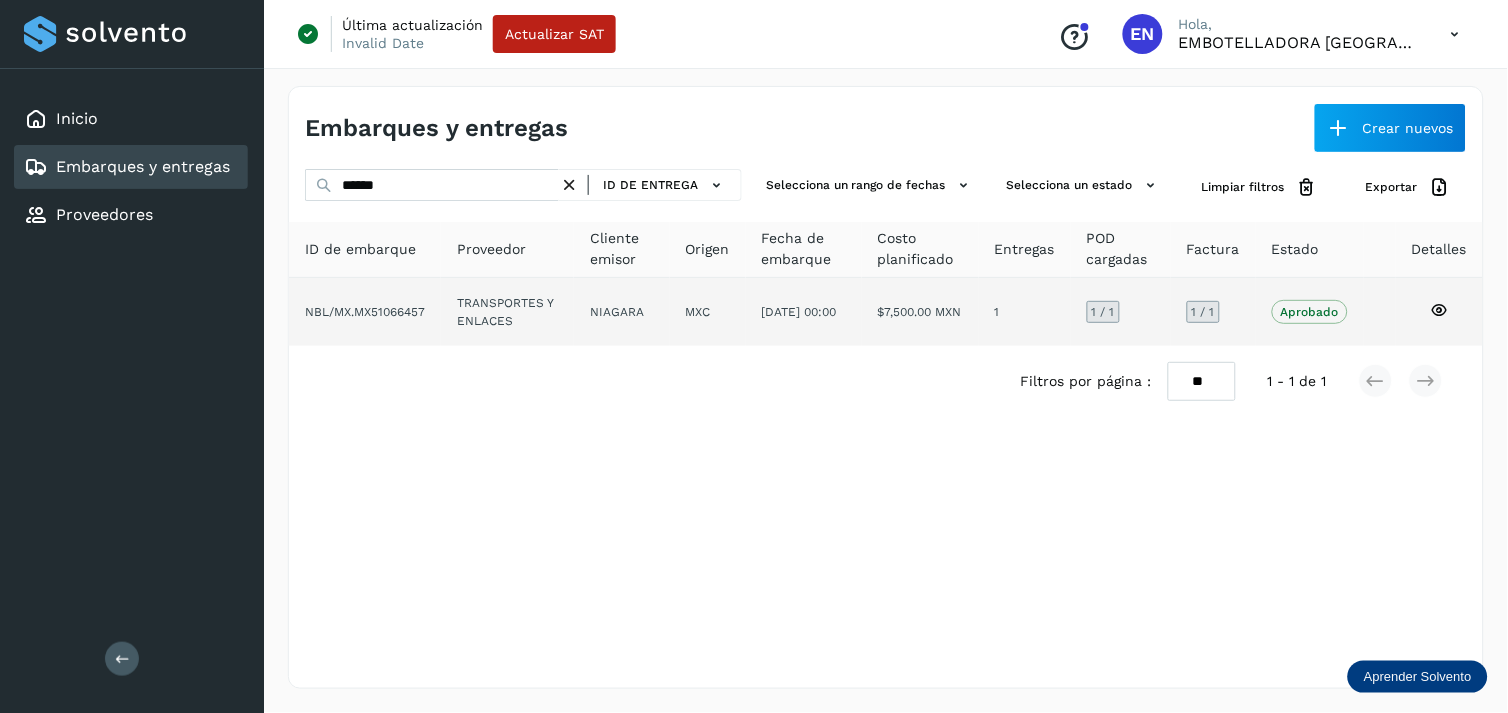 click on "TRANSPORTES Y ENLACES" 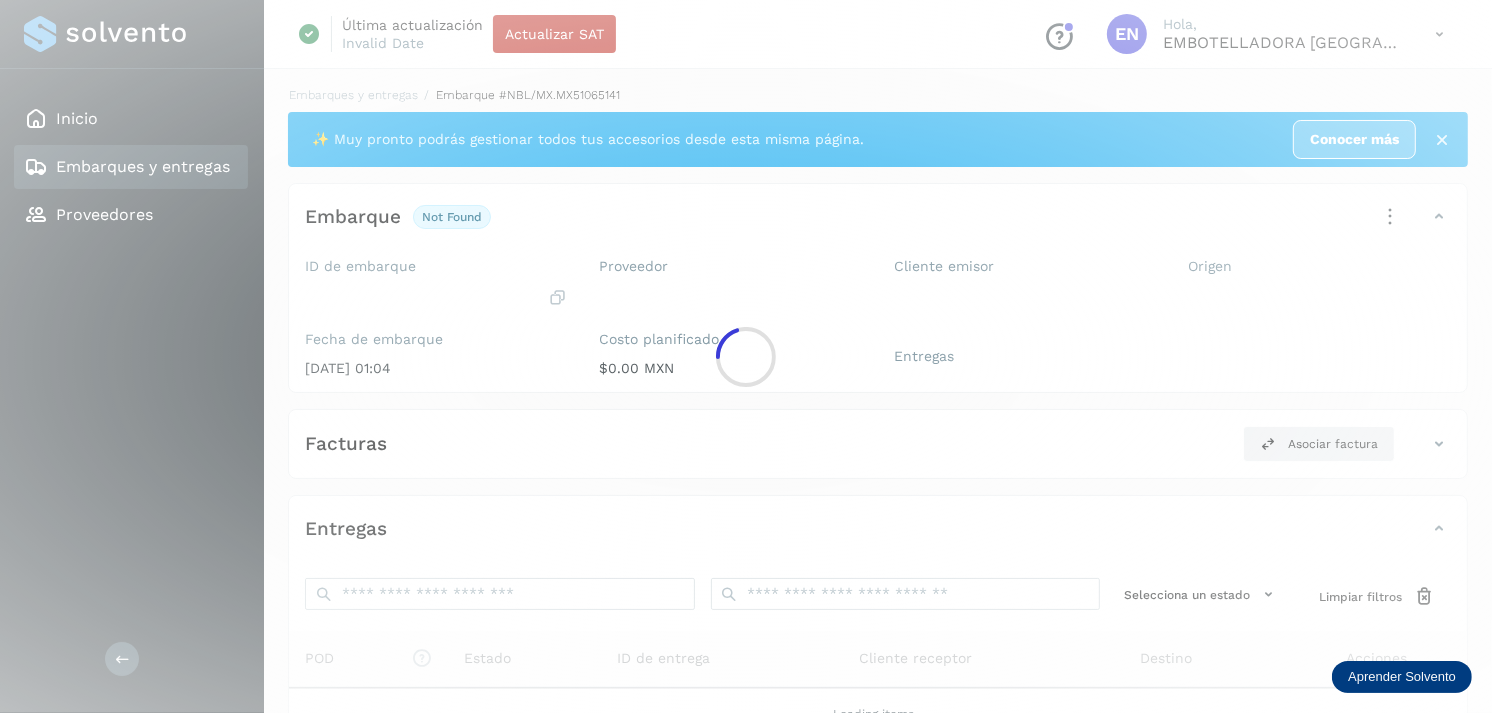 click 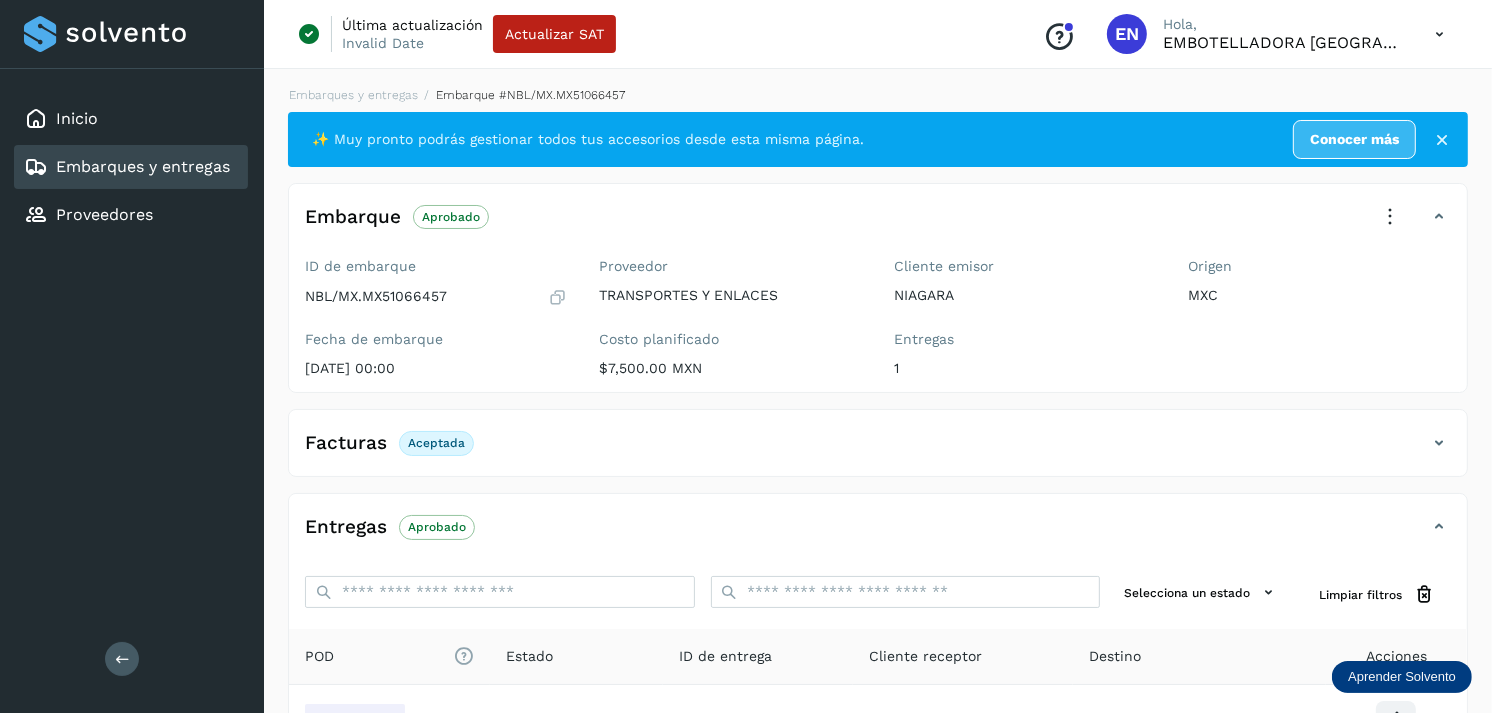scroll, scrollTop: 241, scrollLeft: 0, axis: vertical 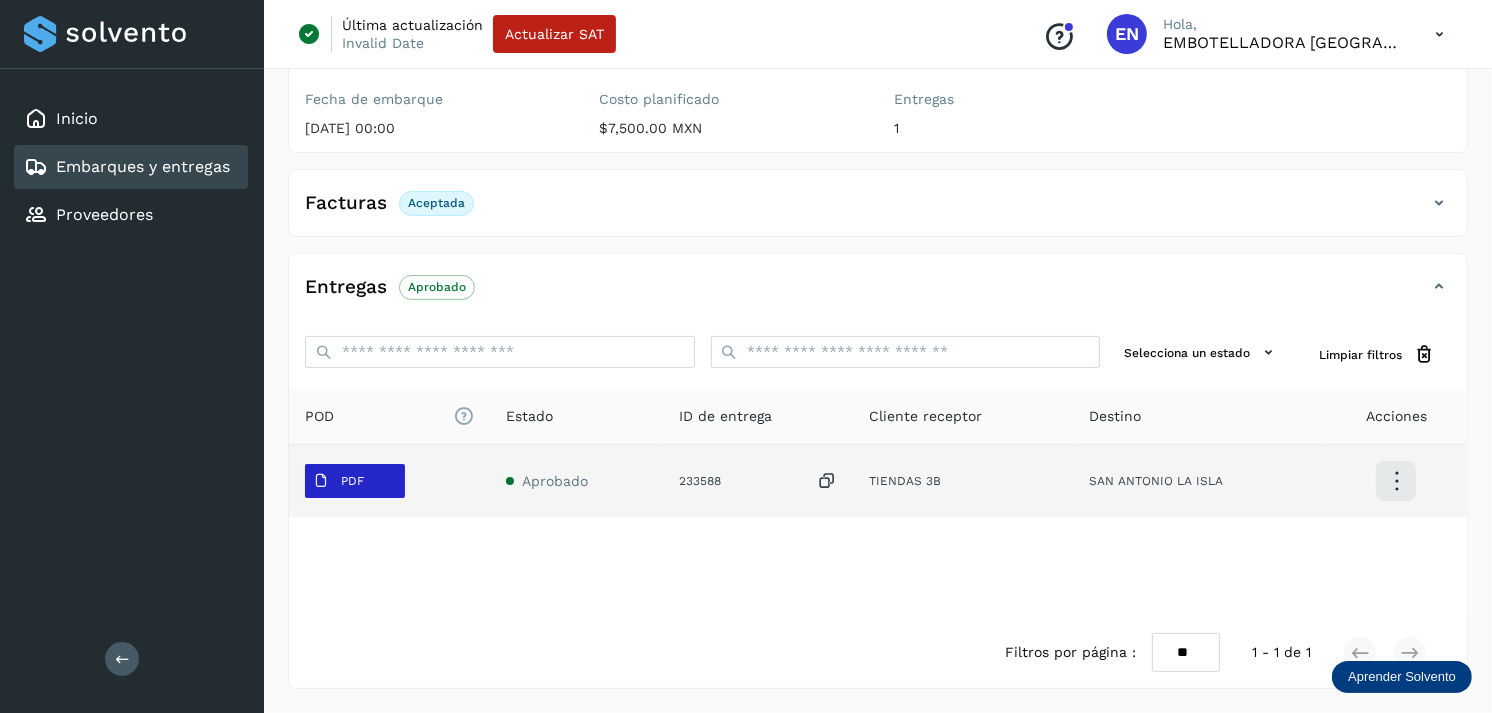 click on "PDF" at bounding box center (338, 481) 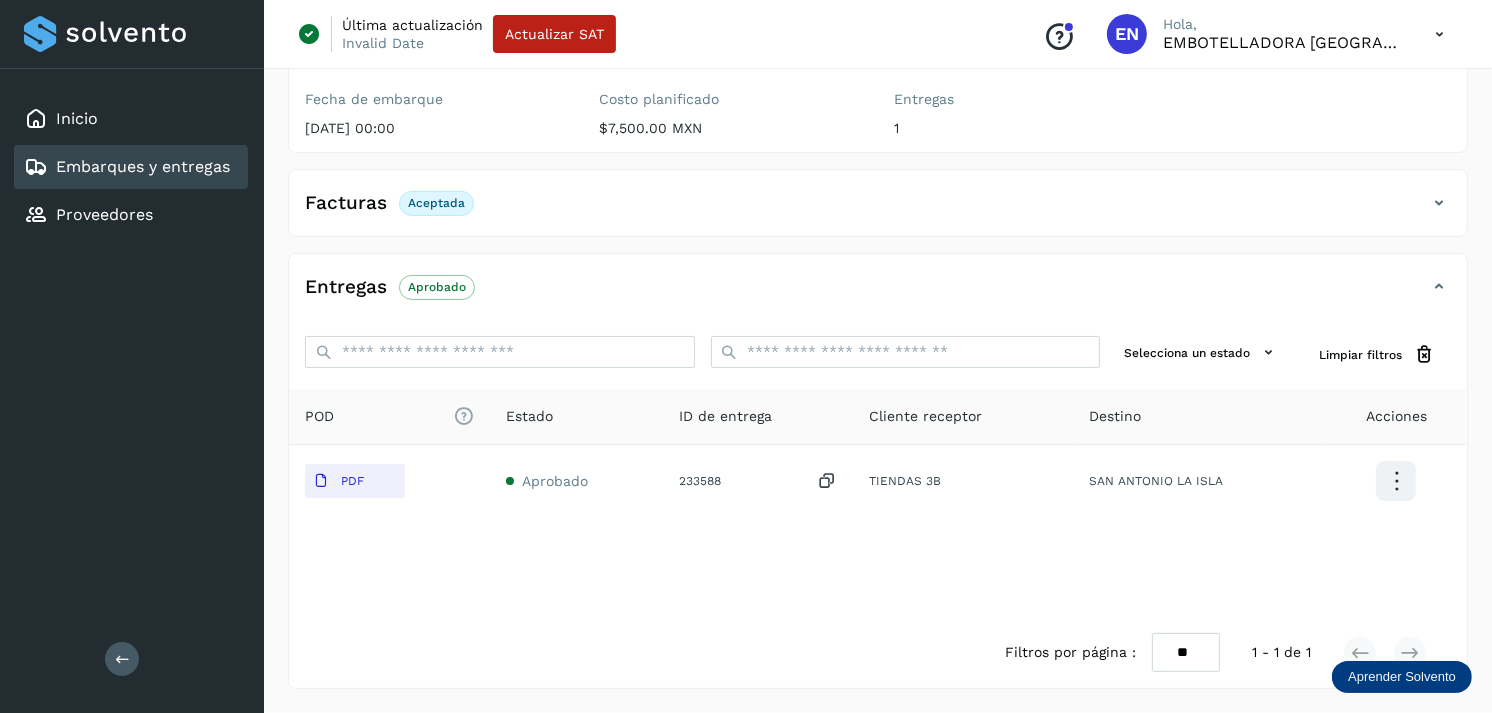 type 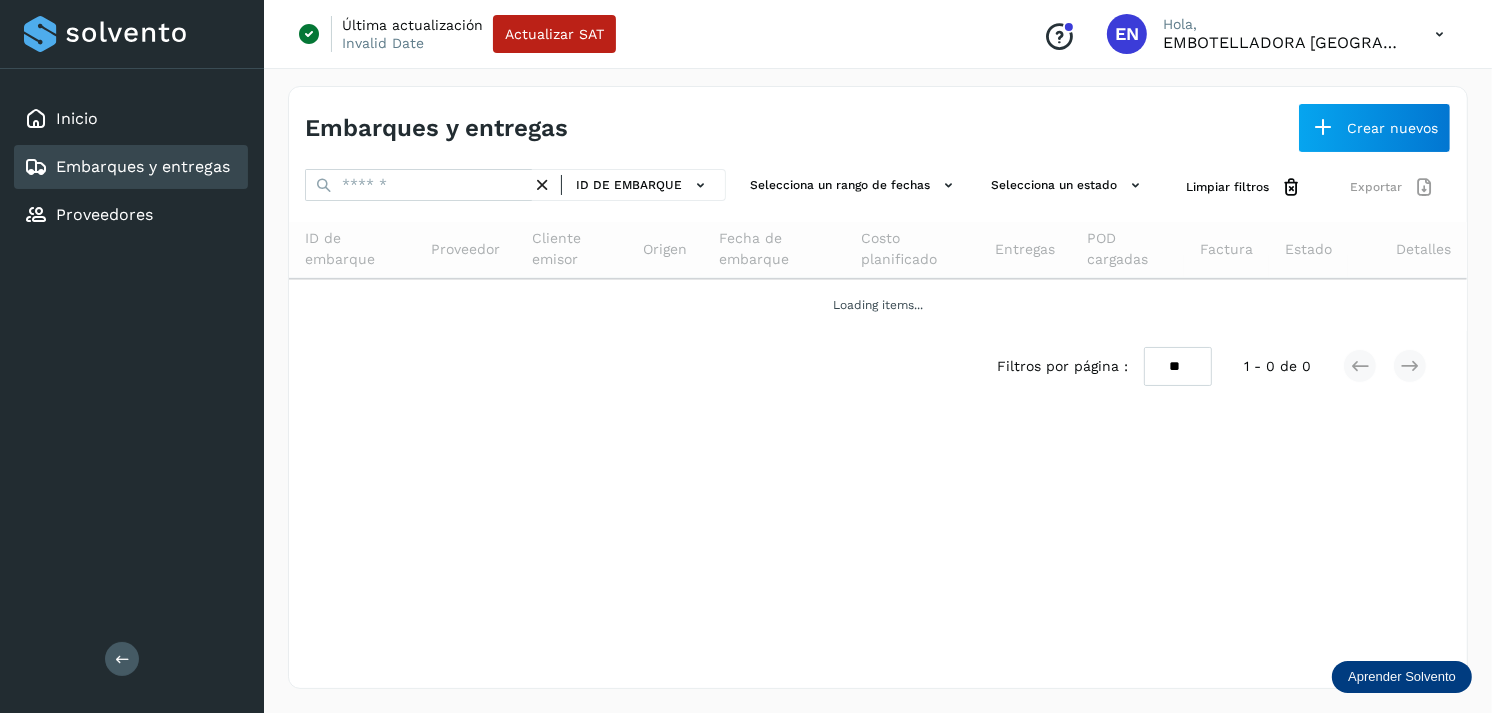scroll, scrollTop: 0, scrollLeft: 0, axis: both 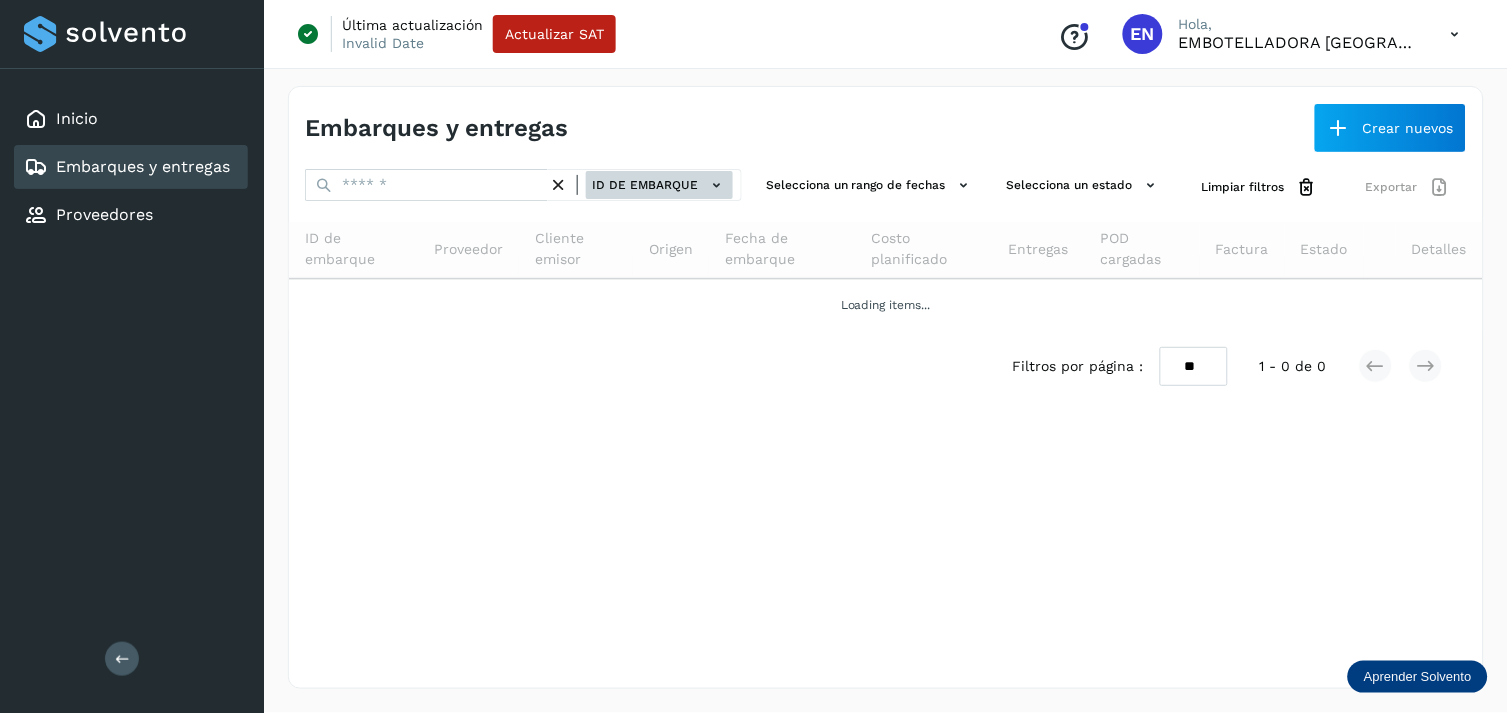 drag, startPoint x: 670, startPoint y: 202, endPoint x: 643, endPoint y: 188, distance: 30.413813 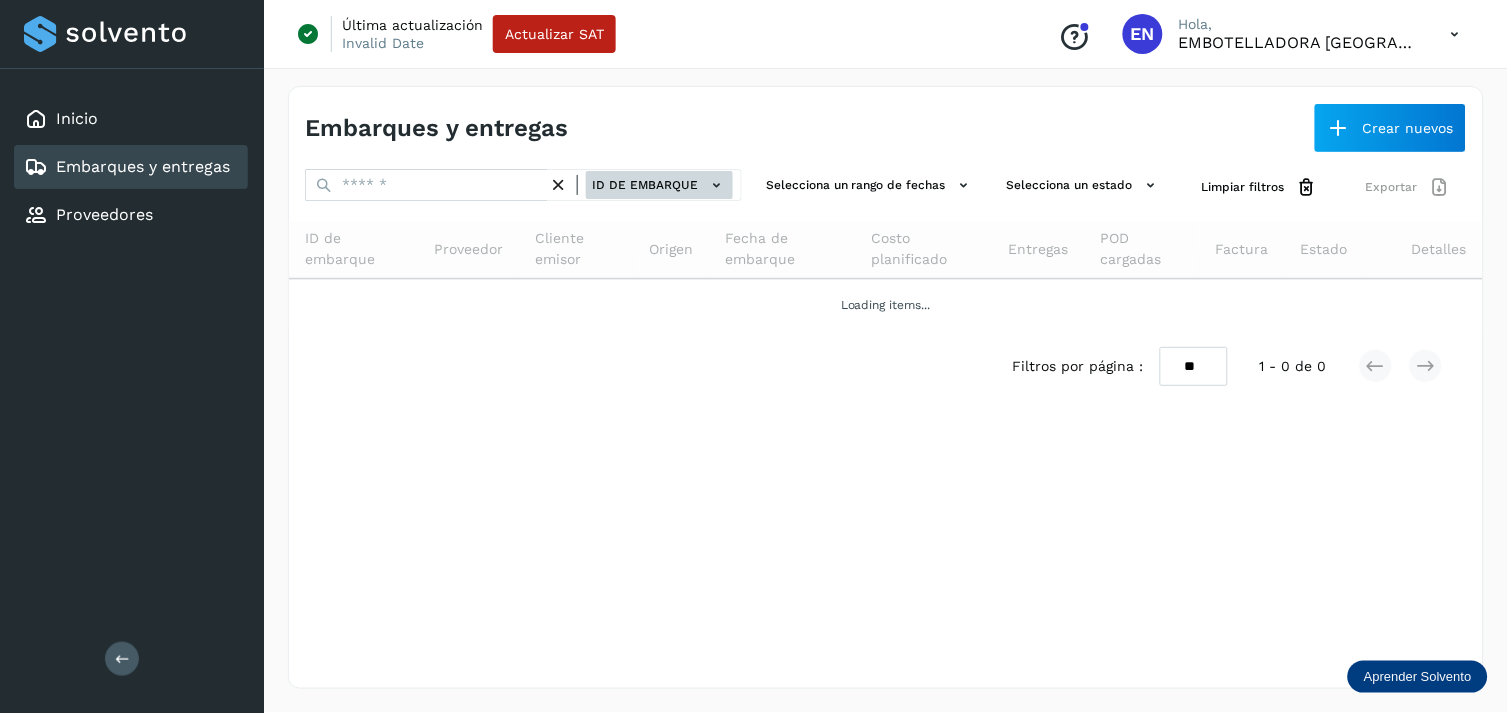 click on "ID de embarque" at bounding box center [523, 187] 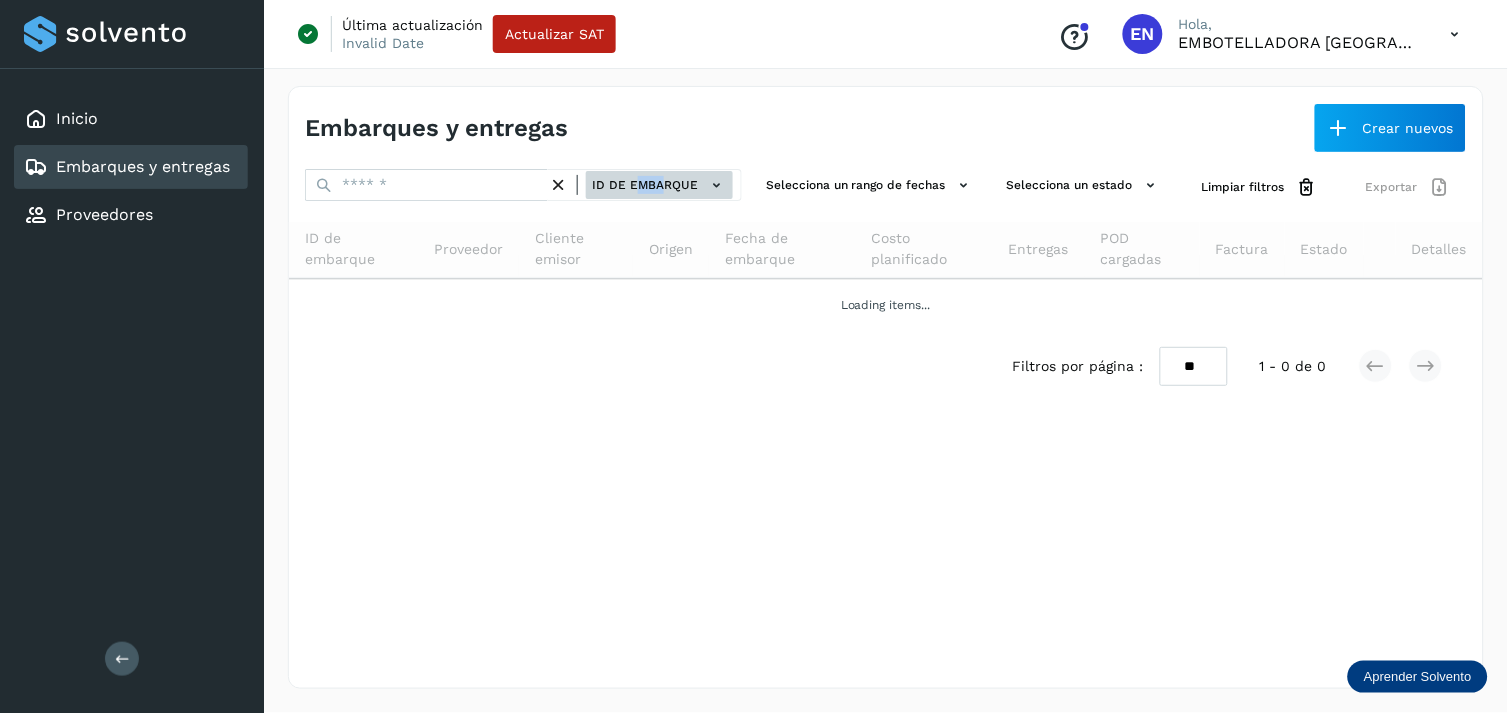 click on "ID de embarque" 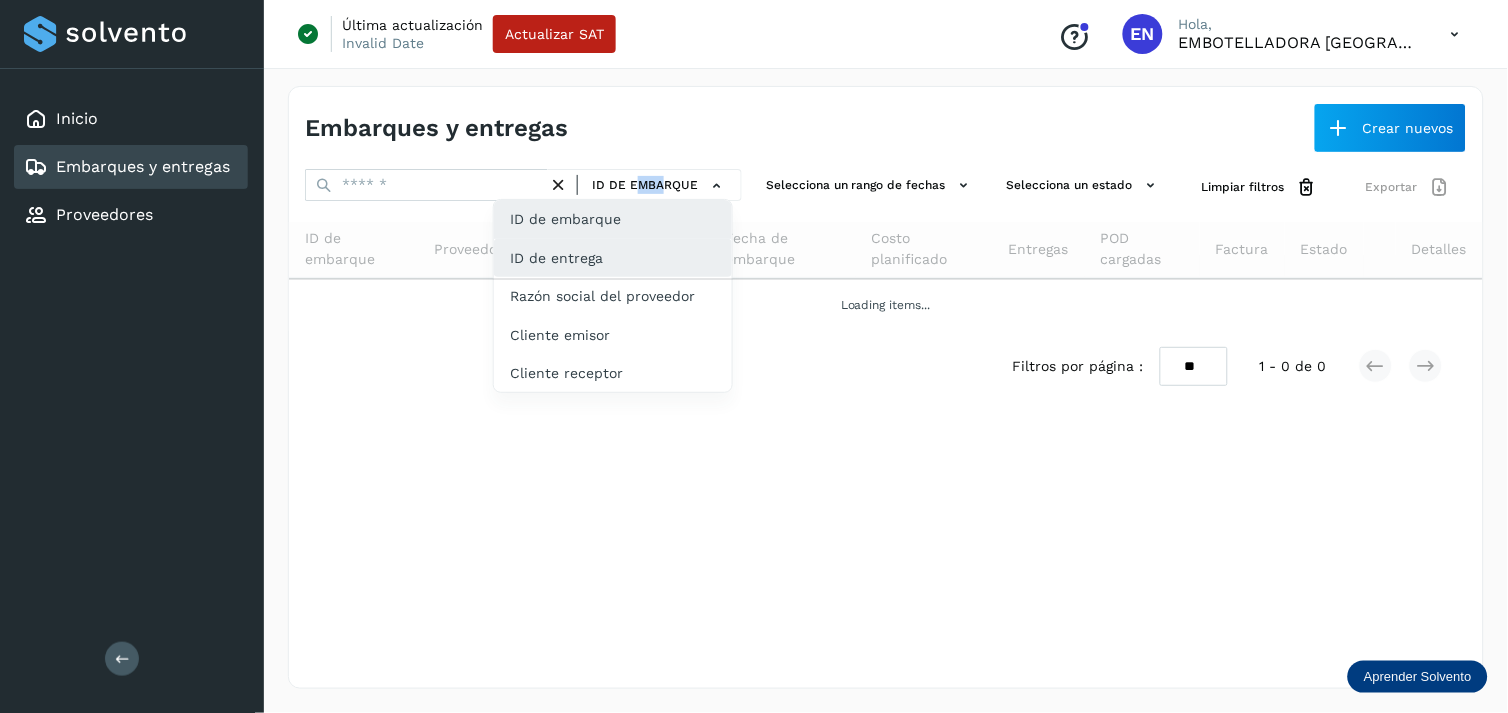 click on "ID de entrega" 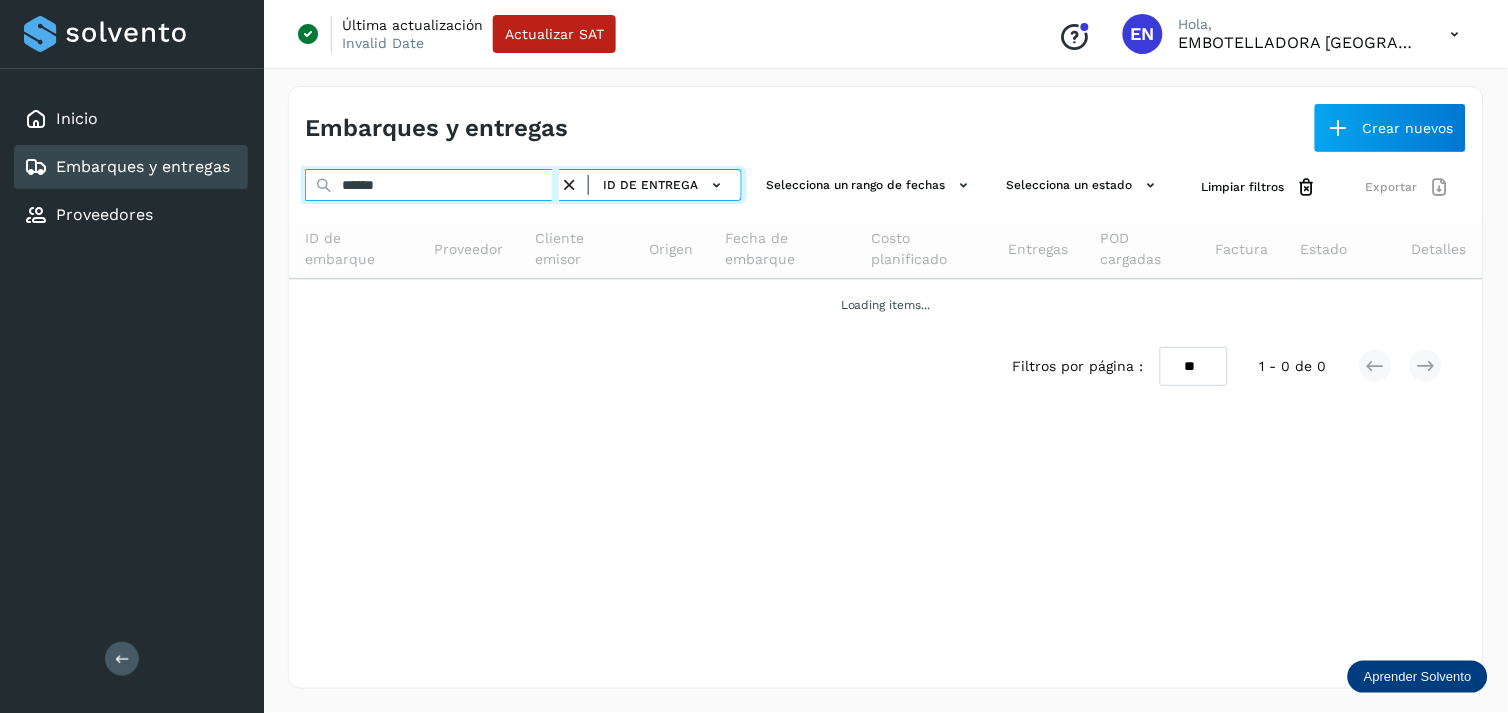 click on "******" at bounding box center [432, 185] 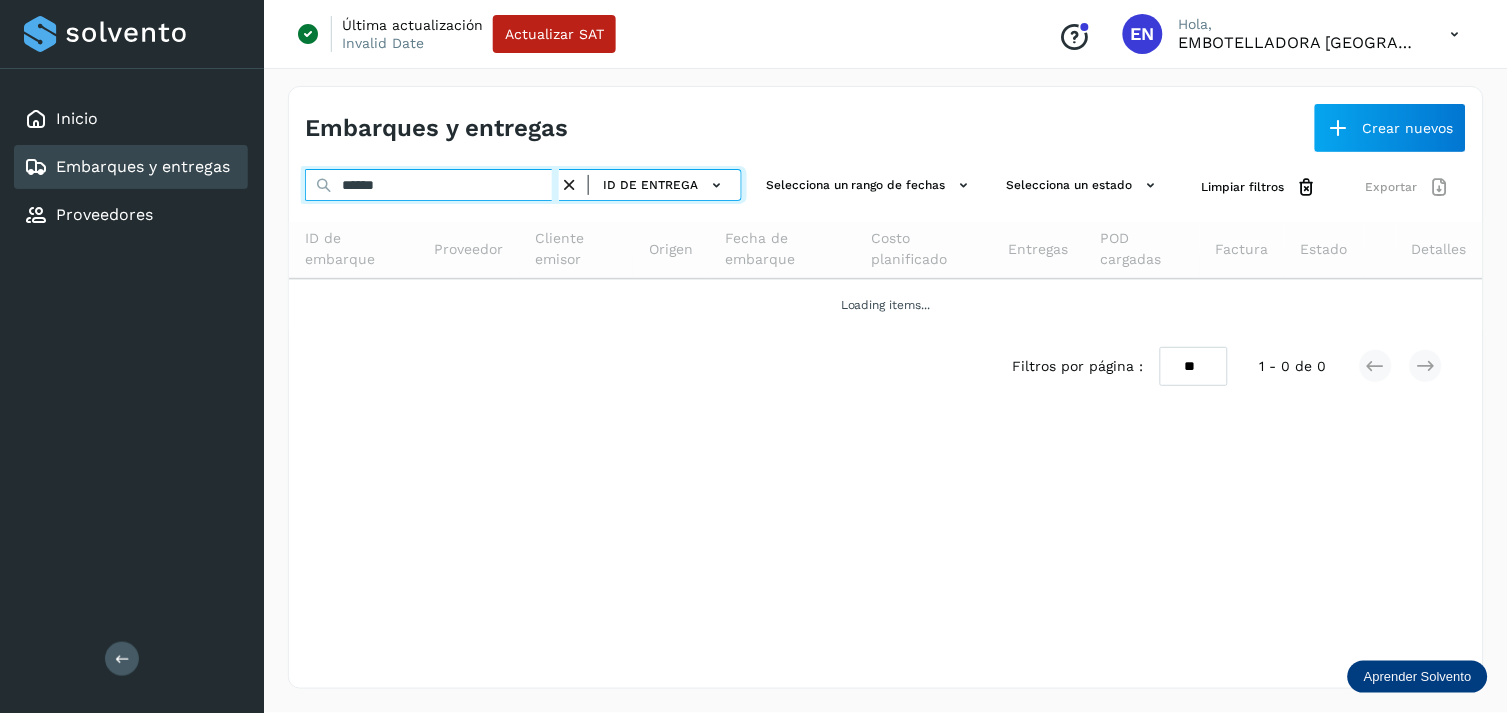 click on "******" at bounding box center [432, 185] 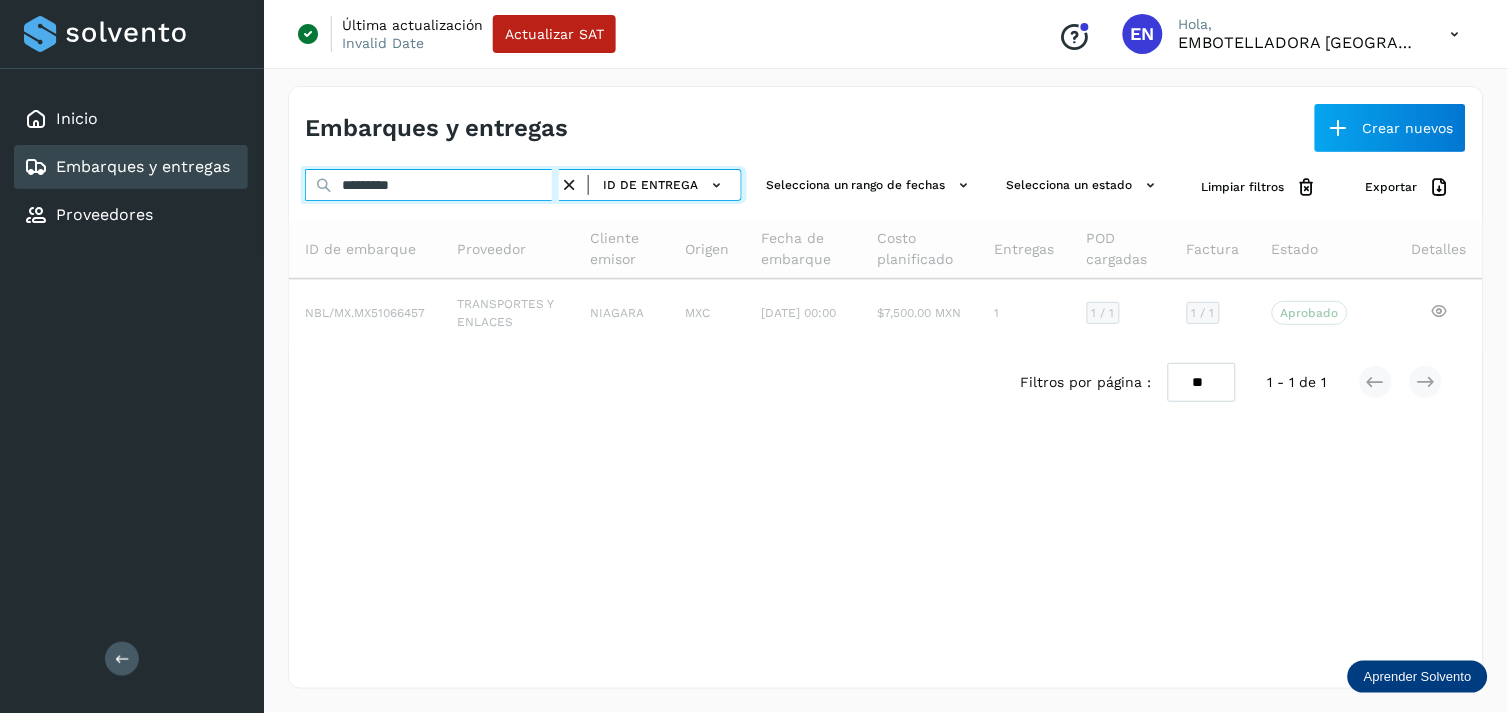 type on "*********" 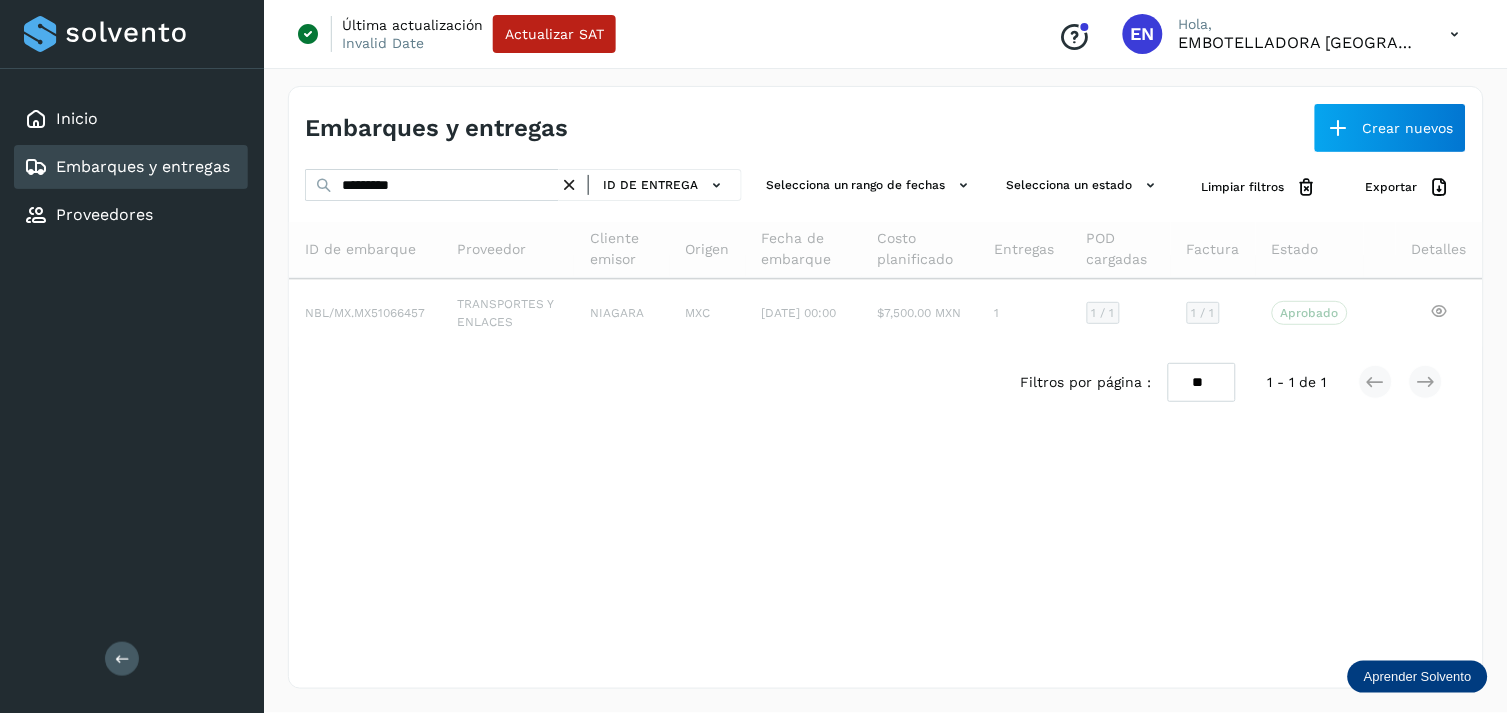 click on "Filtros por página : ** ** ** 1 - 1 de 1" at bounding box center [886, 382] 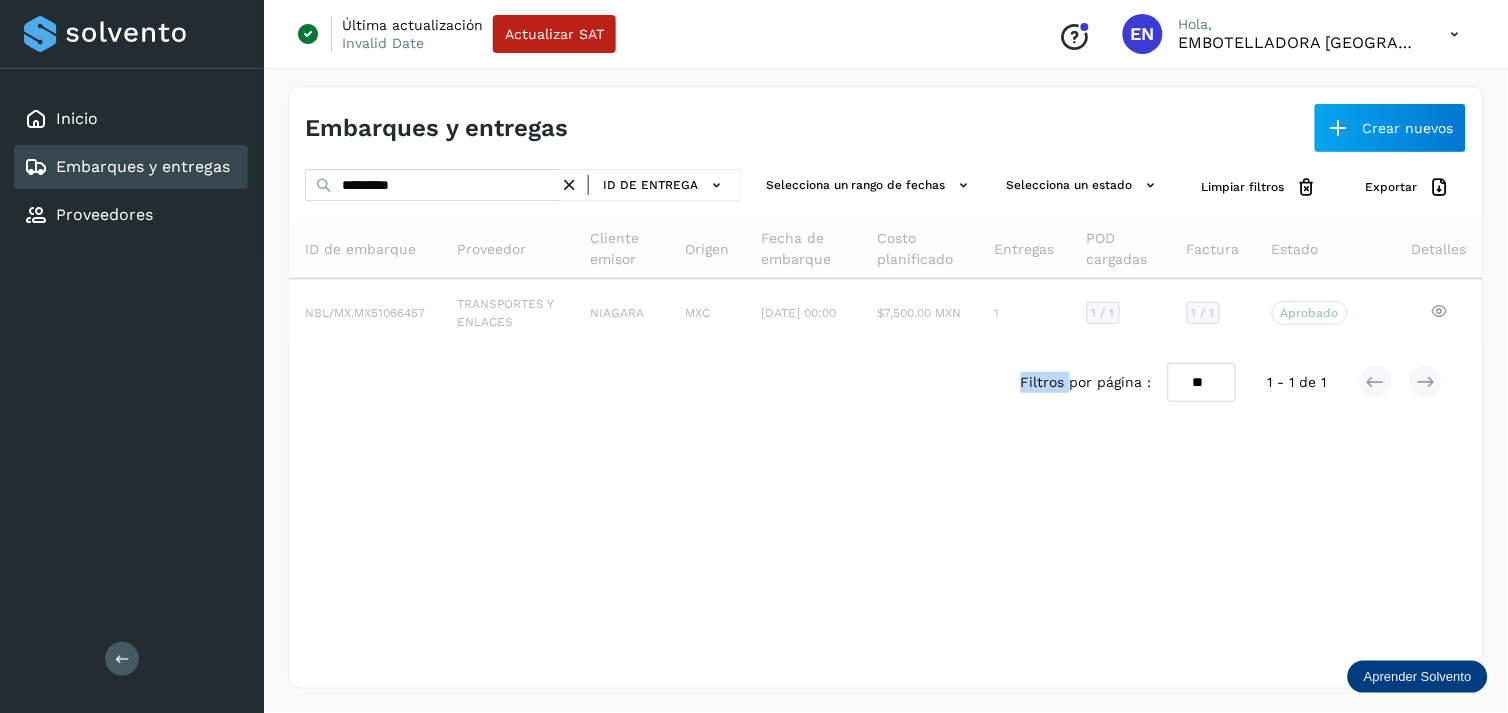 click on "Filtros por página : ** ** ** 1 - 1 de 1" at bounding box center [886, 382] 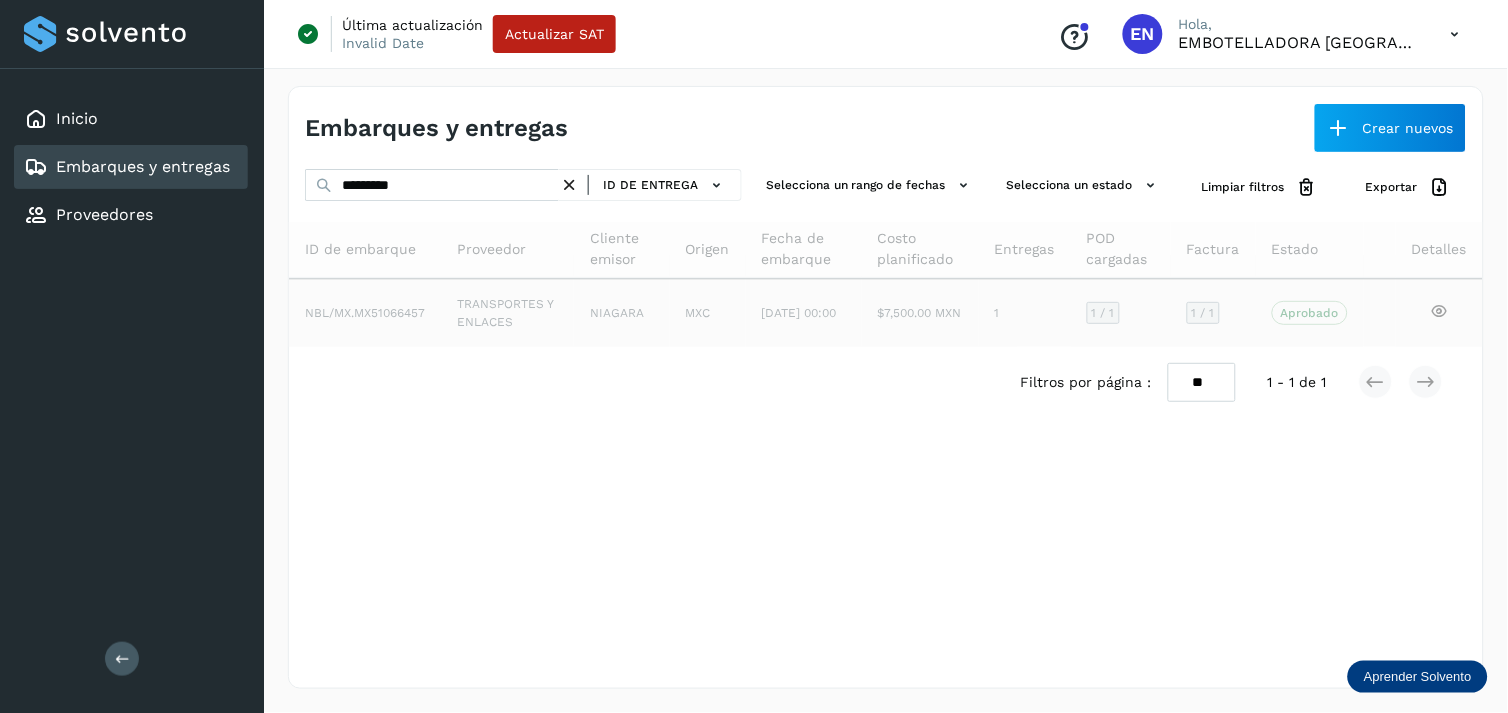 drag, startPoint x: 496, startPoint y: 348, endPoint x: 531, endPoint y: 334, distance: 37.696156 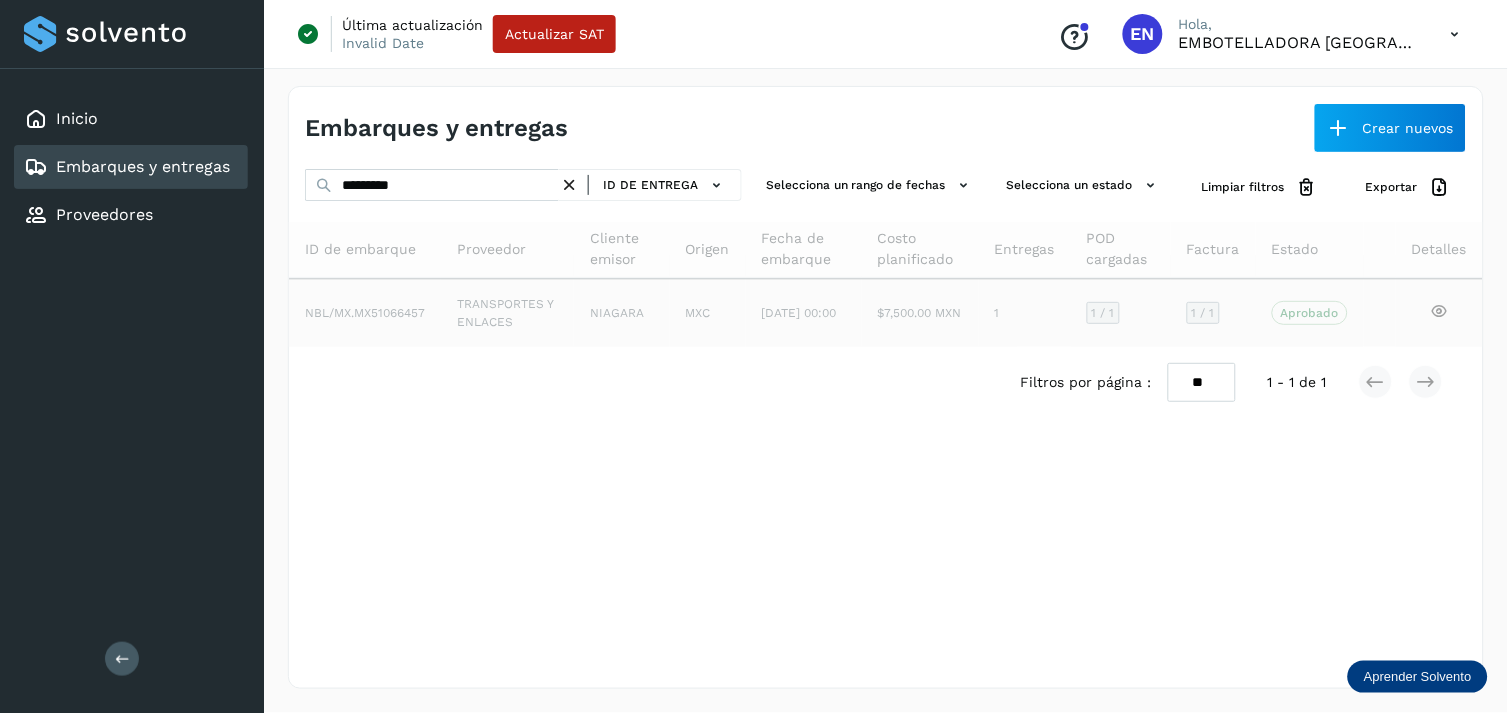 click on "TRANSPORTES Y ENLACES" 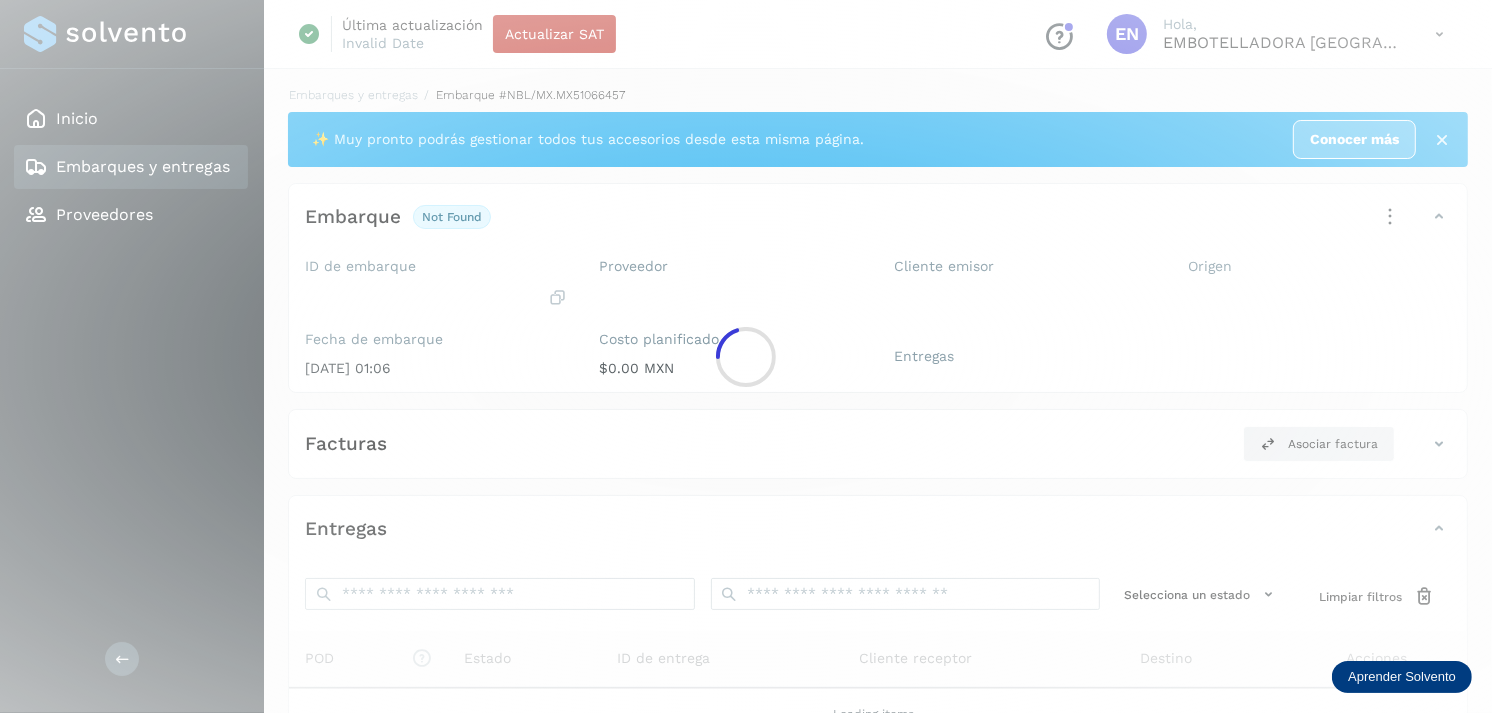 click 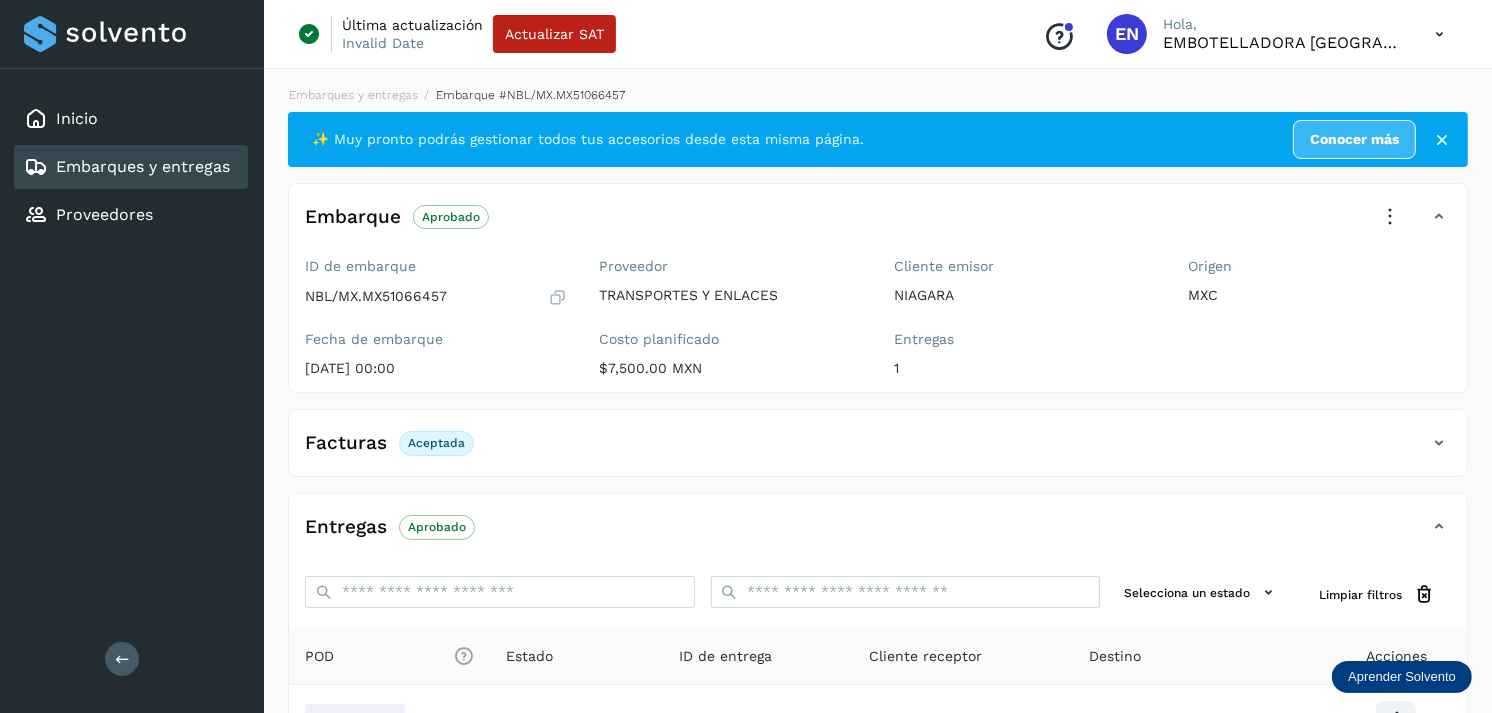 click on "Embarques y entregas" 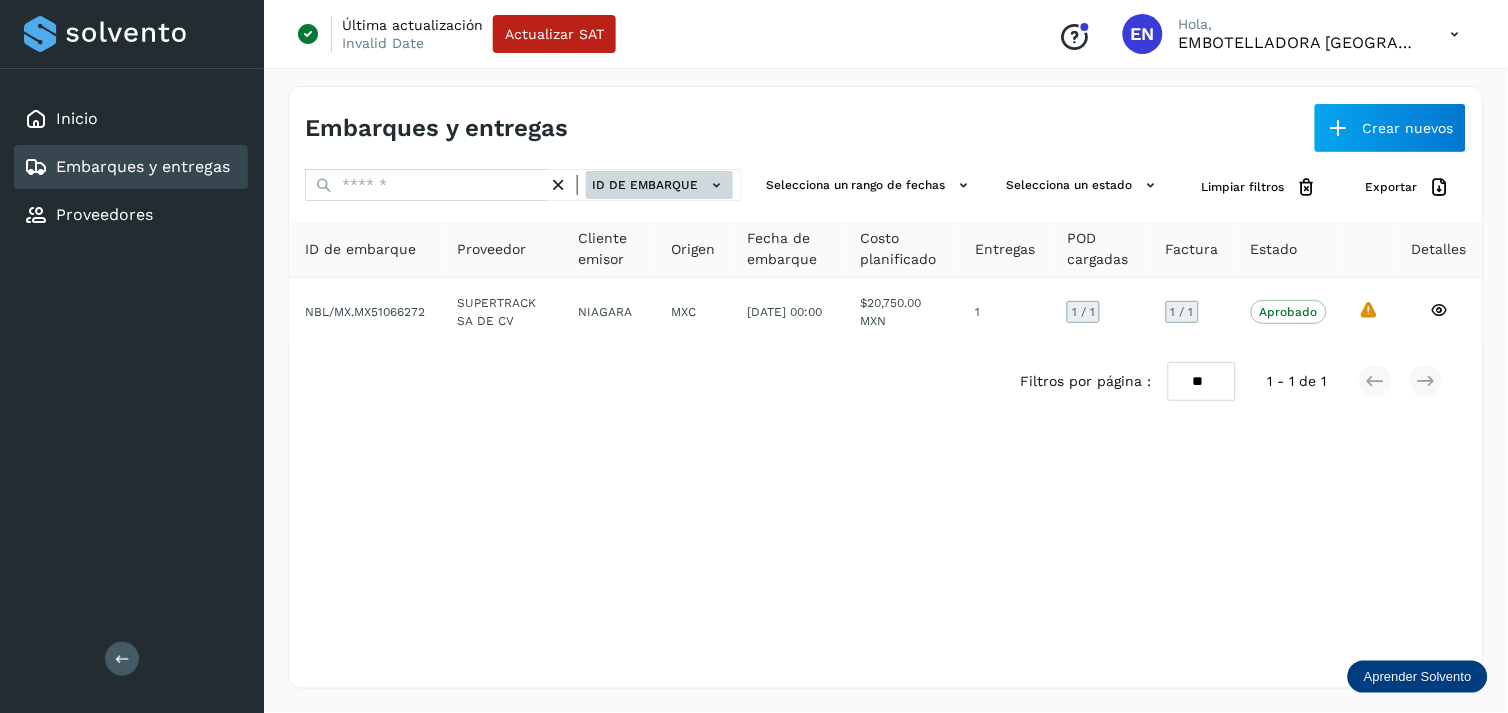 click on "ID de embarque" 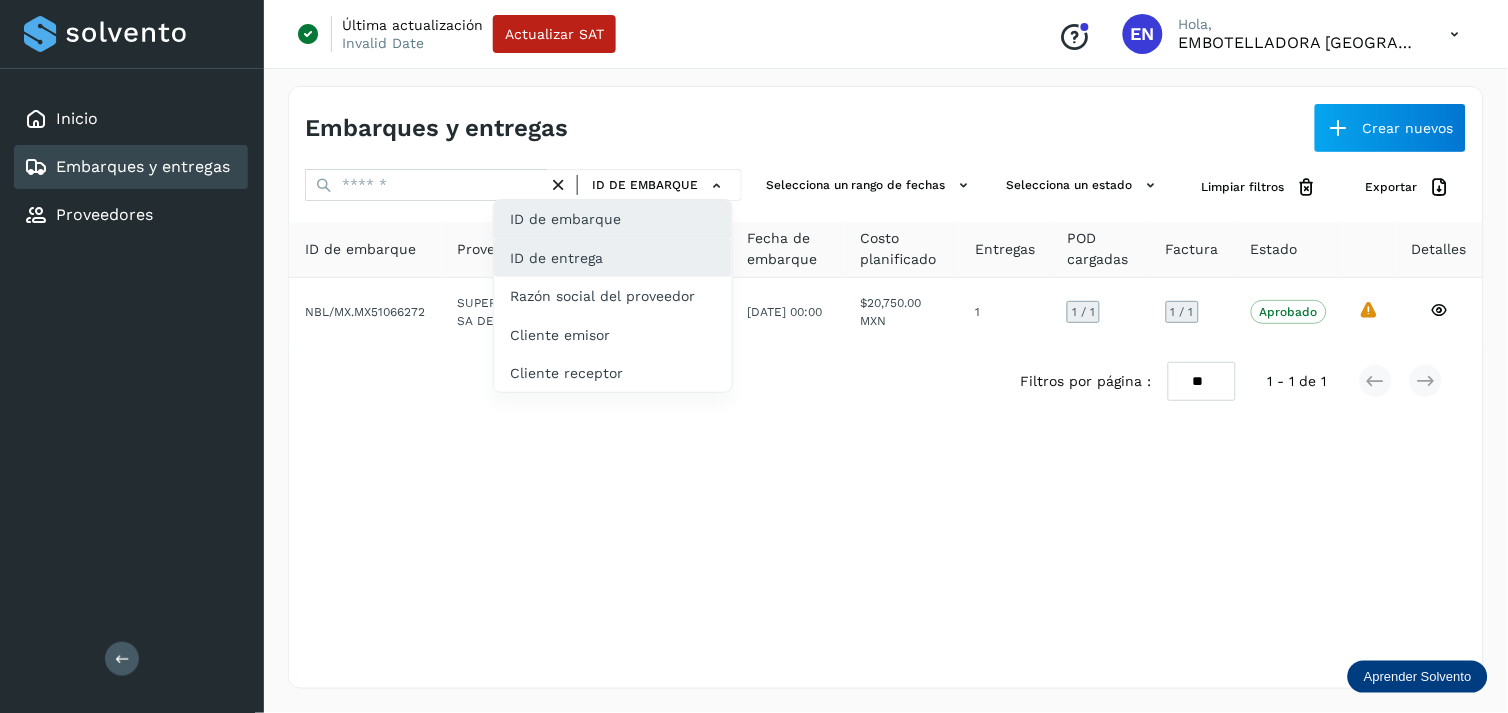 click on "ID de entrega" 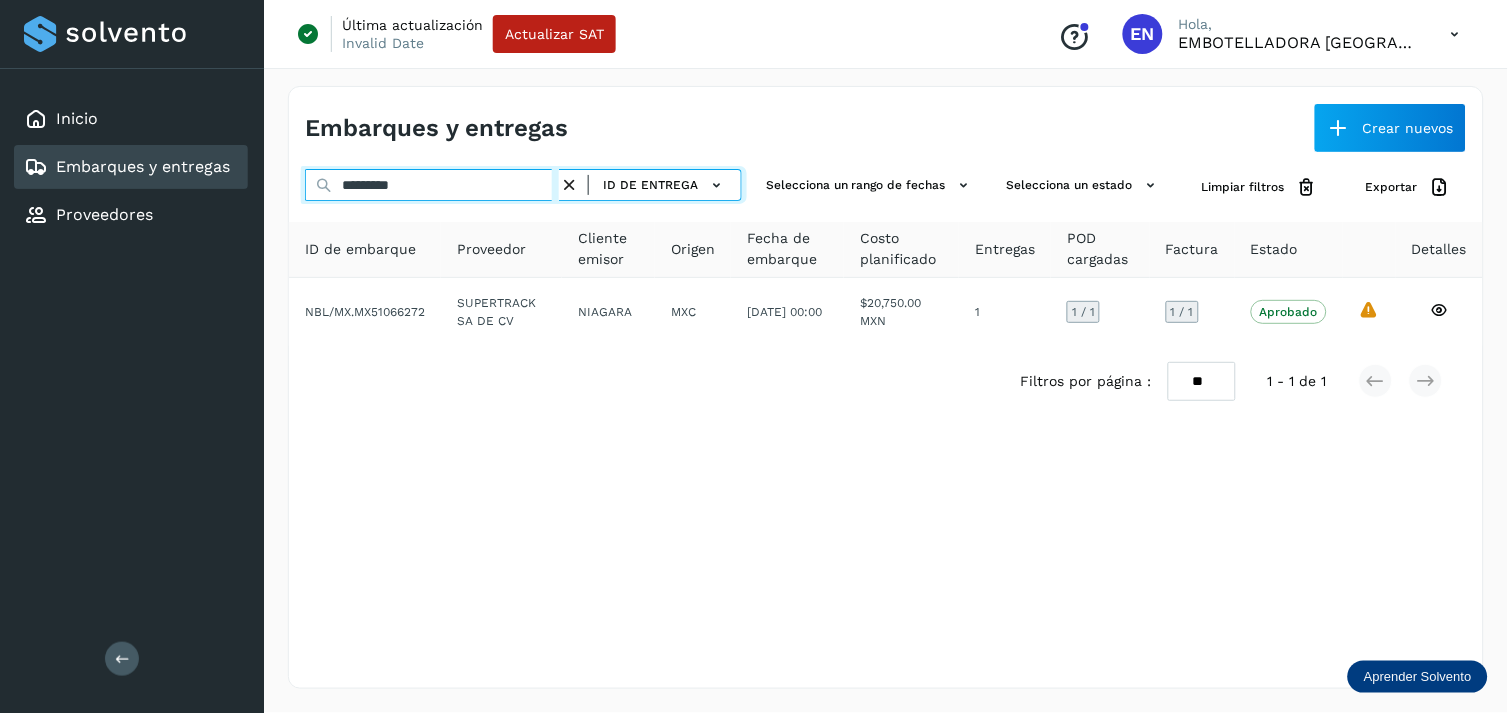 click on "*********" at bounding box center (432, 185) 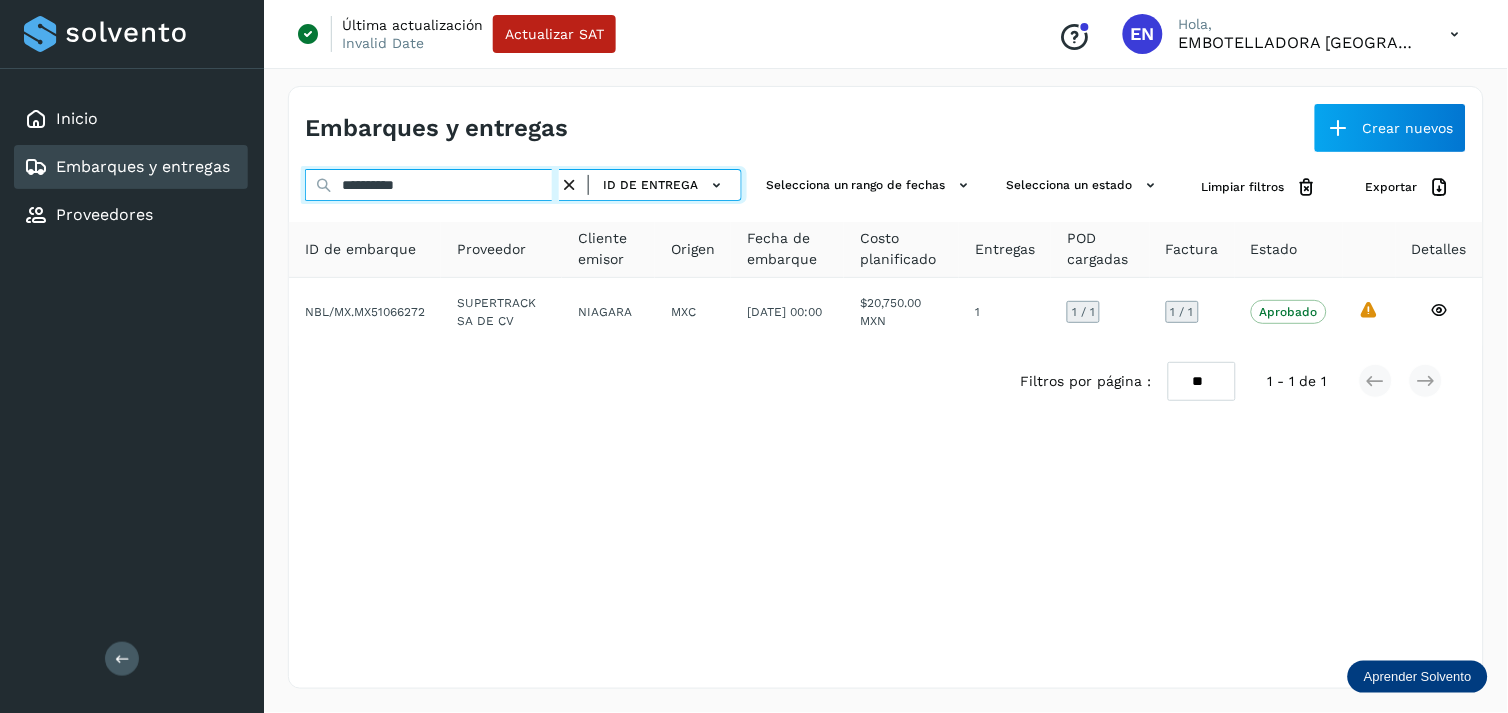 type on "*********" 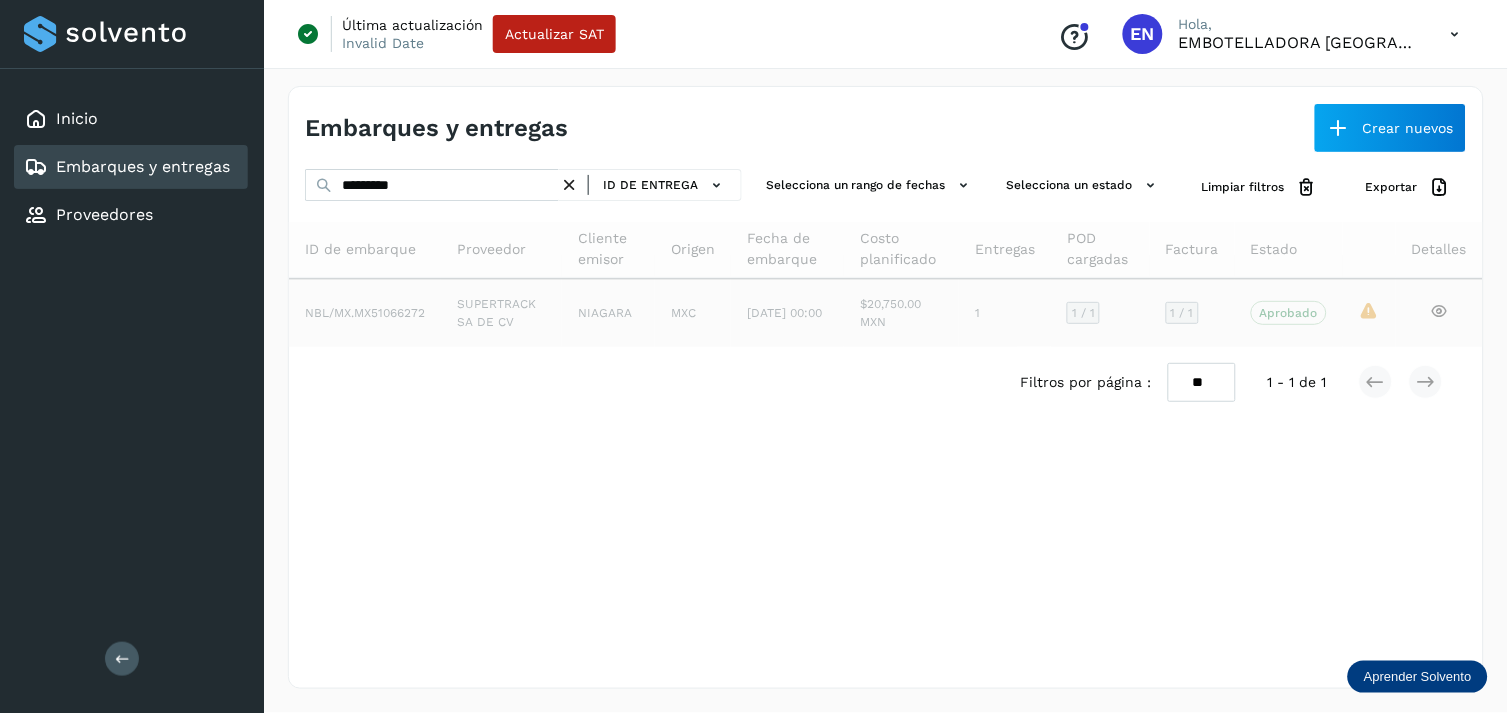 click on "$20,750.00 MXN" 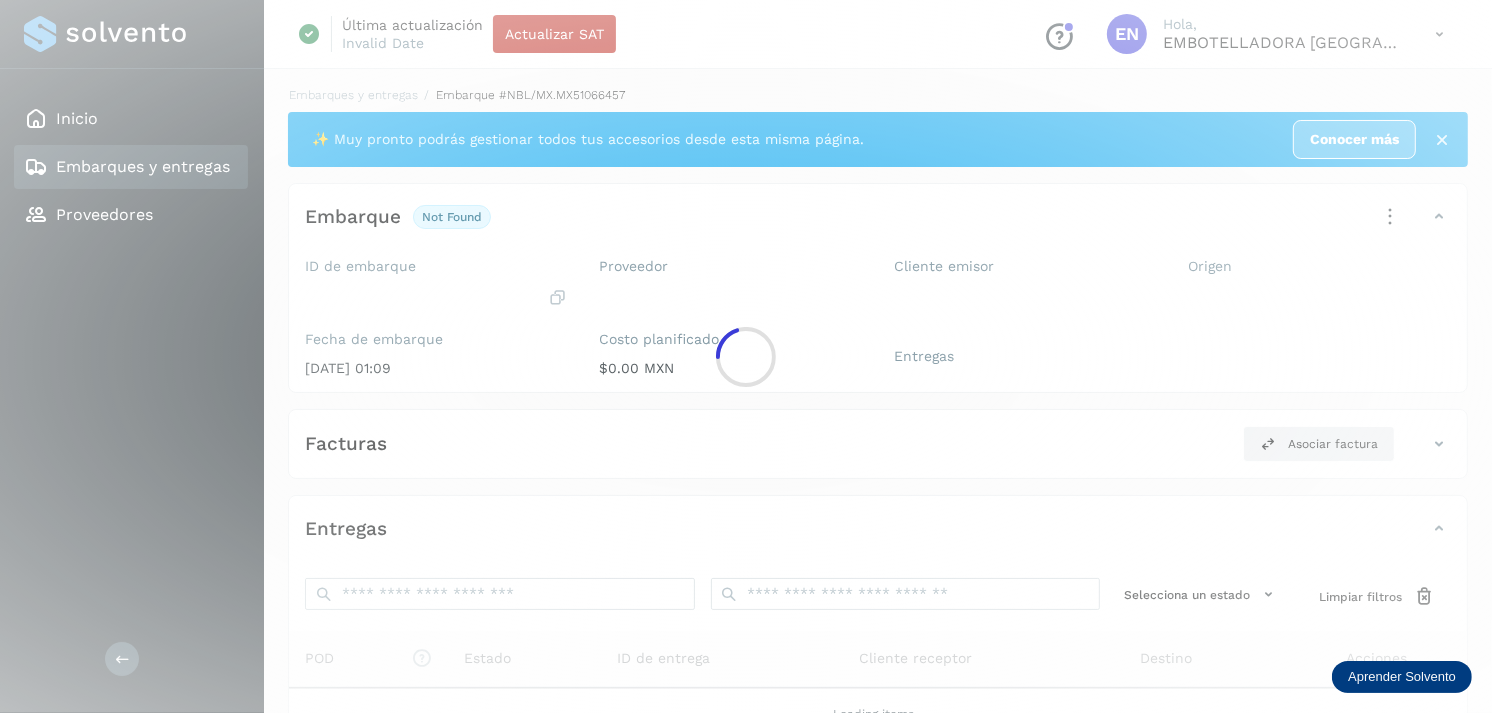 click 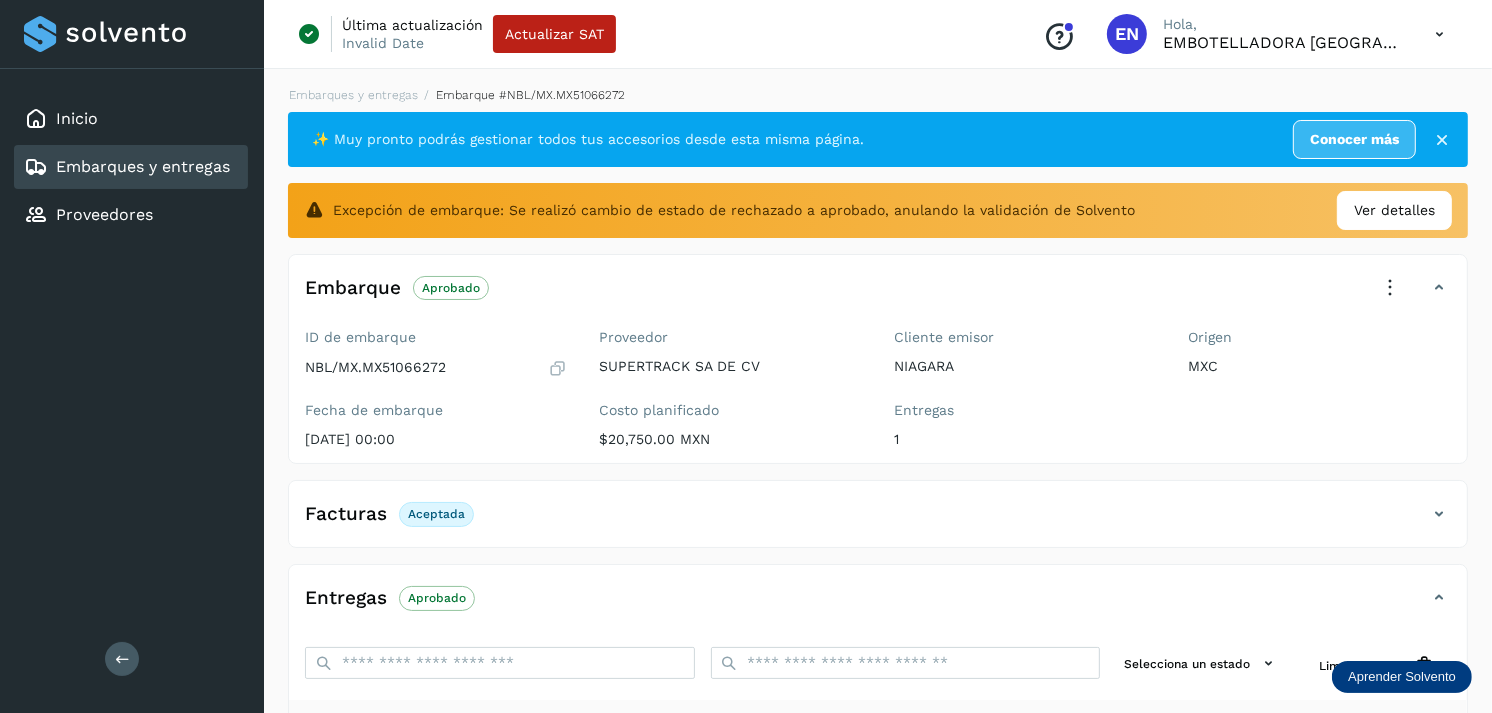 scroll, scrollTop: 312, scrollLeft: 0, axis: vertical 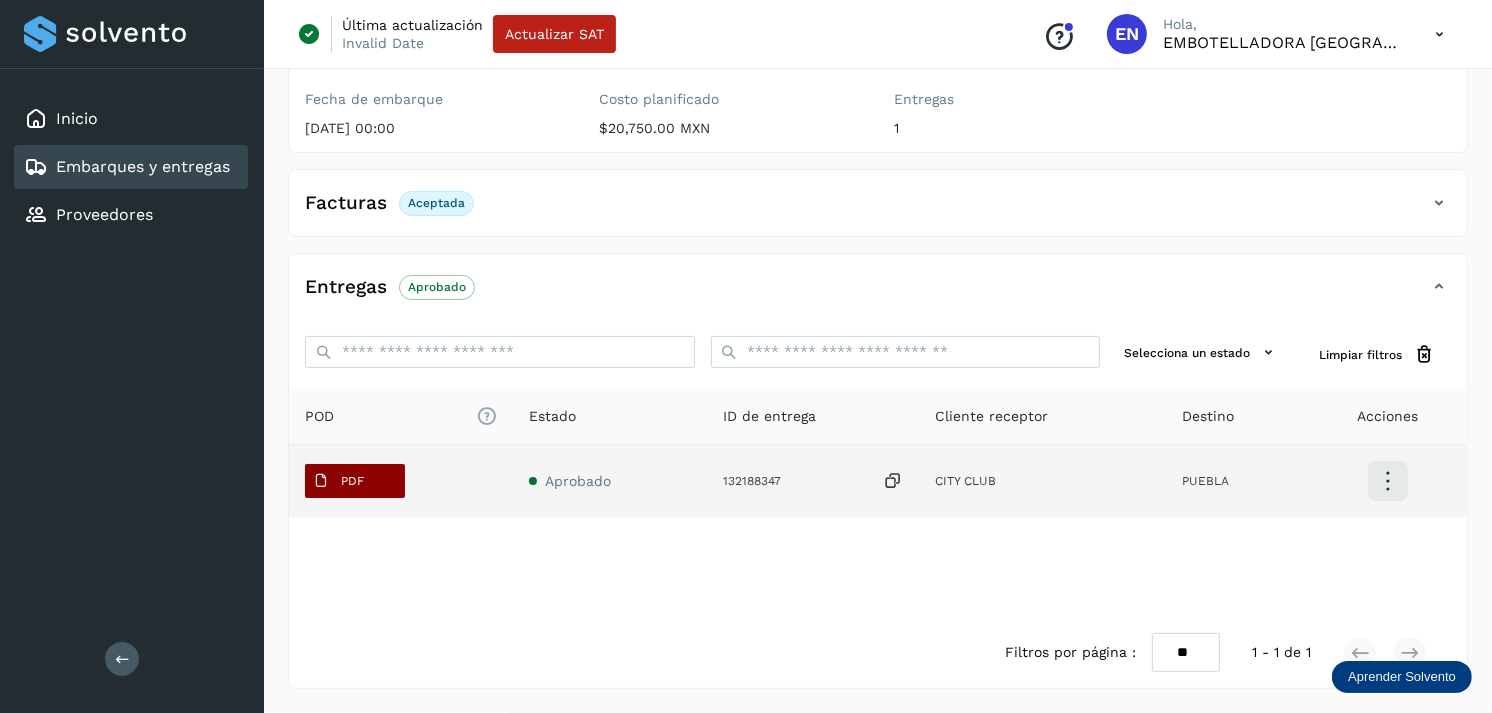 click on "PDF" at bounding box center (338, 481) 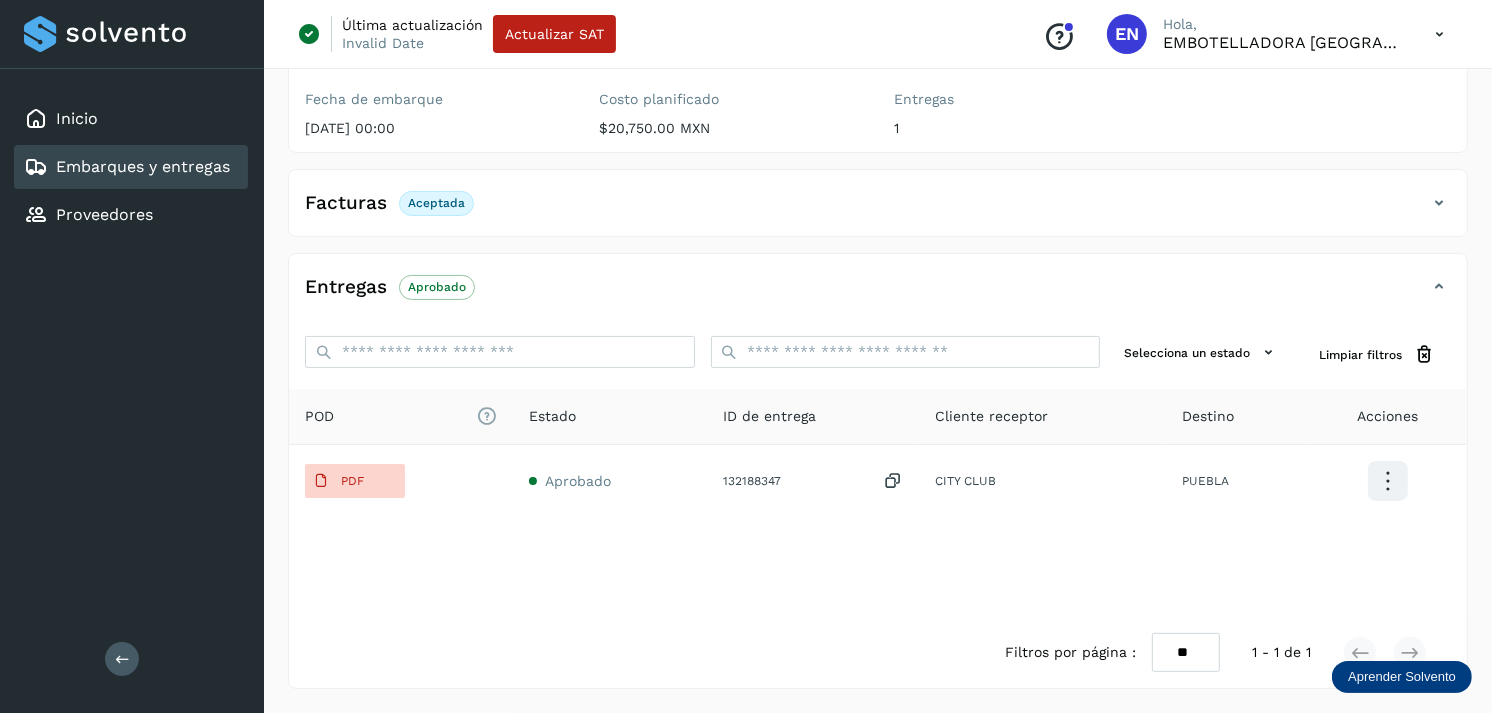 click on "Embarques y entregas" at bounding box center [143, 166] 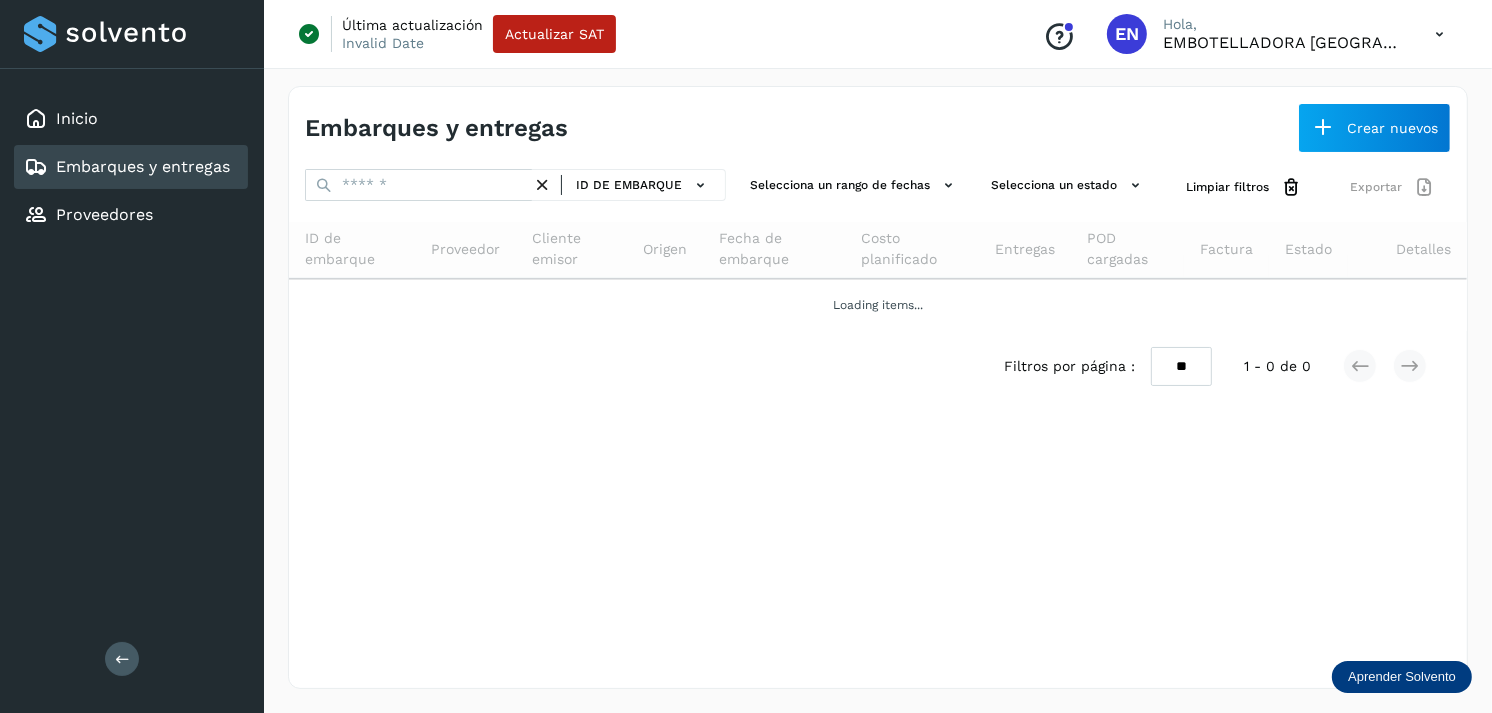 scroll, scrollTop: 0, scrollLeft: 0, axis: both 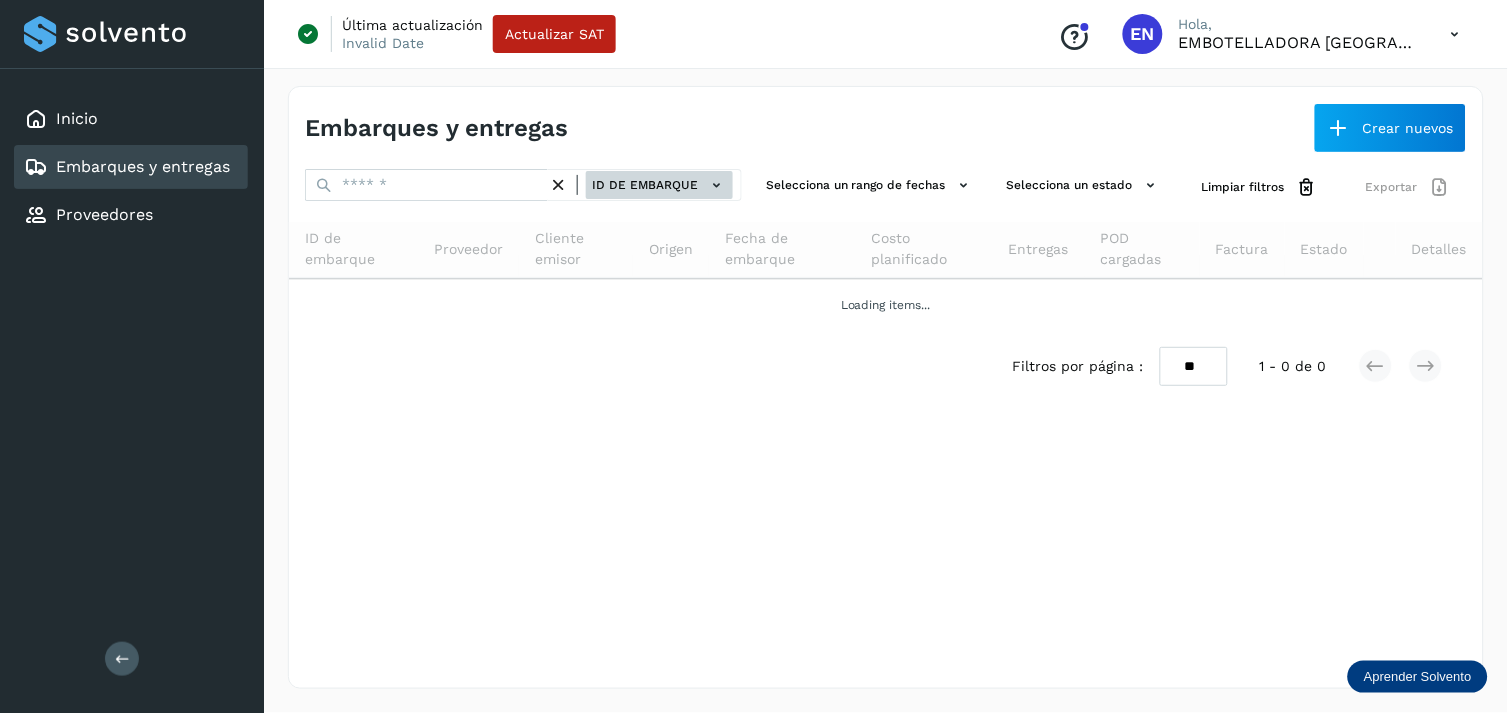 click on "ID de embarque" 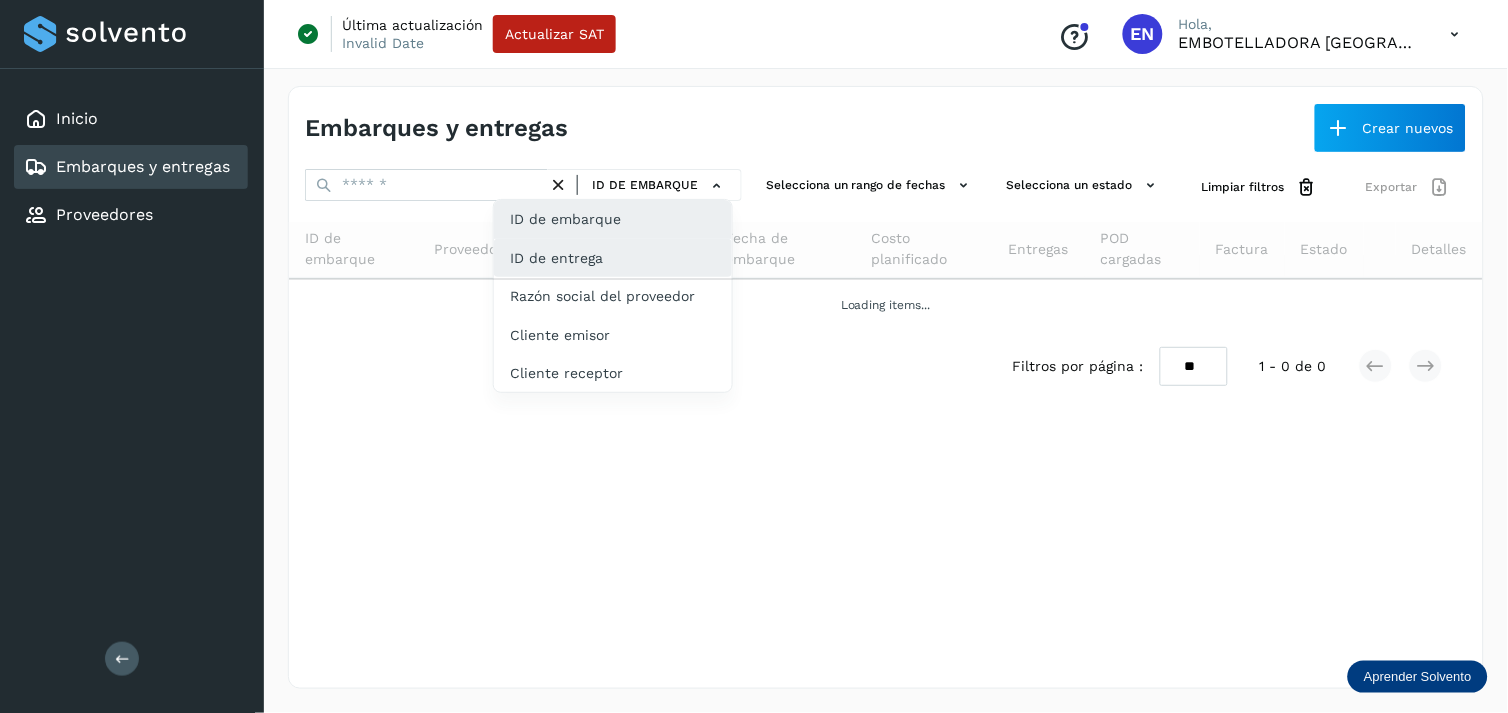 click on "ID de entrega" 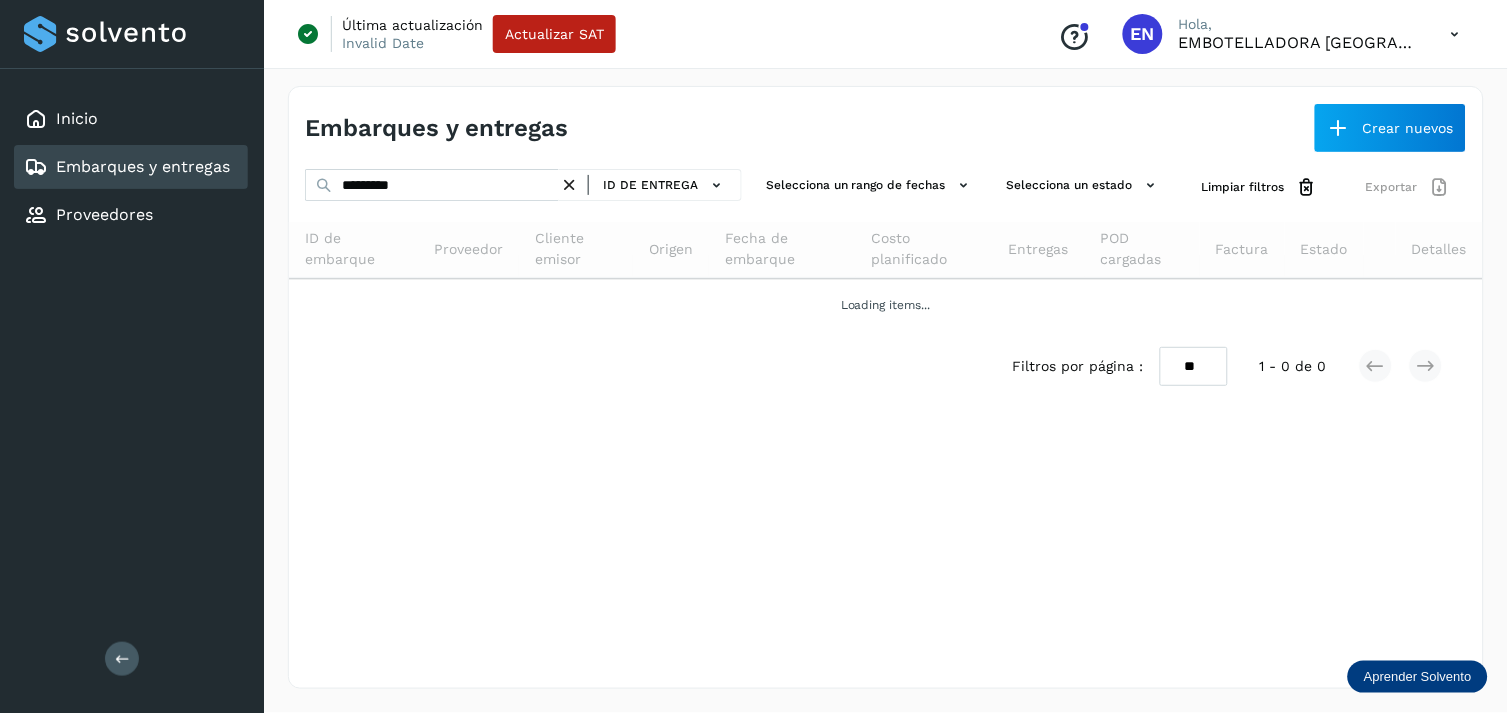 drag, startPoint x: 524, startPoint y: 205, endPoint x: 475, endPoint y: 162, distance: 65.192024 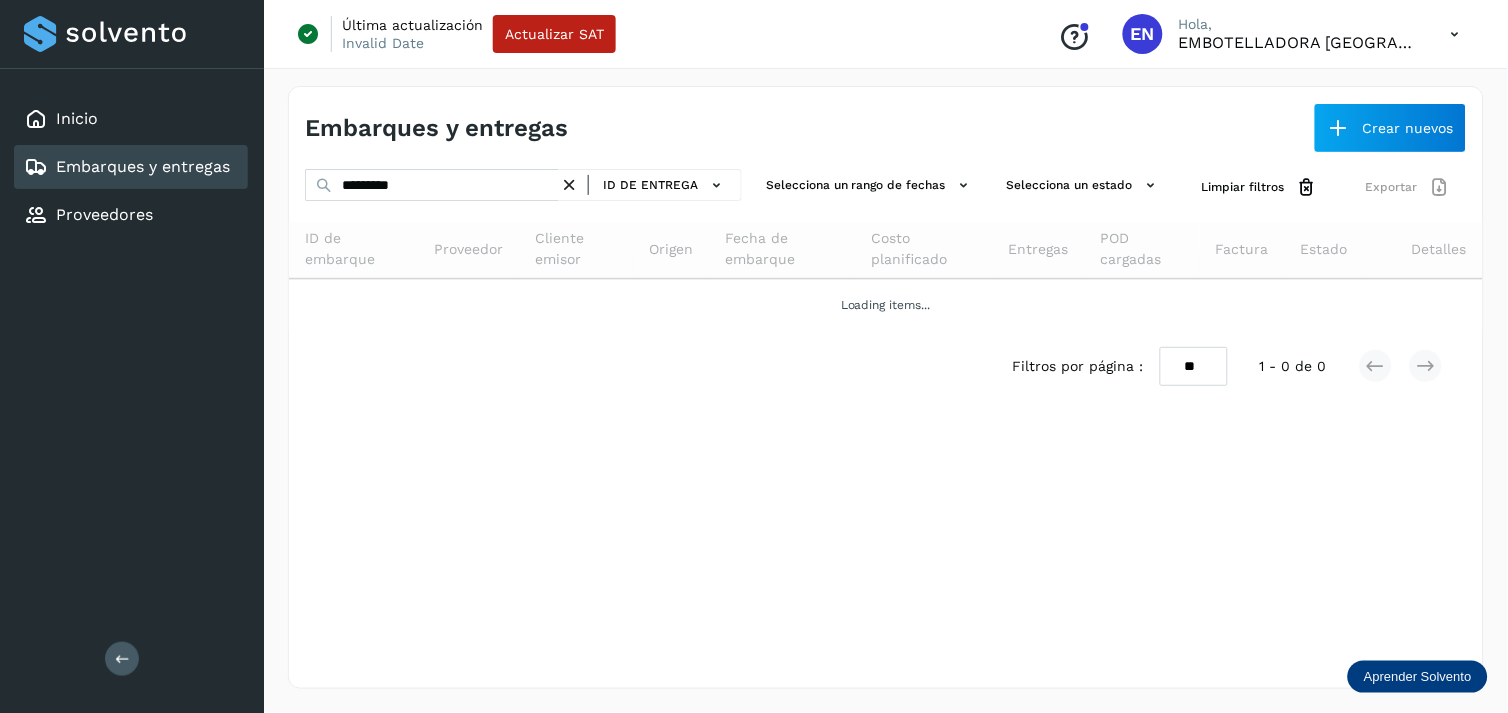 click on "Embarques y entregas Crear nuevos ********* ID de entrega Selecciona un rango de fechas  Selecciona un estado Limpiar filtros Exportar ID de embarque Proveedor Cliente emisor Origen Fecha de embarque Costo planificado Entregas POD cargadas Factura Estado Detalles Loading items... Filtros por página : ** ** ** 1 - 0 de 0" at bounding box center [886, 387] 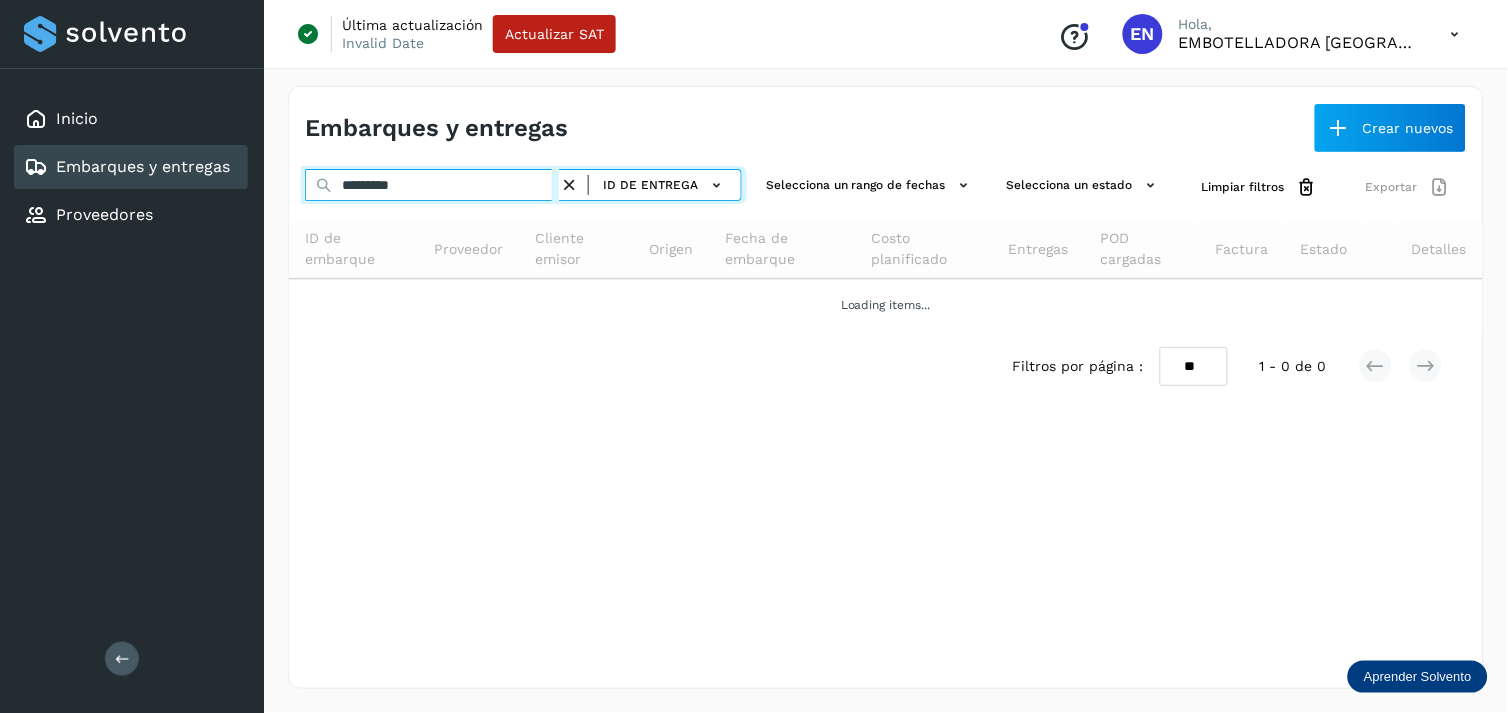 click on "*********" at bounding box center [432, 185] 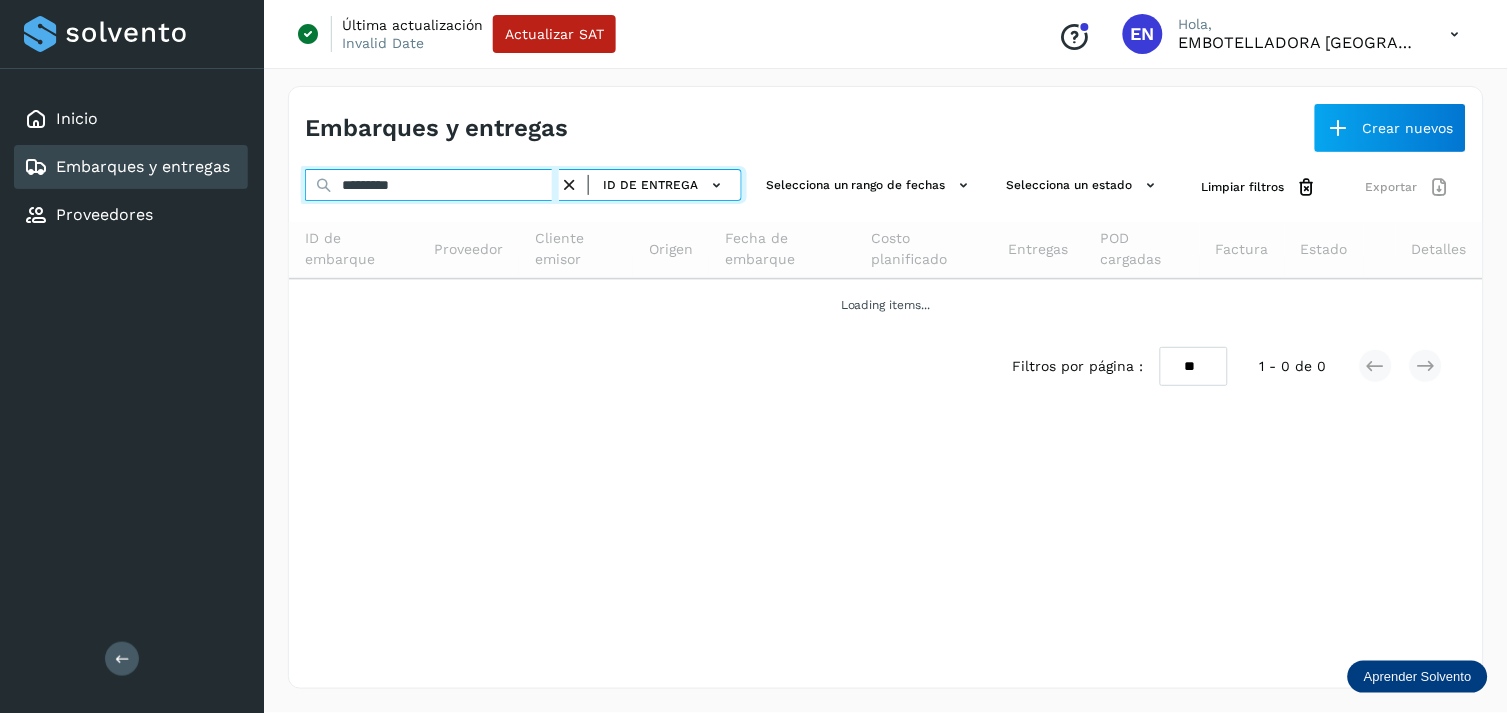 paste on "*" 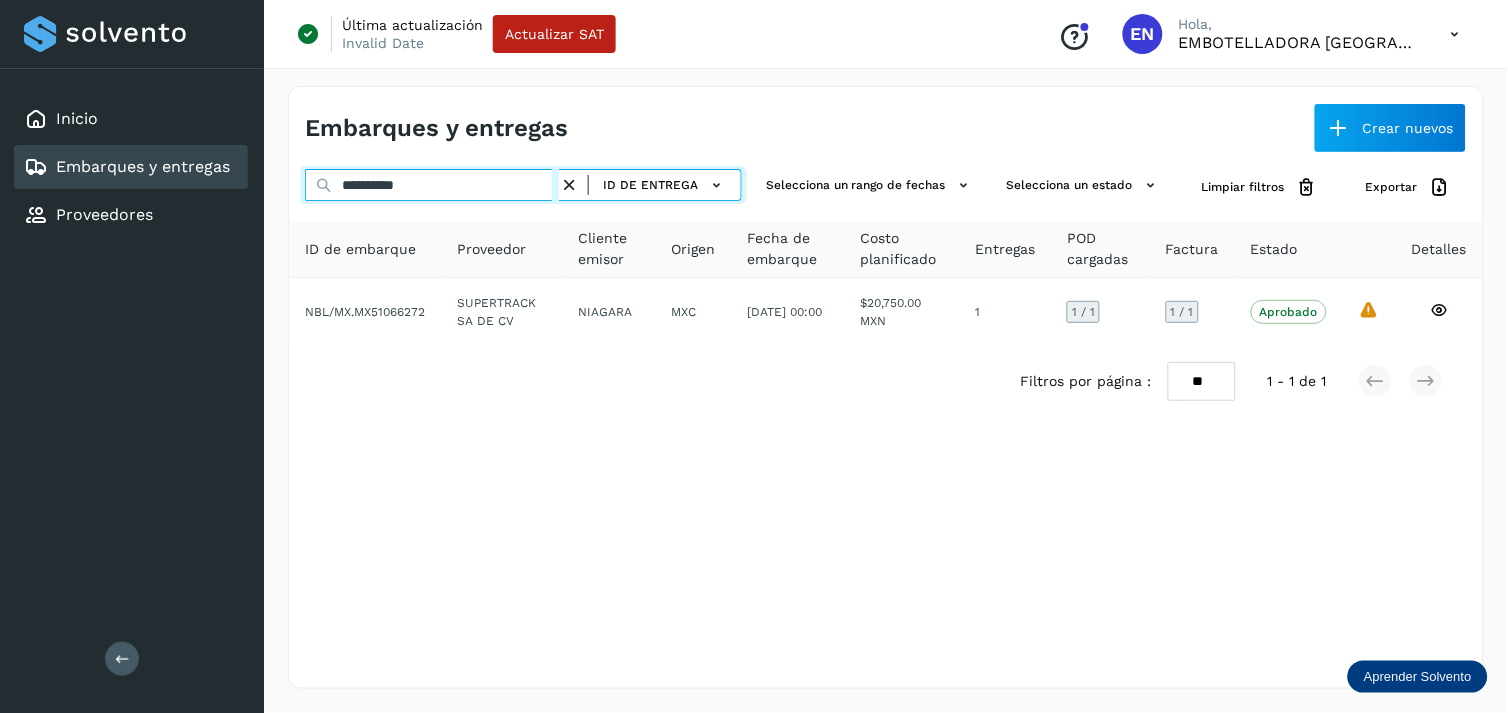 type on "**********" 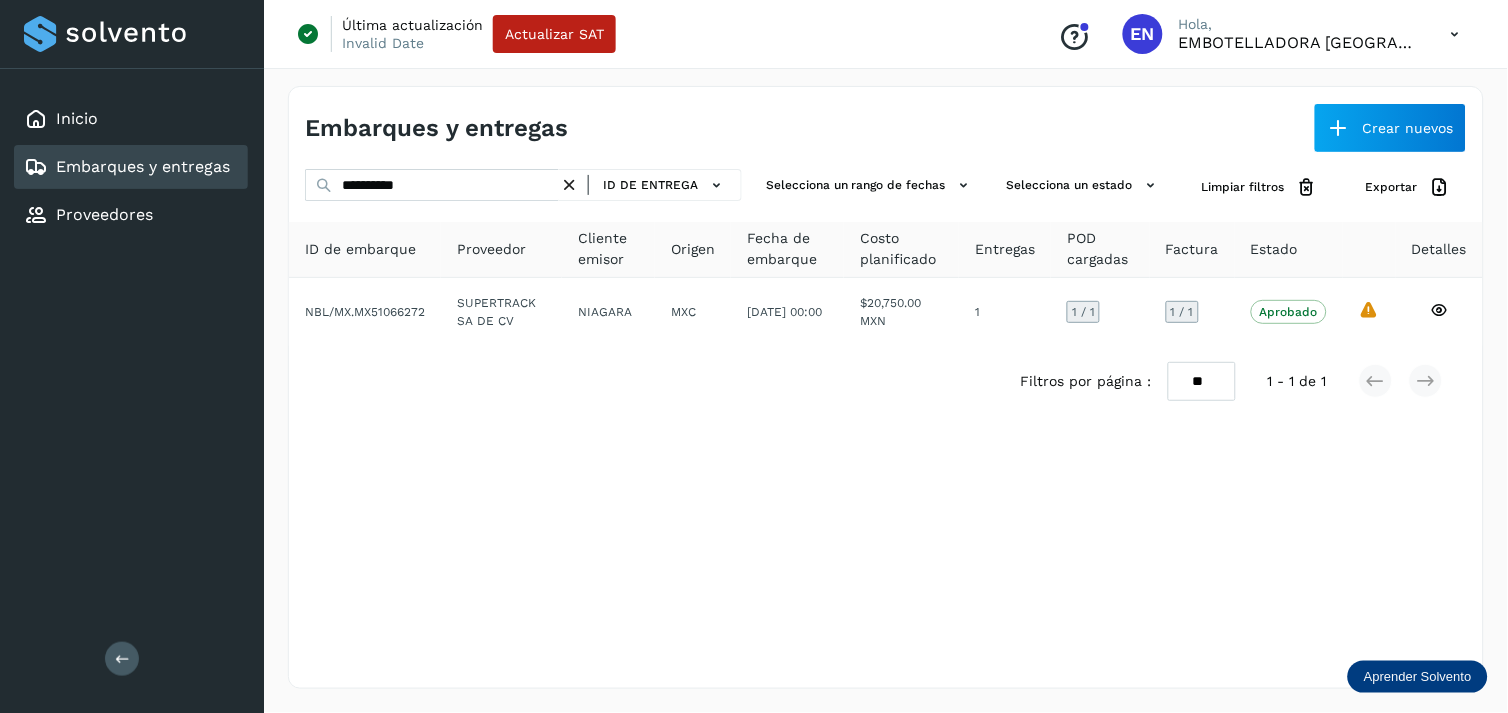 click on "Proveedor" 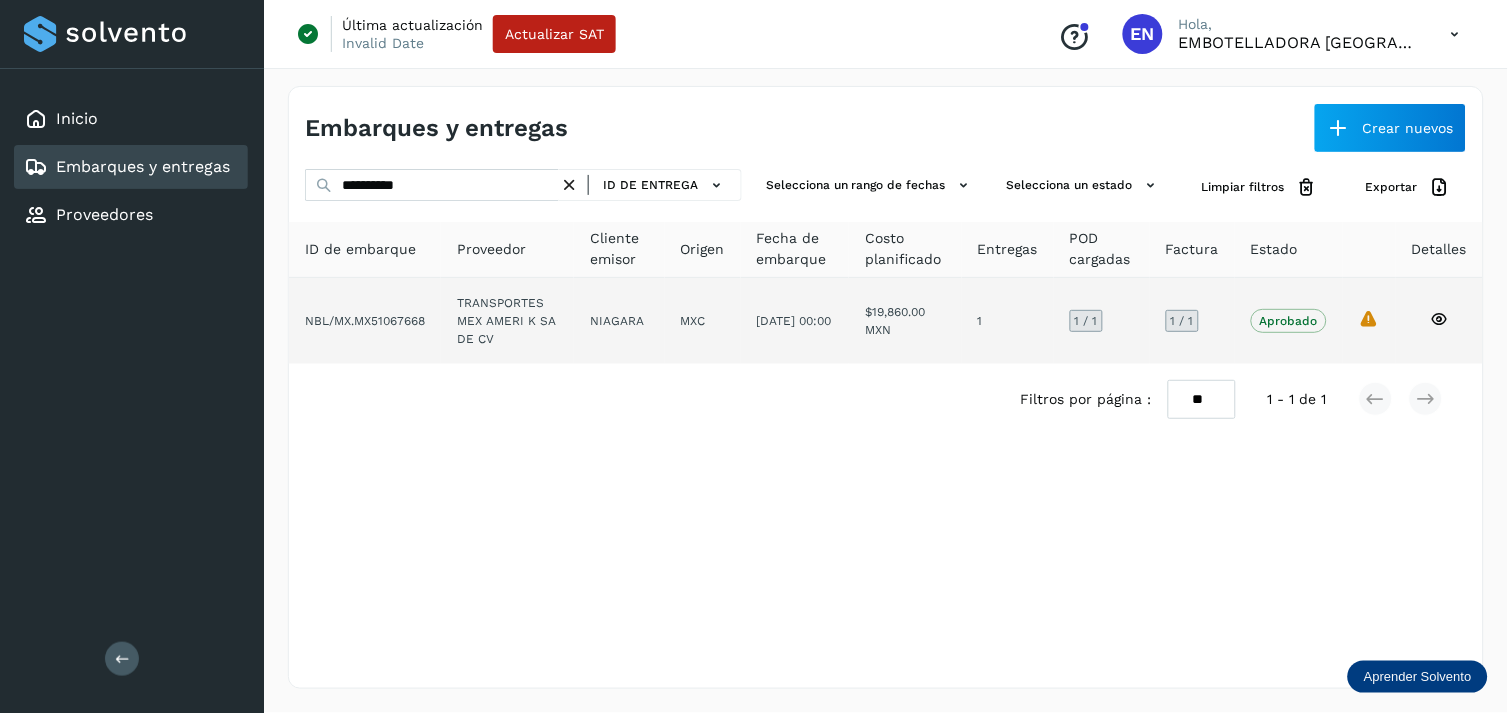 click on "TRANSPORTES MEX AMERI K SA DE CV" 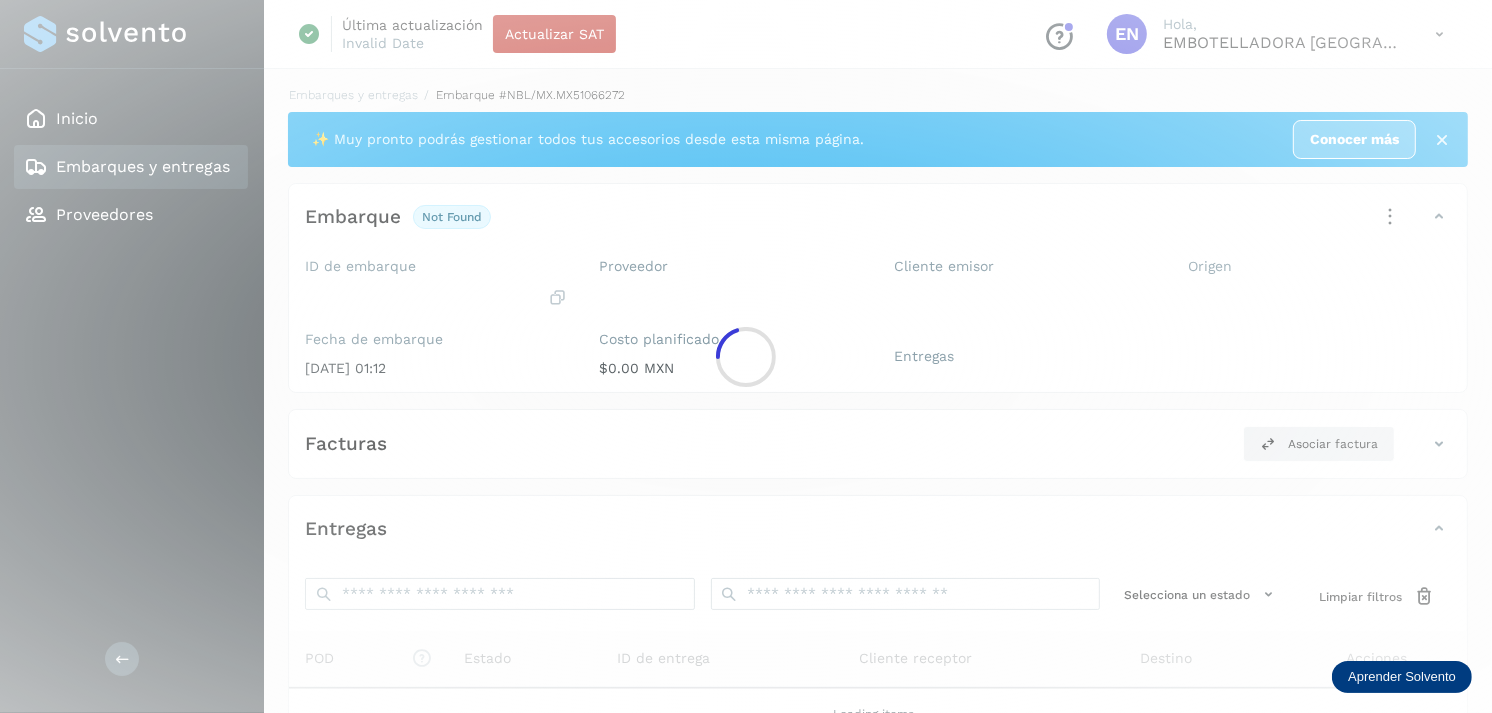 click 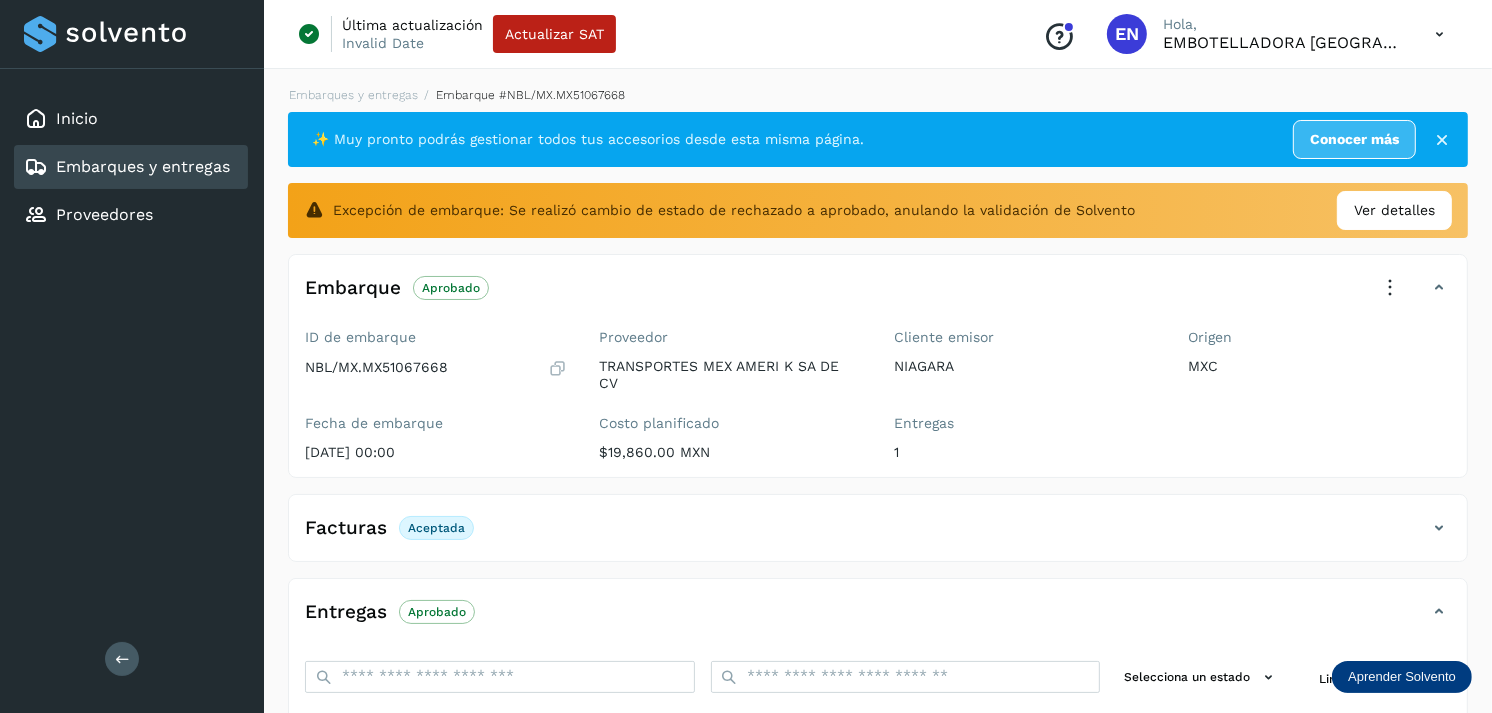 scroll, scrollTop: 325, scrollLeft: 0, axis: vertical 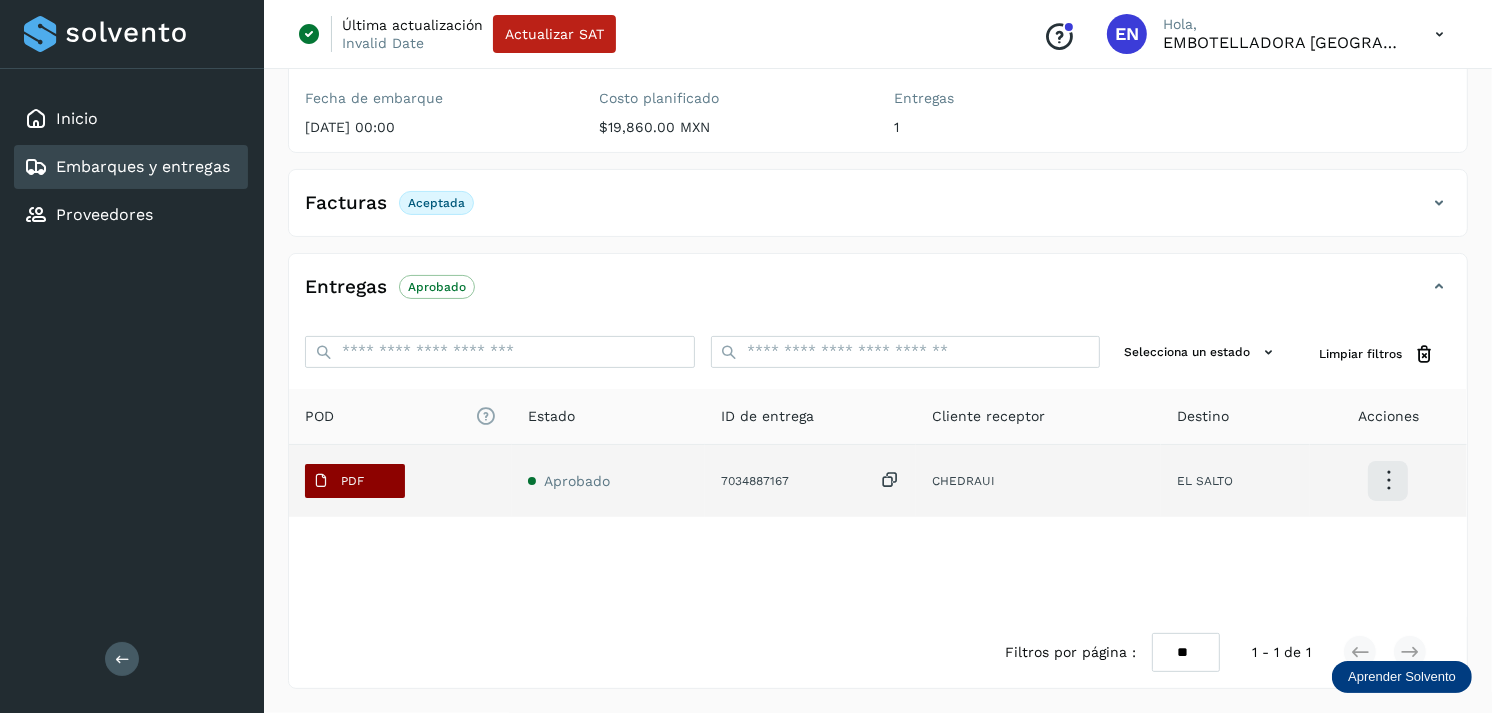 click on "PDF" at bounding box center [338, 481] 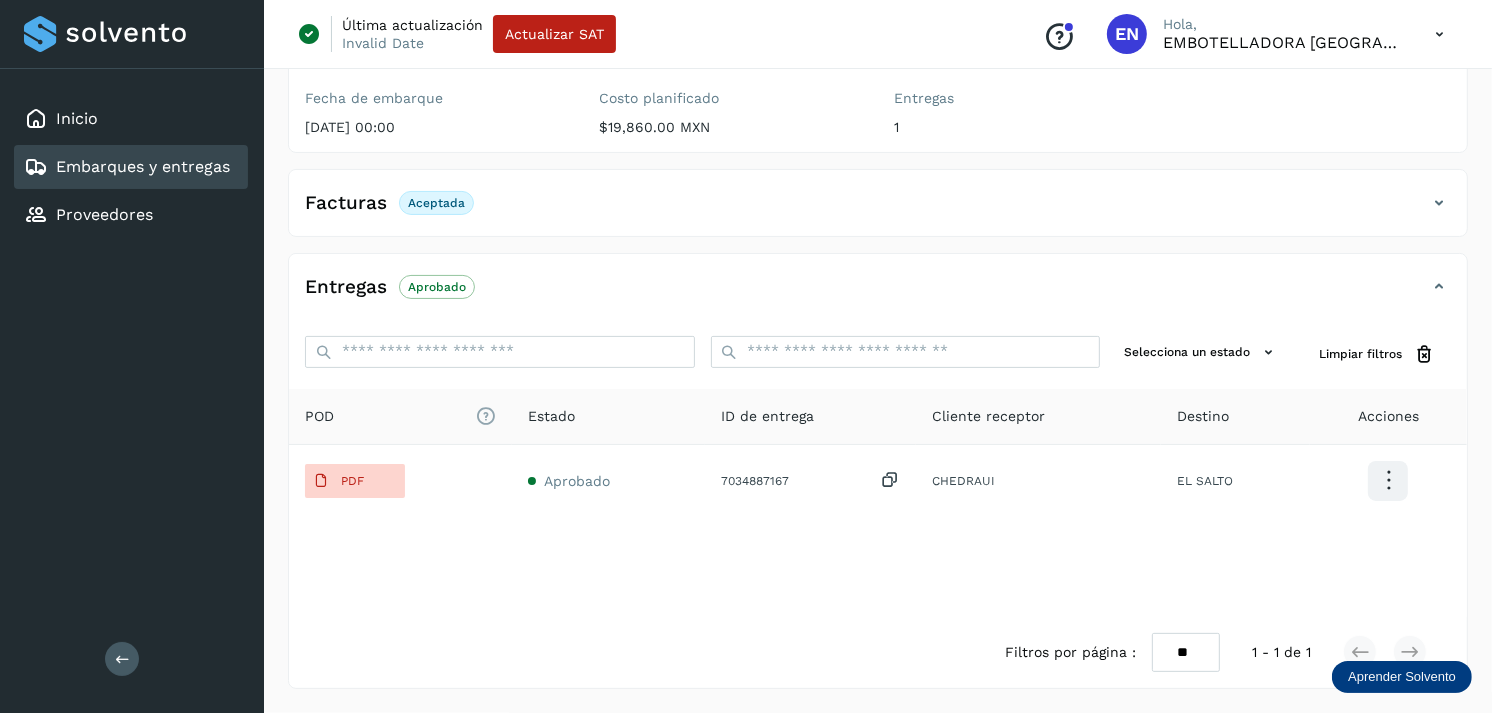 type 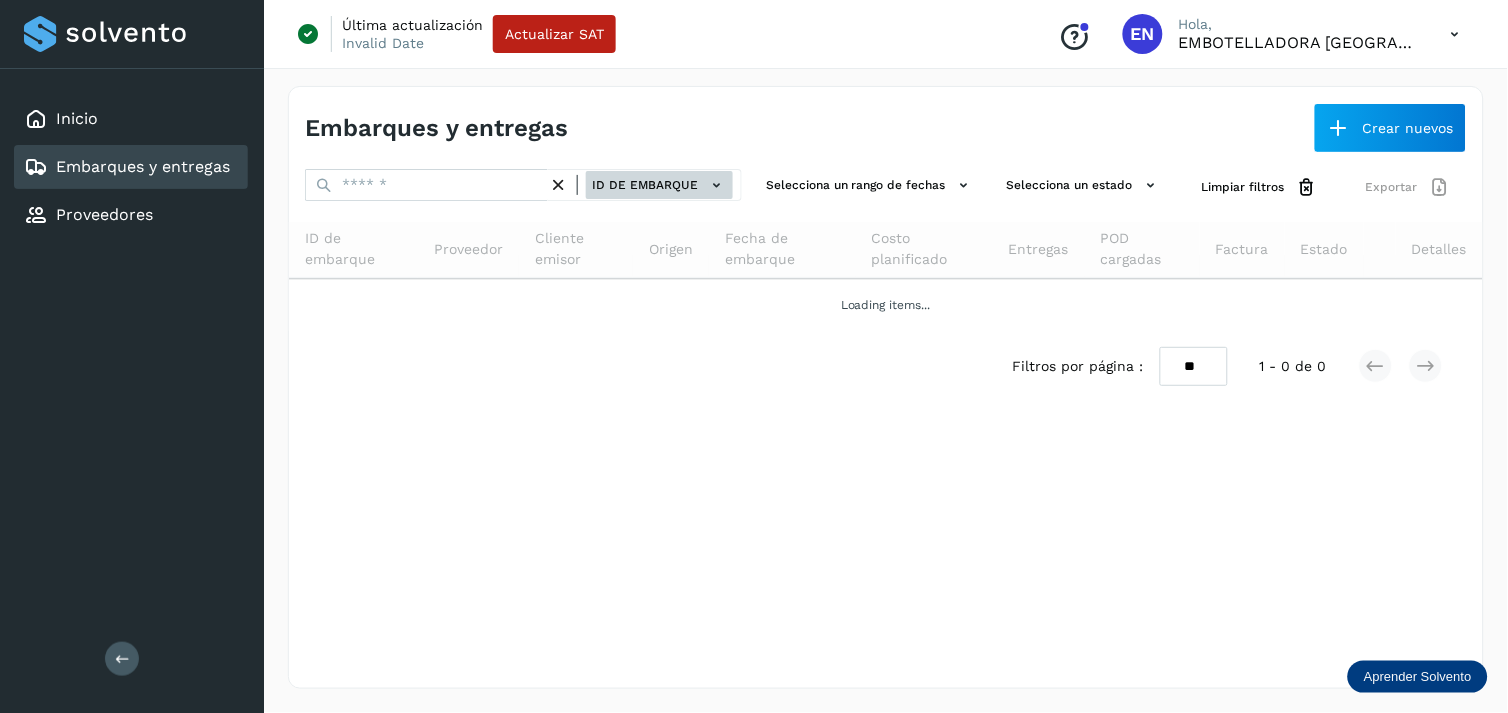 click on "ID de embarque" 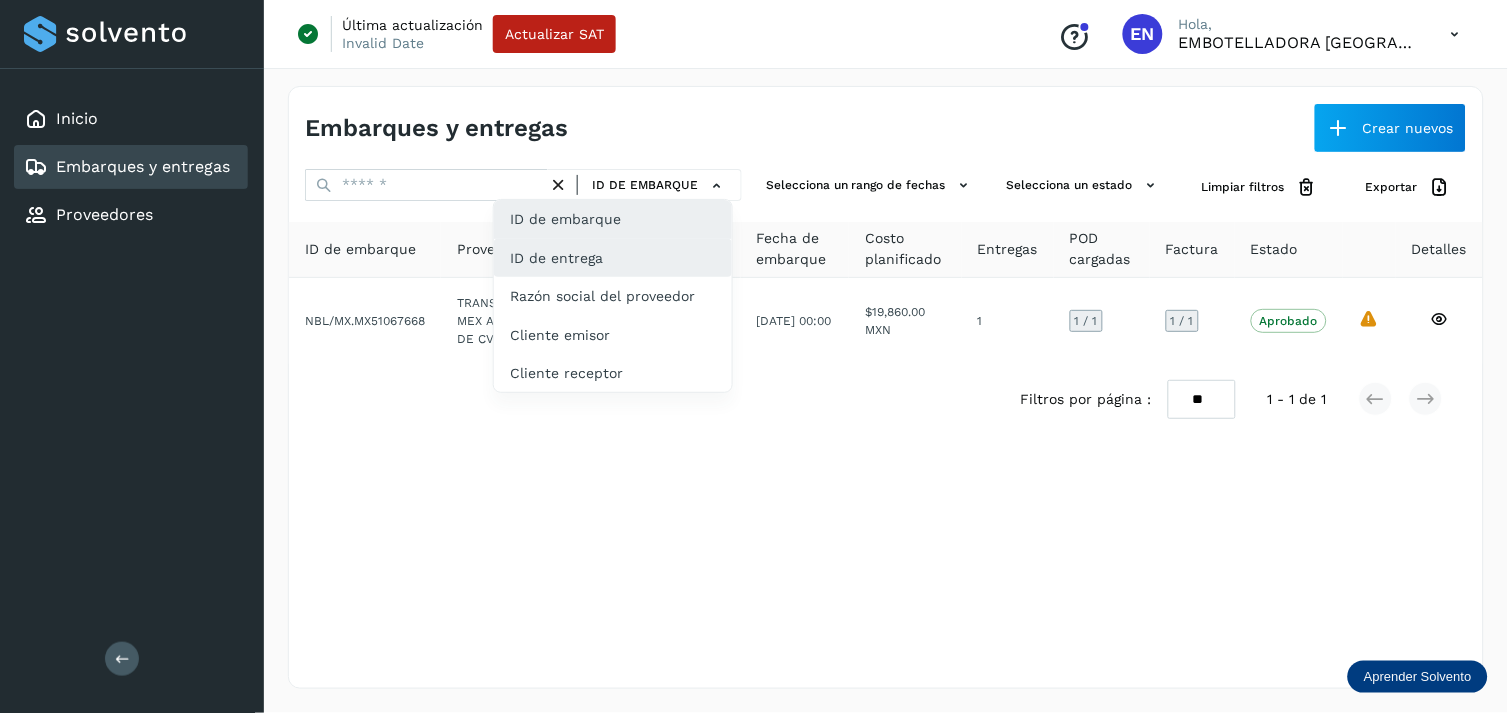 click on "ID de entrega" 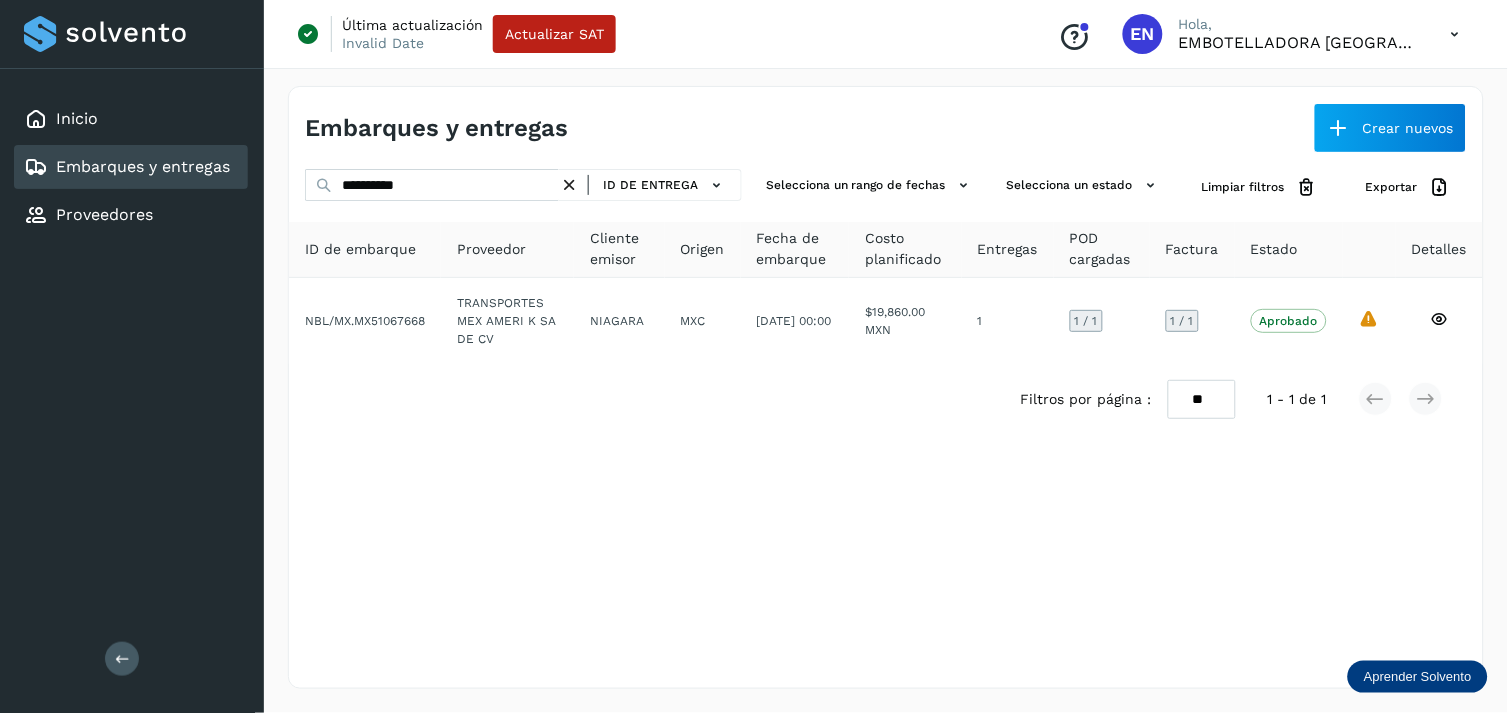 click on "ID de embarque ID de entrega Razón social del proveedor Cliente emisor Cliente receptor" at bounding box center [618, 276] 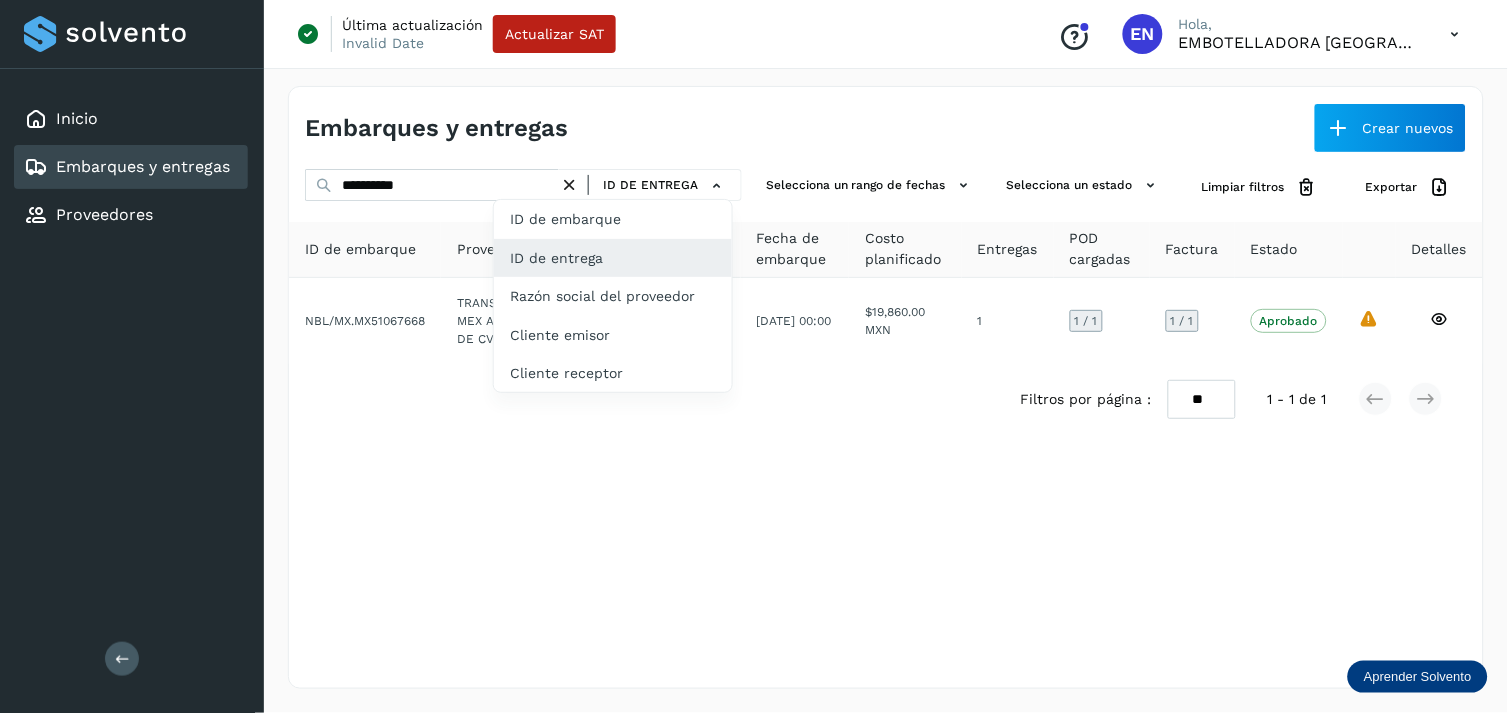 click at bounding box center [754, 356] 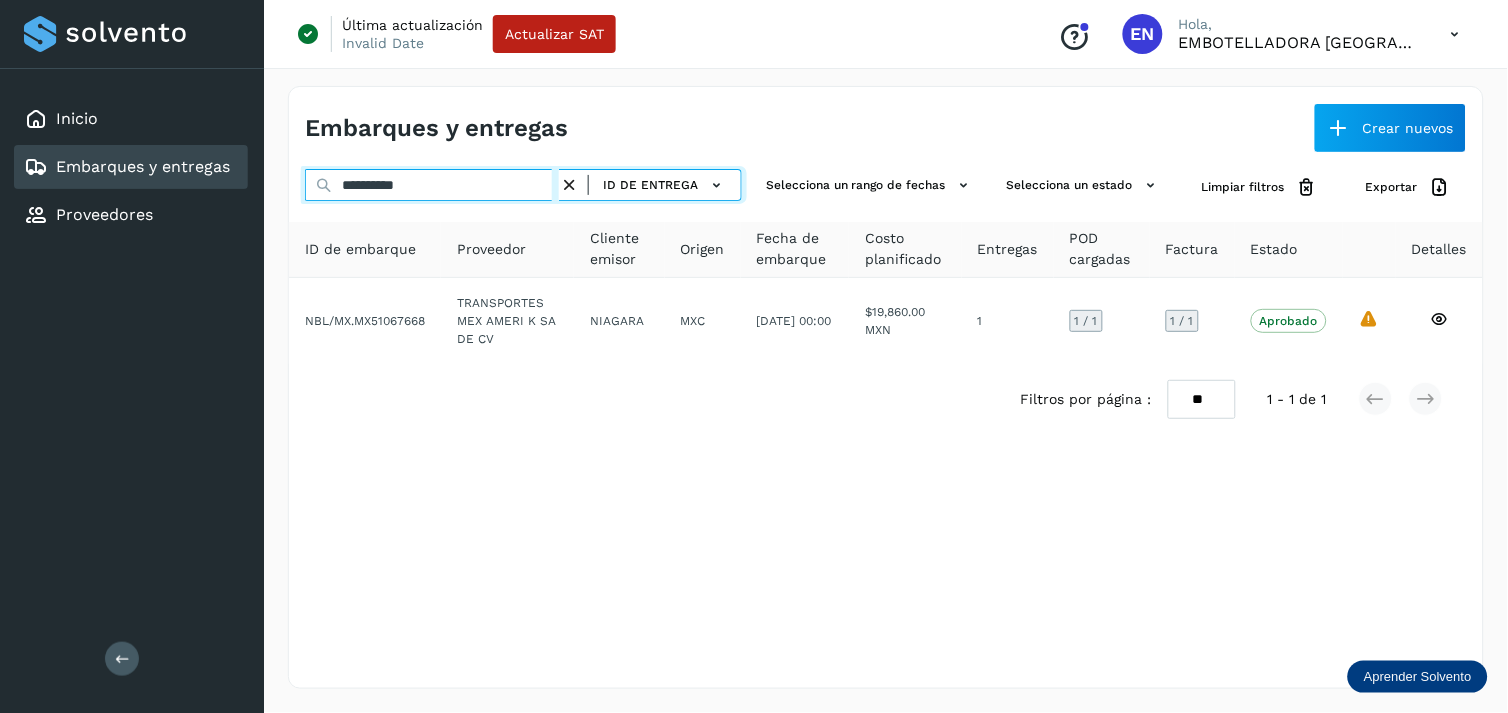 click on "**********" at bounding box center (432, 185) 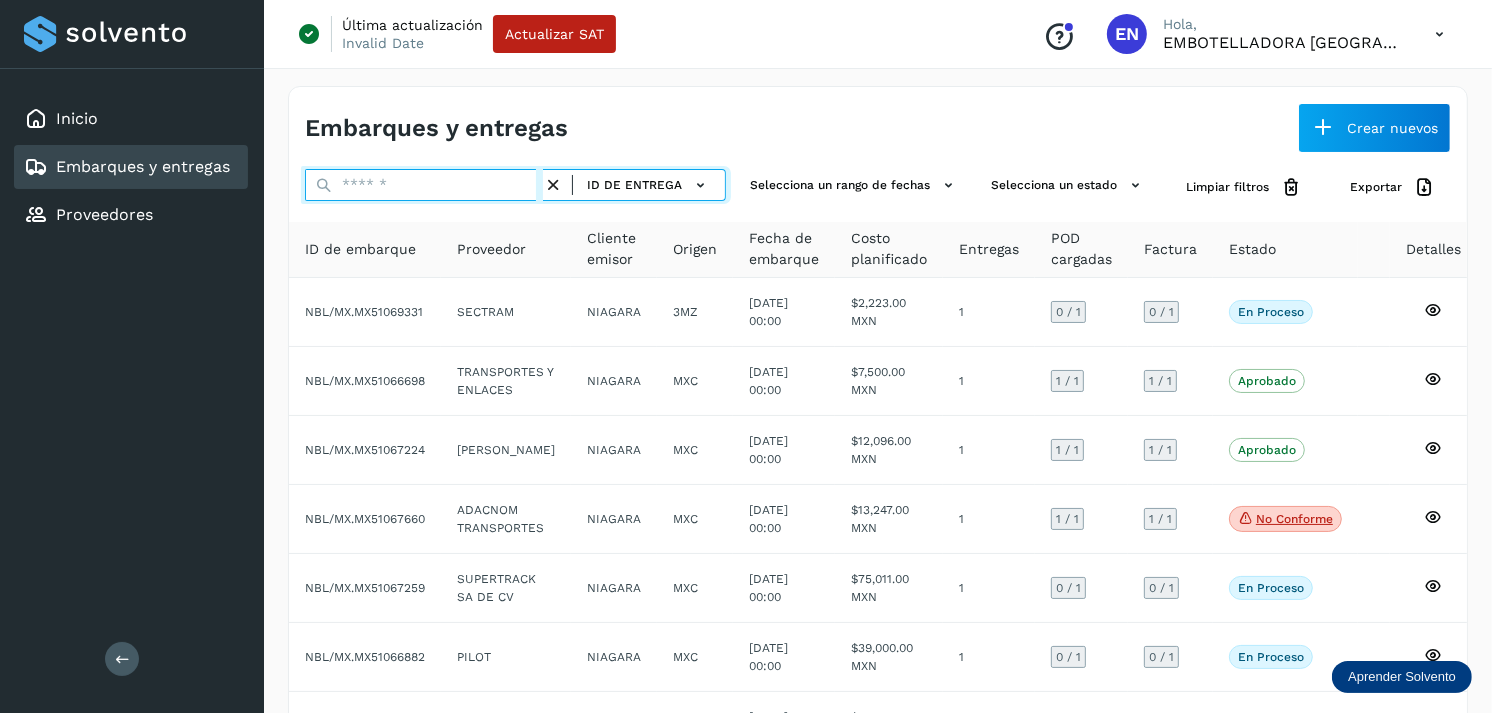 paste on "**********" 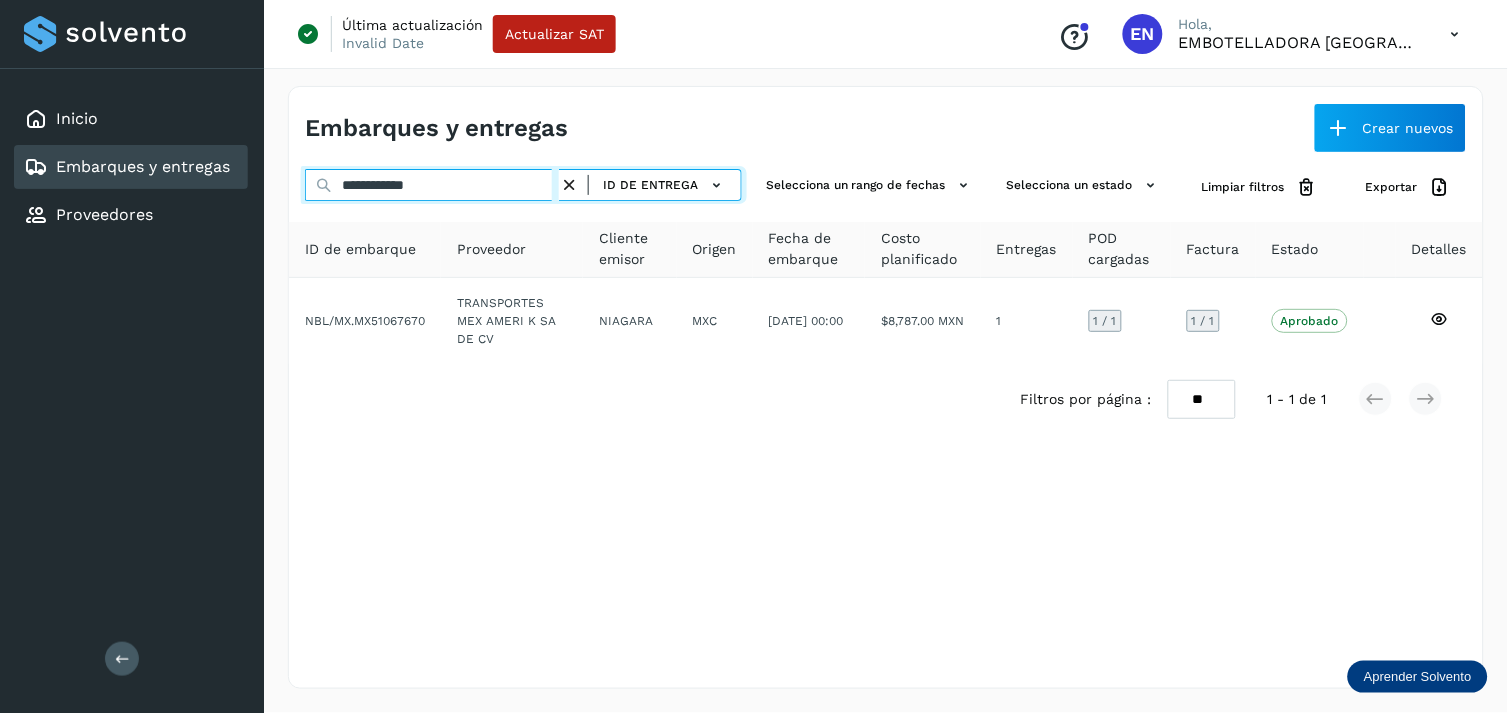 type on "**********" 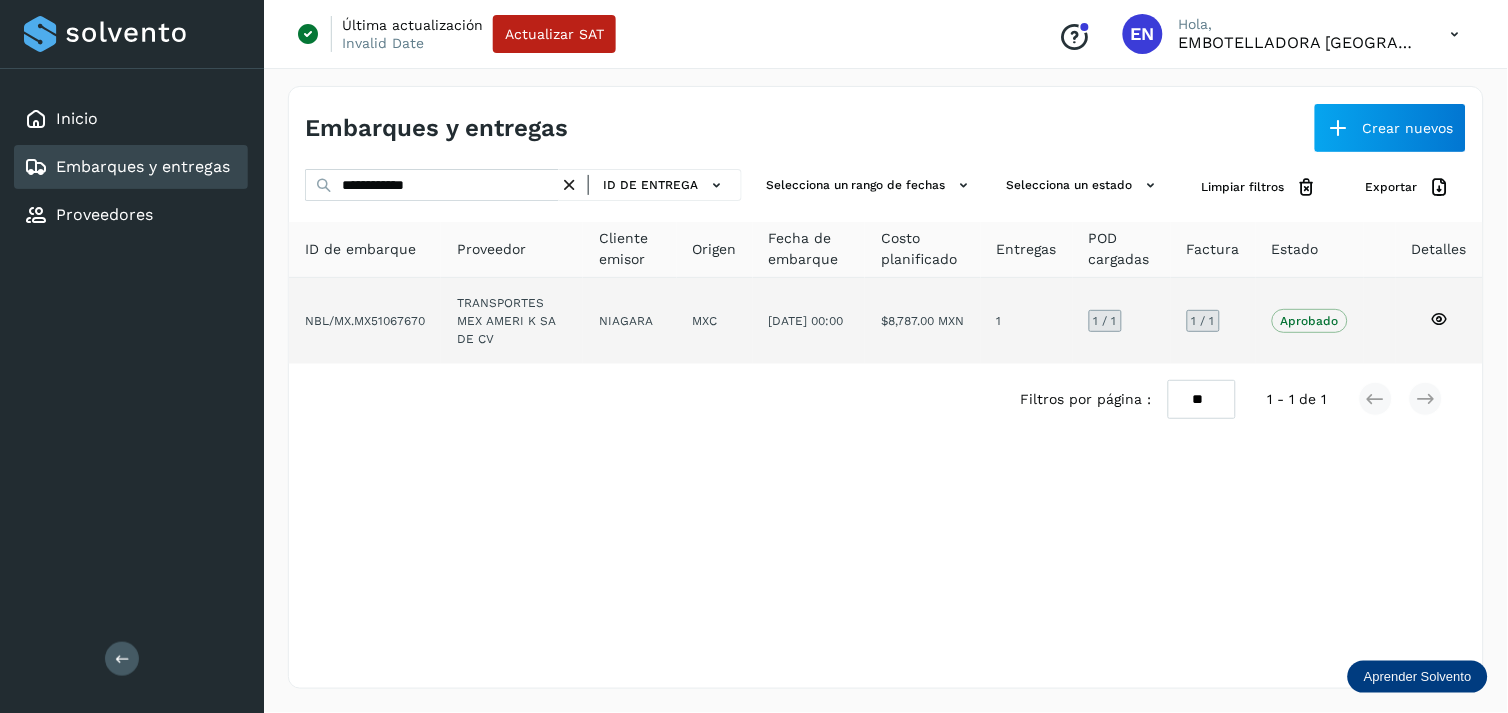 drag, startPoint x: 521, startPoint y: 262, endPoint x: 516, endPoint y: 318, distance: 56.22277 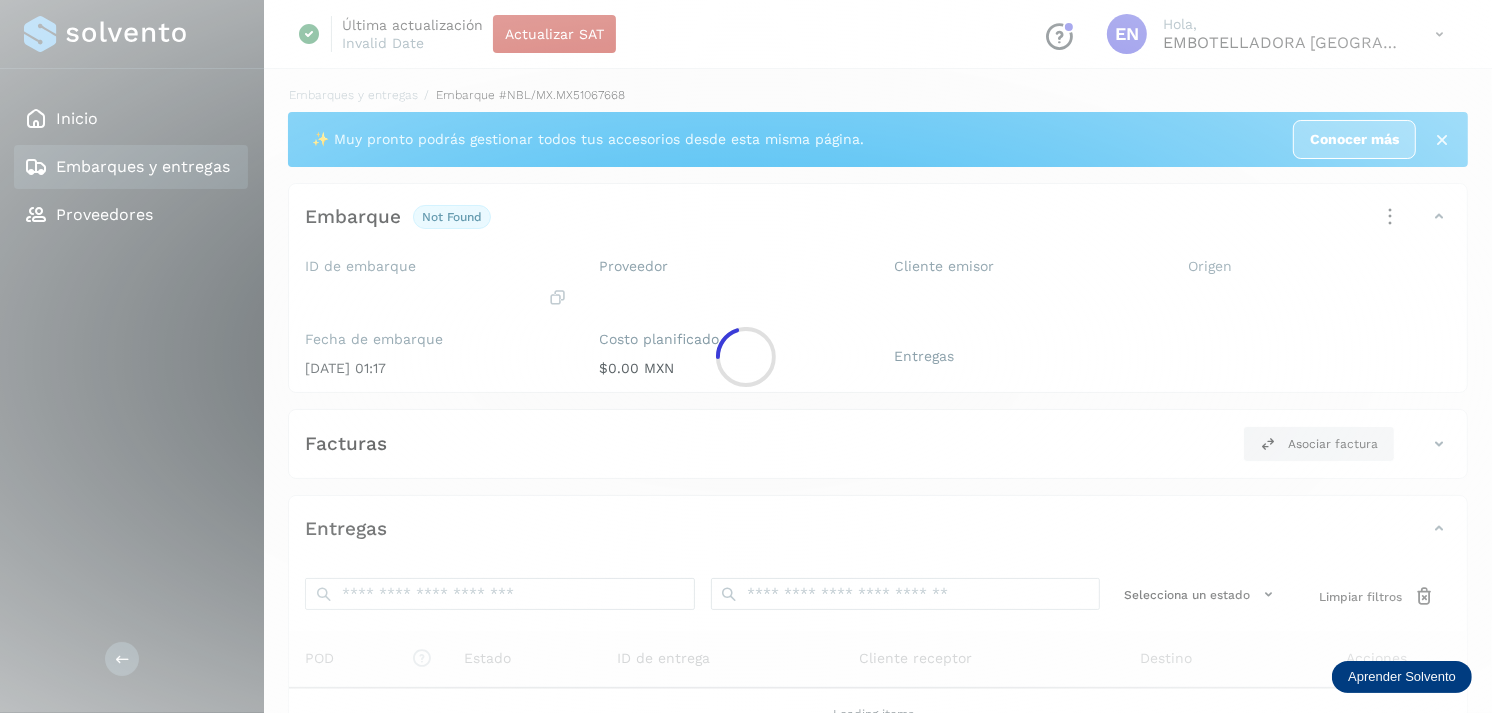 click 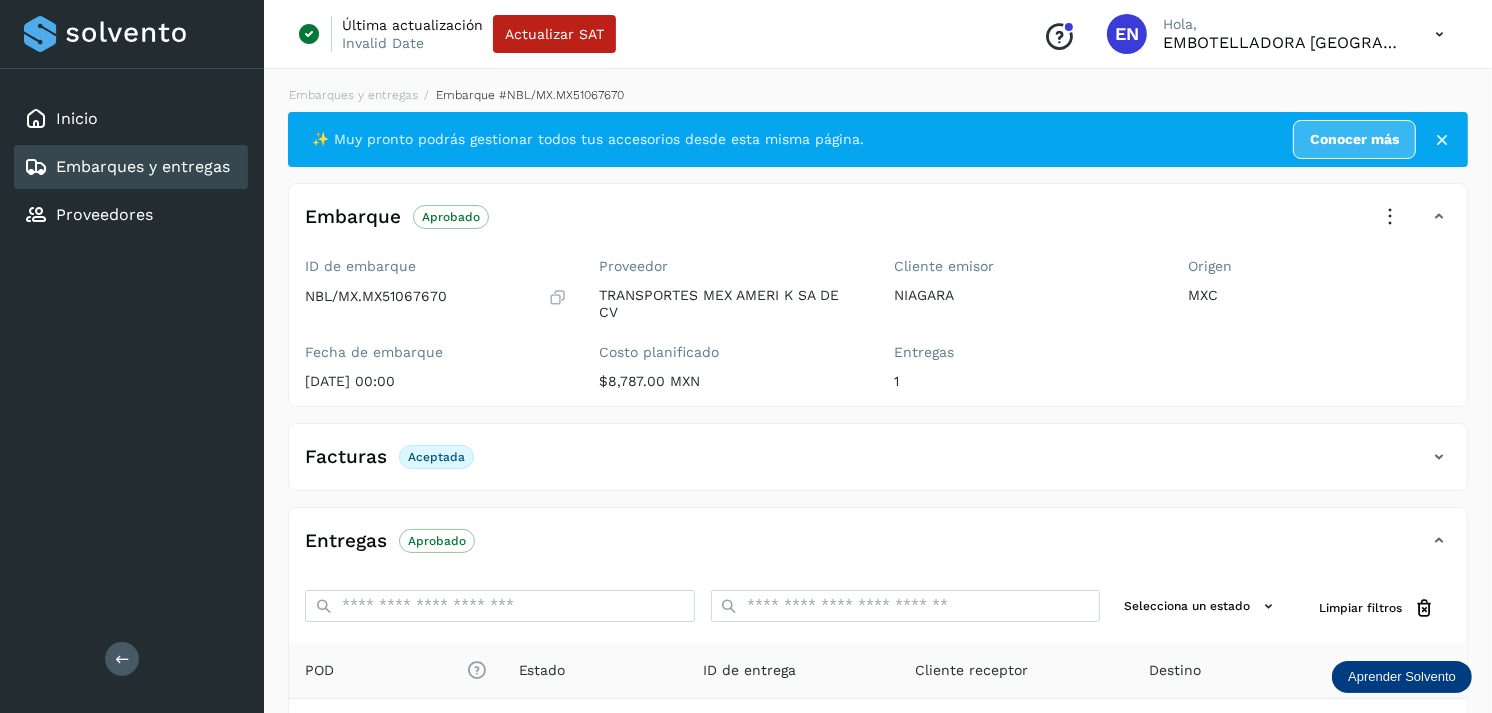 scroll, scrollTop: 254, scrollLeft: 0, axis: vertical 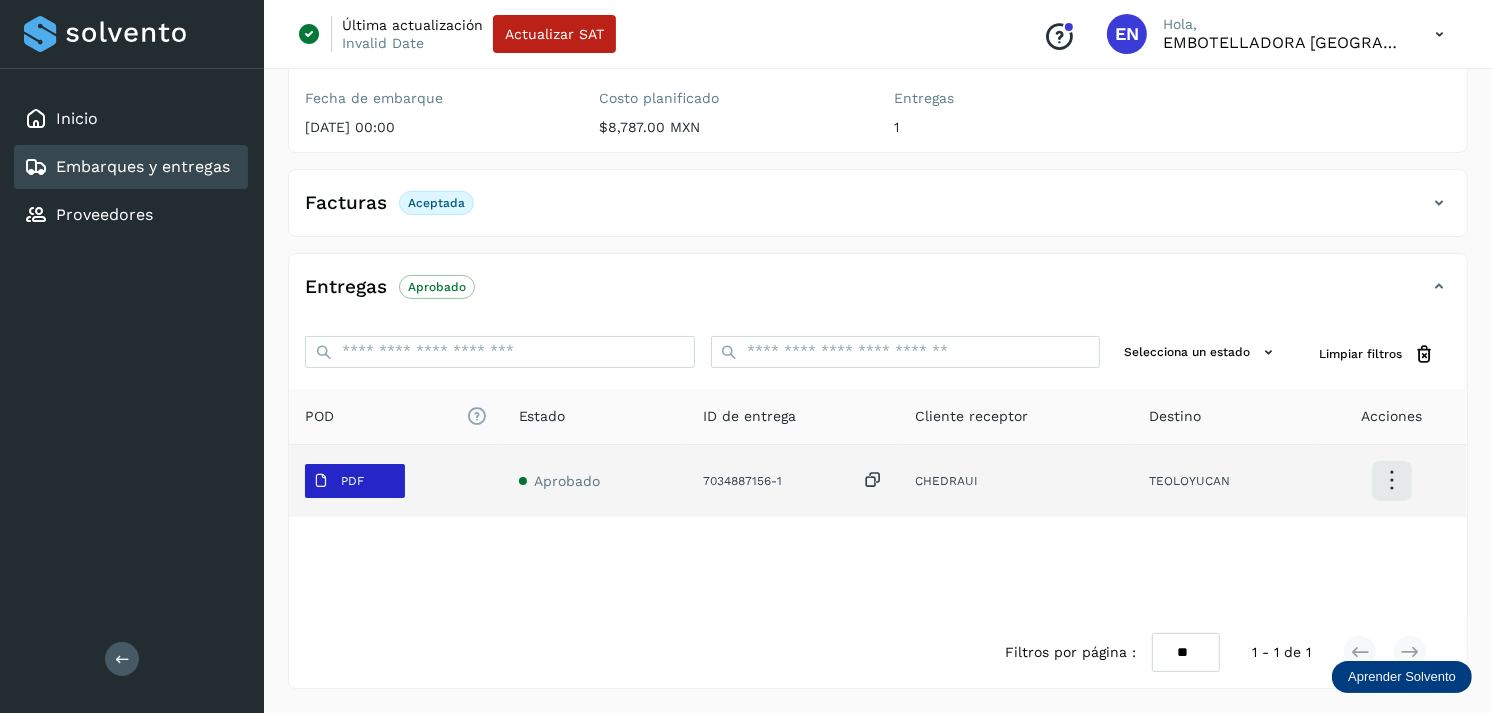 click on "PDF" at bounding box center (338, 481) 